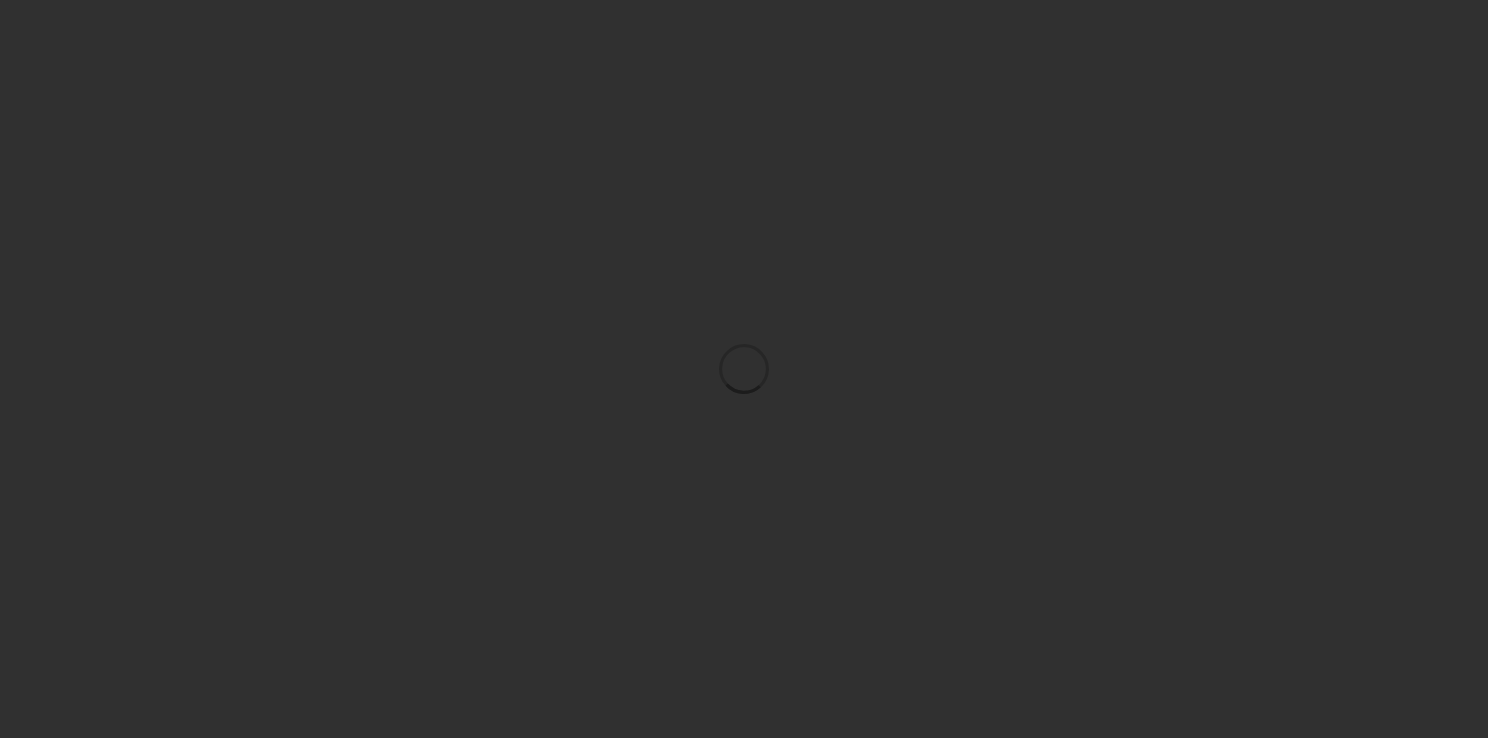 scroll, scrollTop: 0, scrollLeft: 0, axis: both 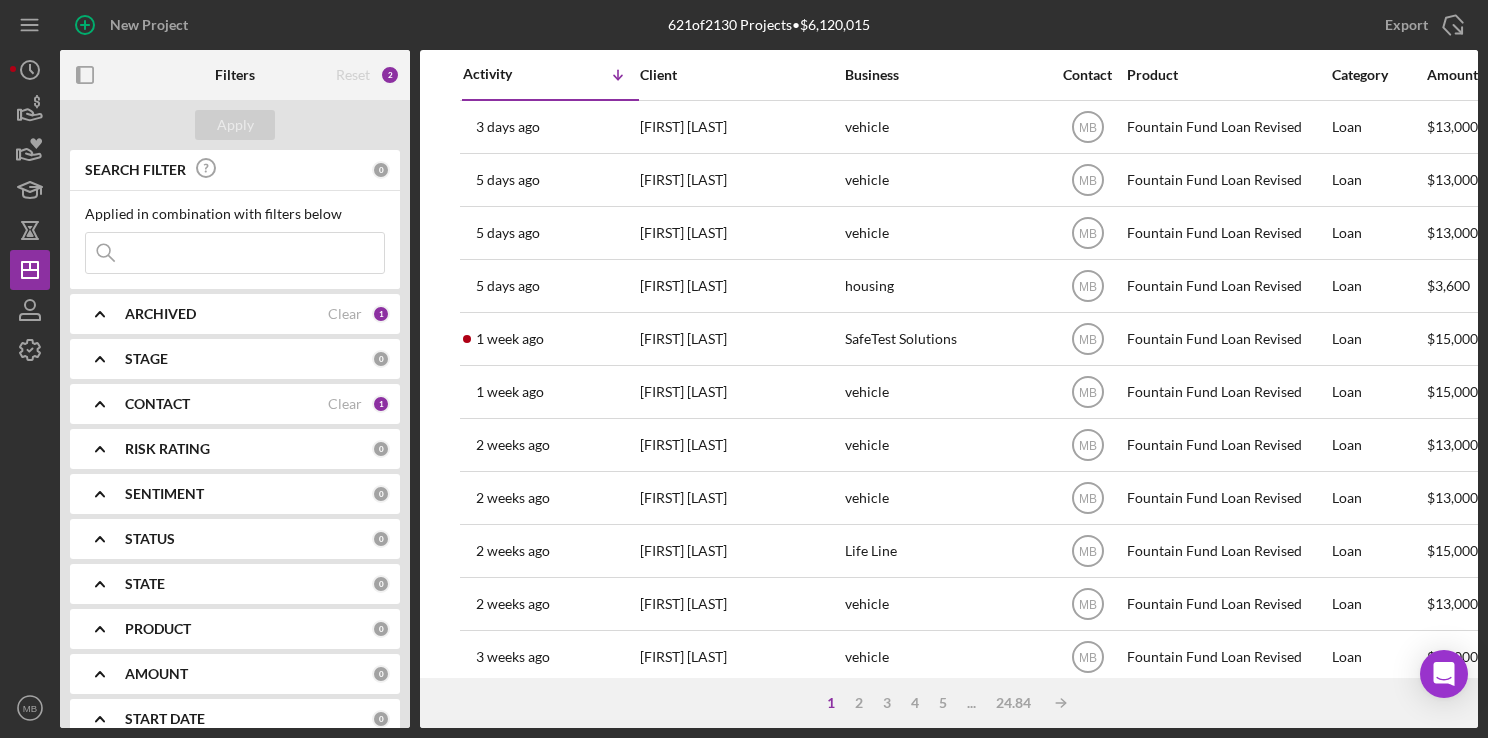 click at bounding box center (235, 253) 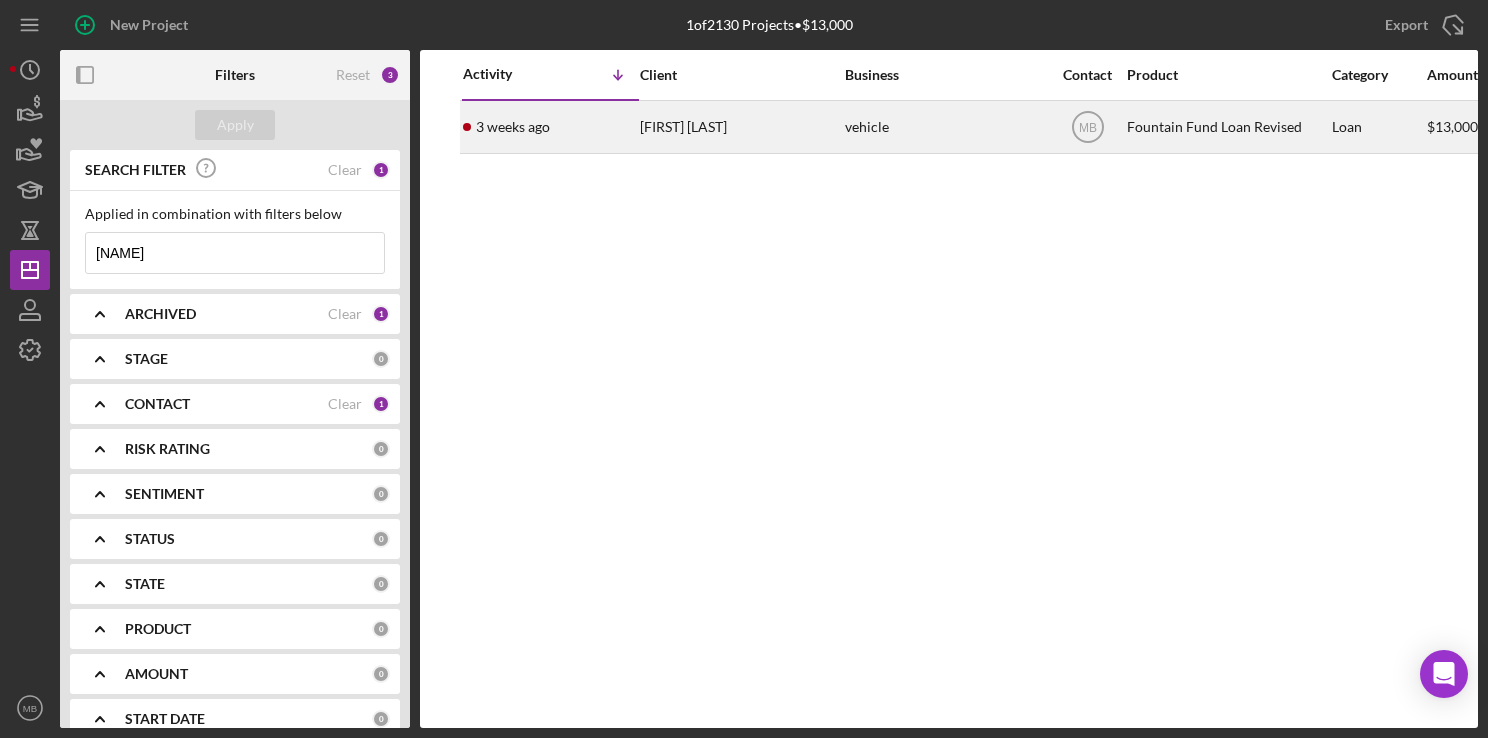 type on "darren" 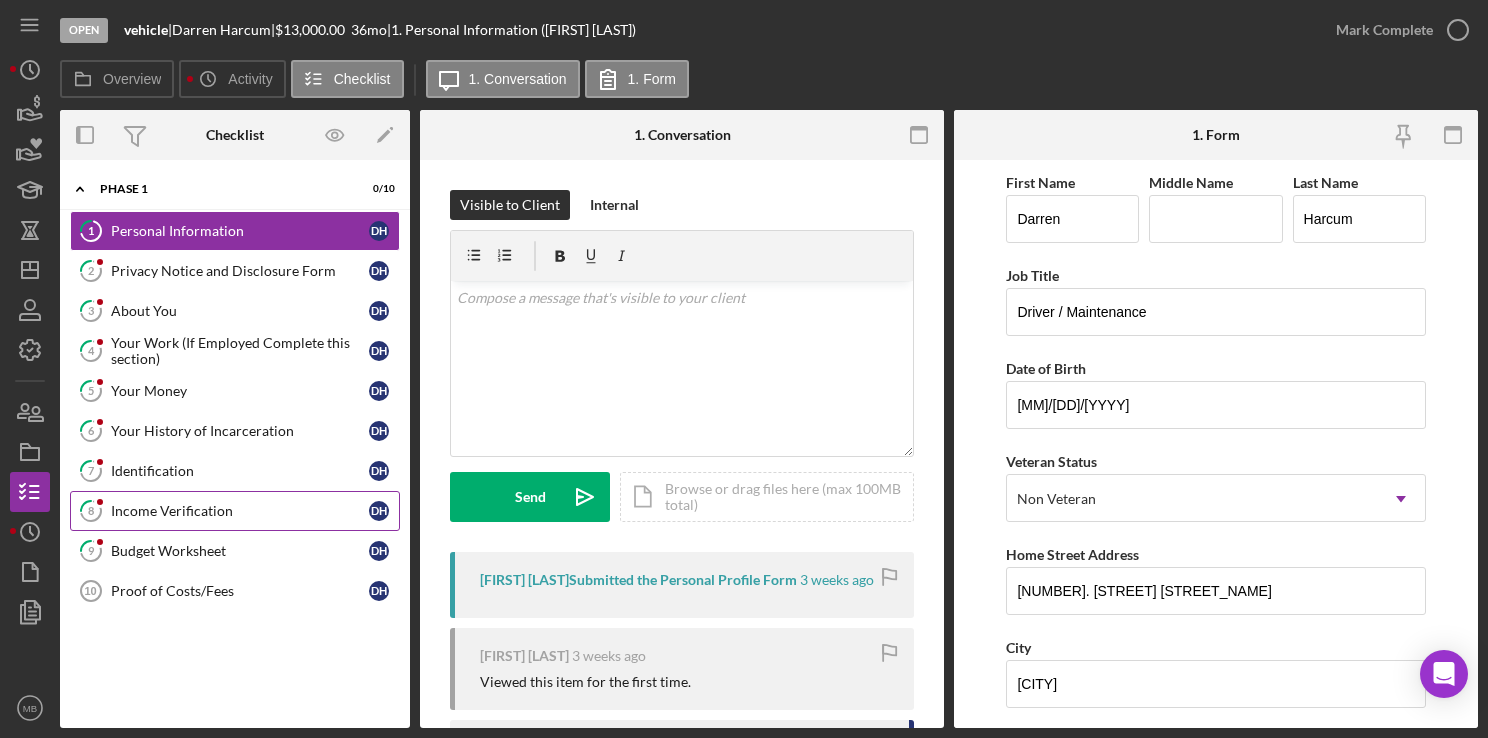 click on "Income Verification" at bounding box center (240, 511) 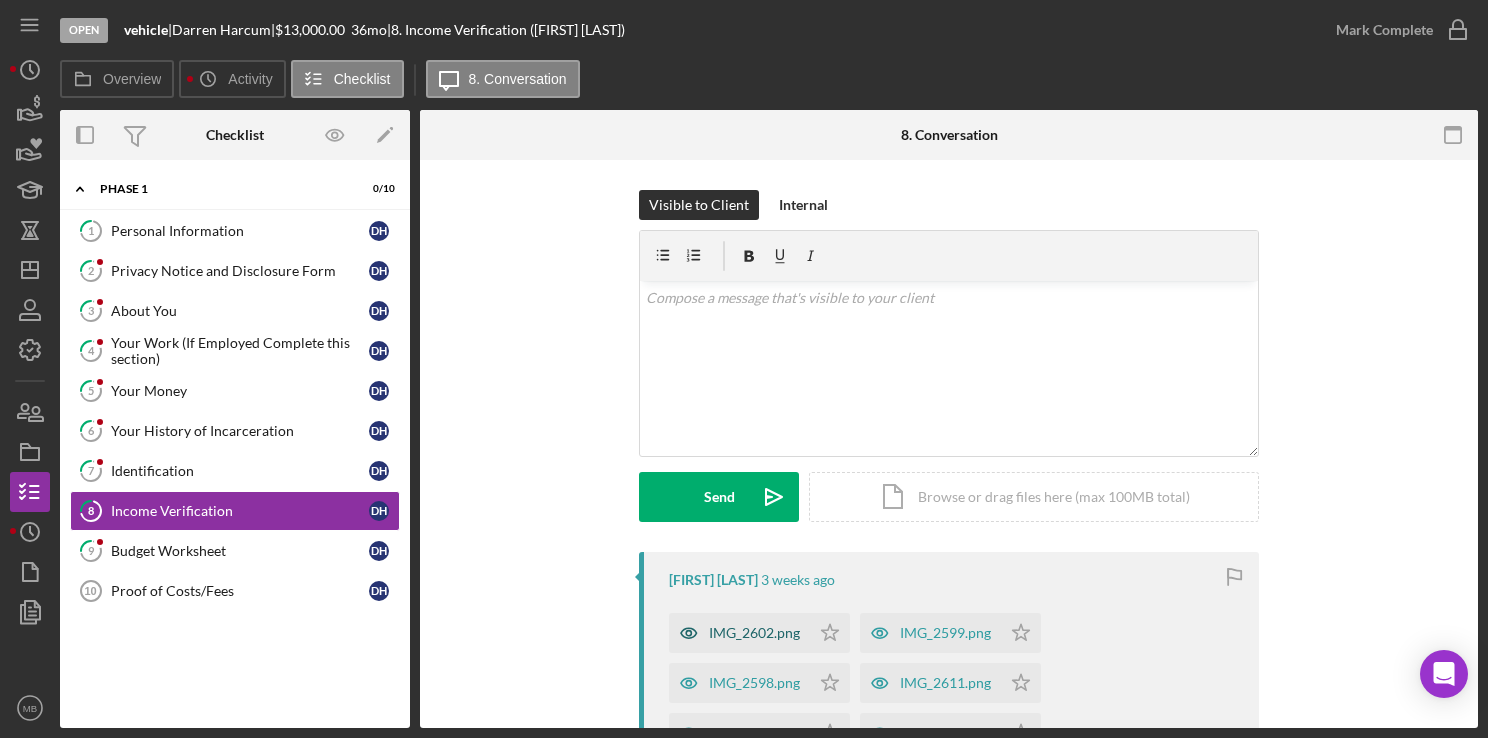 click on "IMG_2602.png" at bounding box center [754, 633] 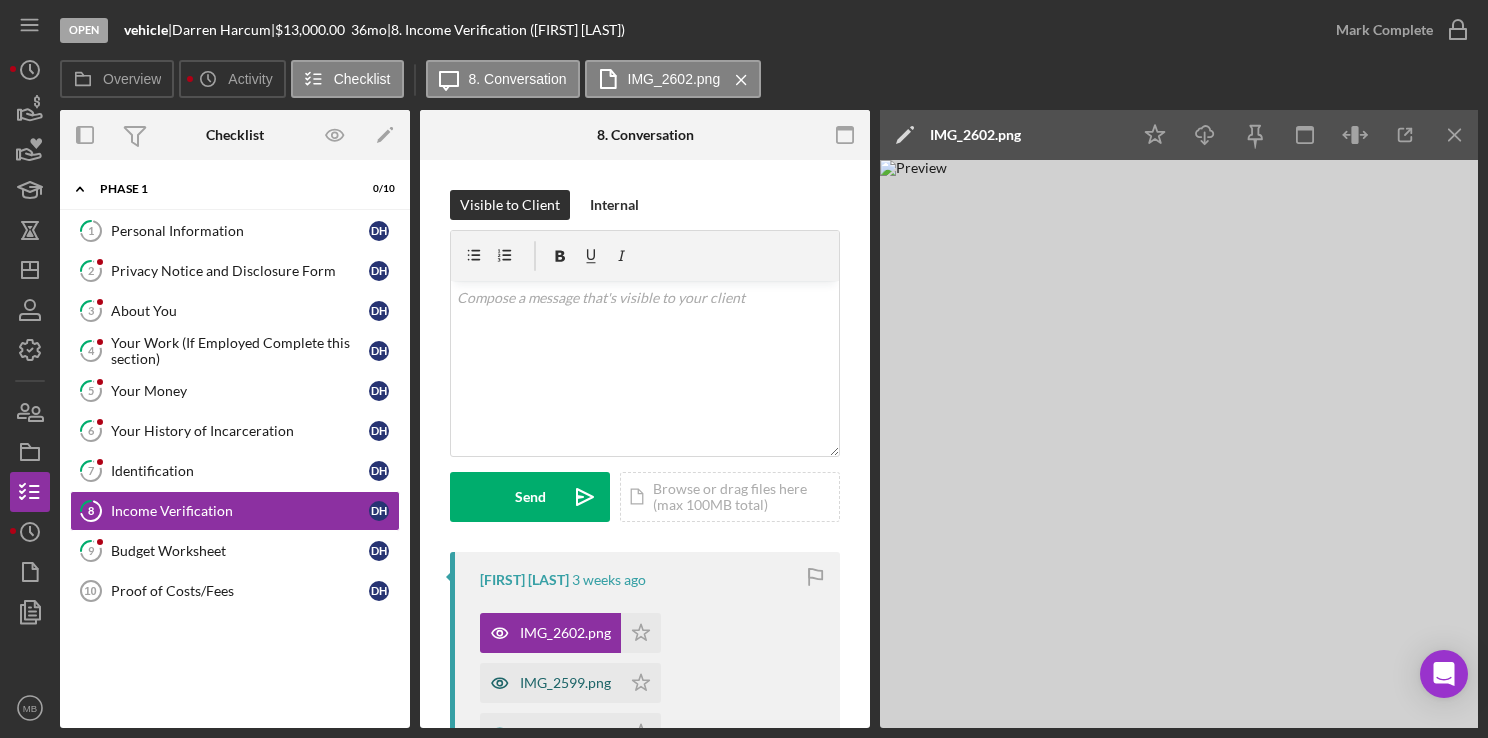 click on "IMG_2599.png" at bounding box center [565, 683] 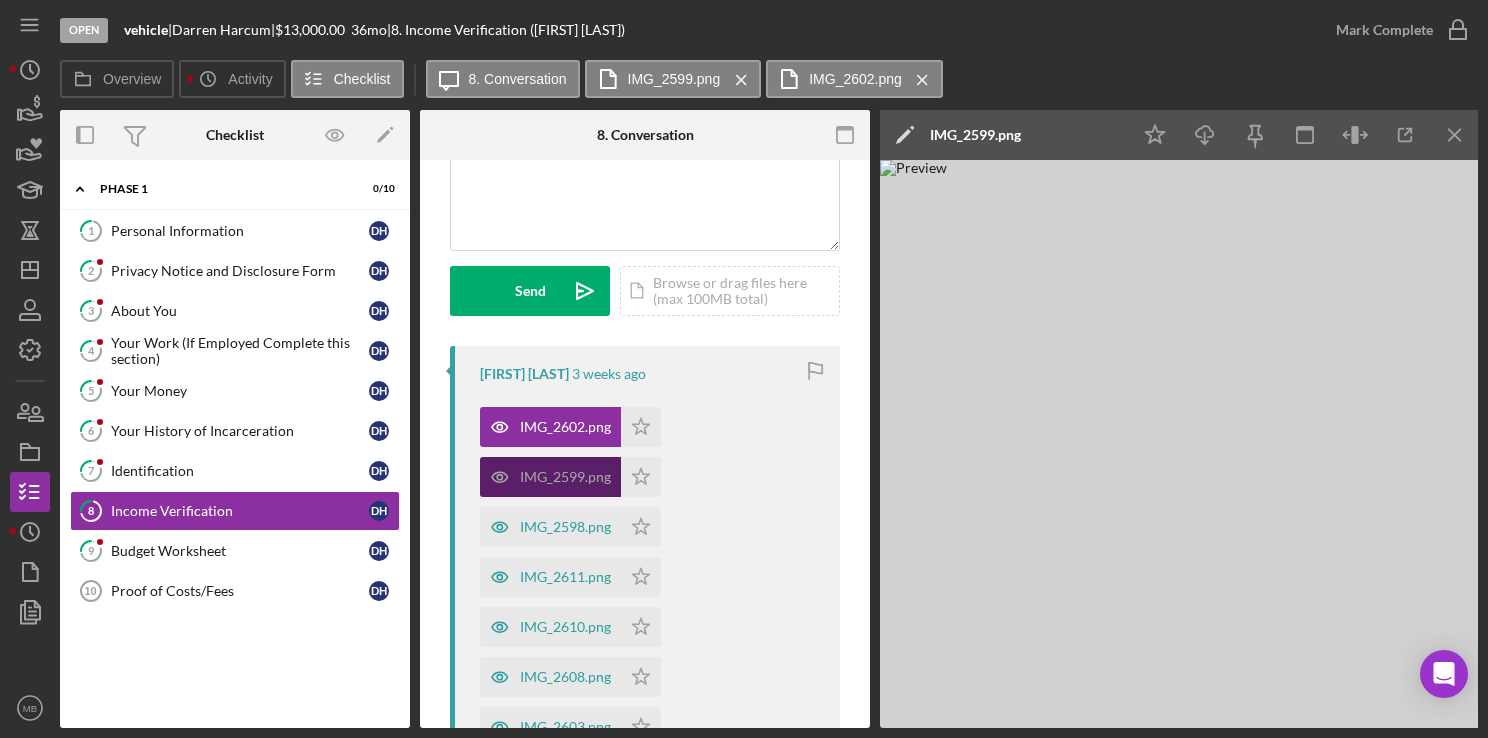 scroll, scrollTop: 207, scrollLeft: 0, axis: vertical 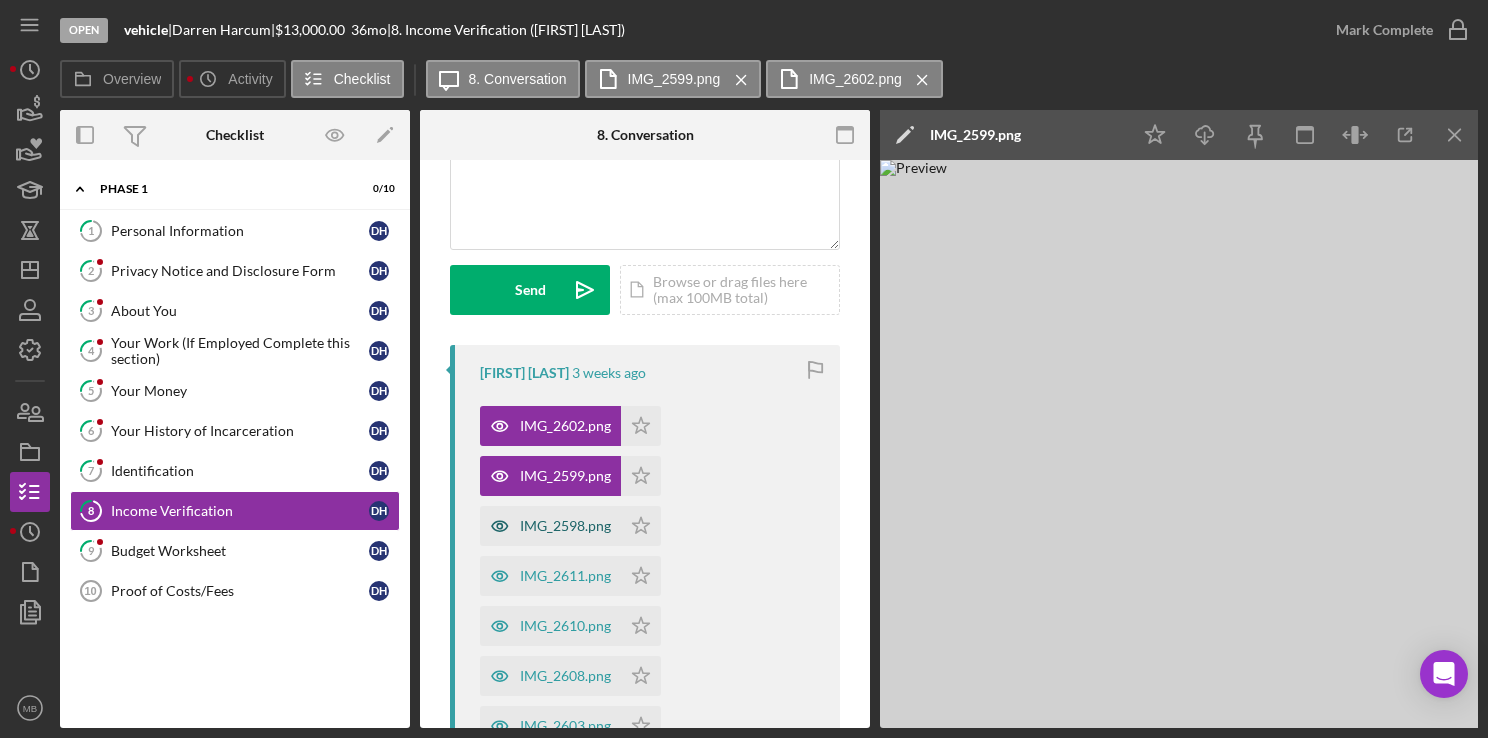 click on "IMG_2598.png" at bounding box center [565, 526] 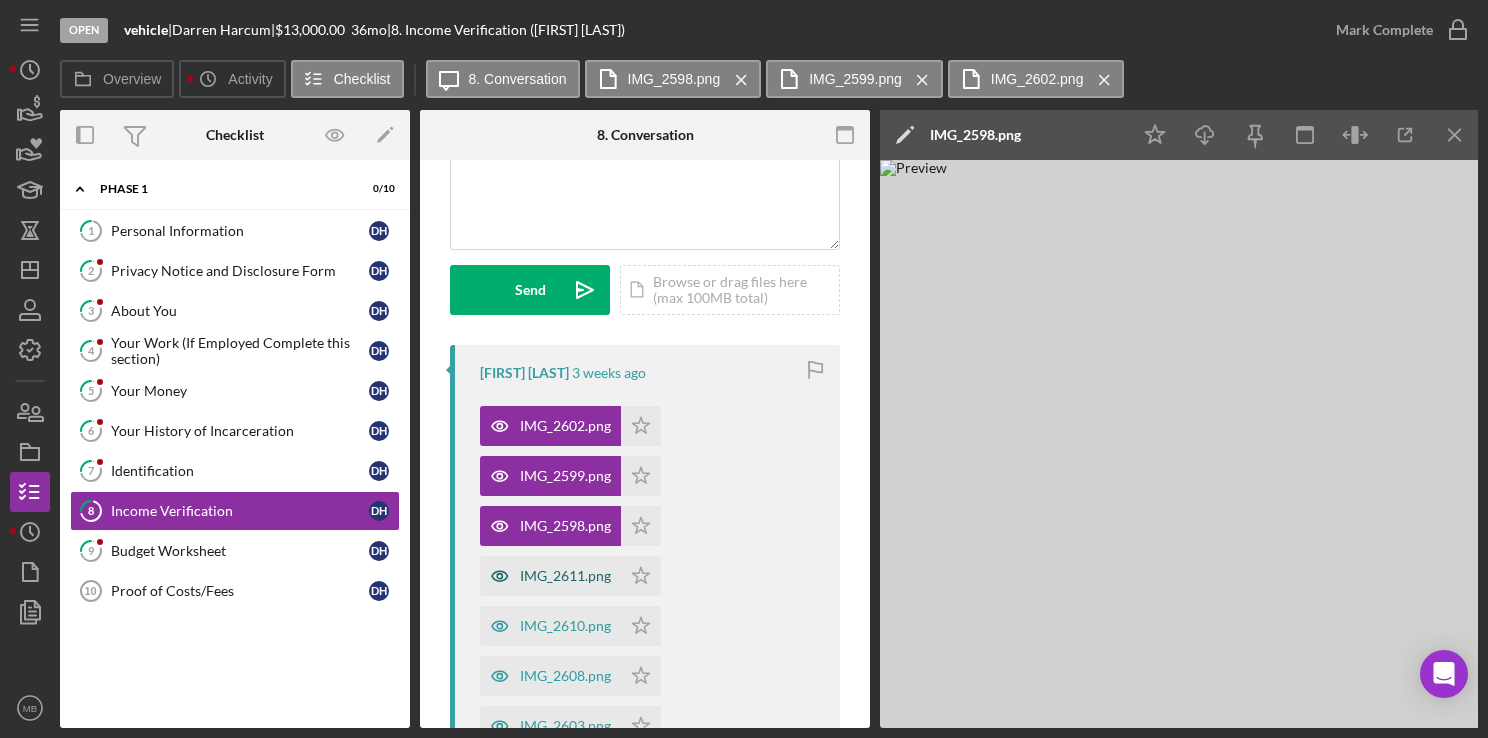 click on "IMG_2611.png" at bounding box center (565, 576) 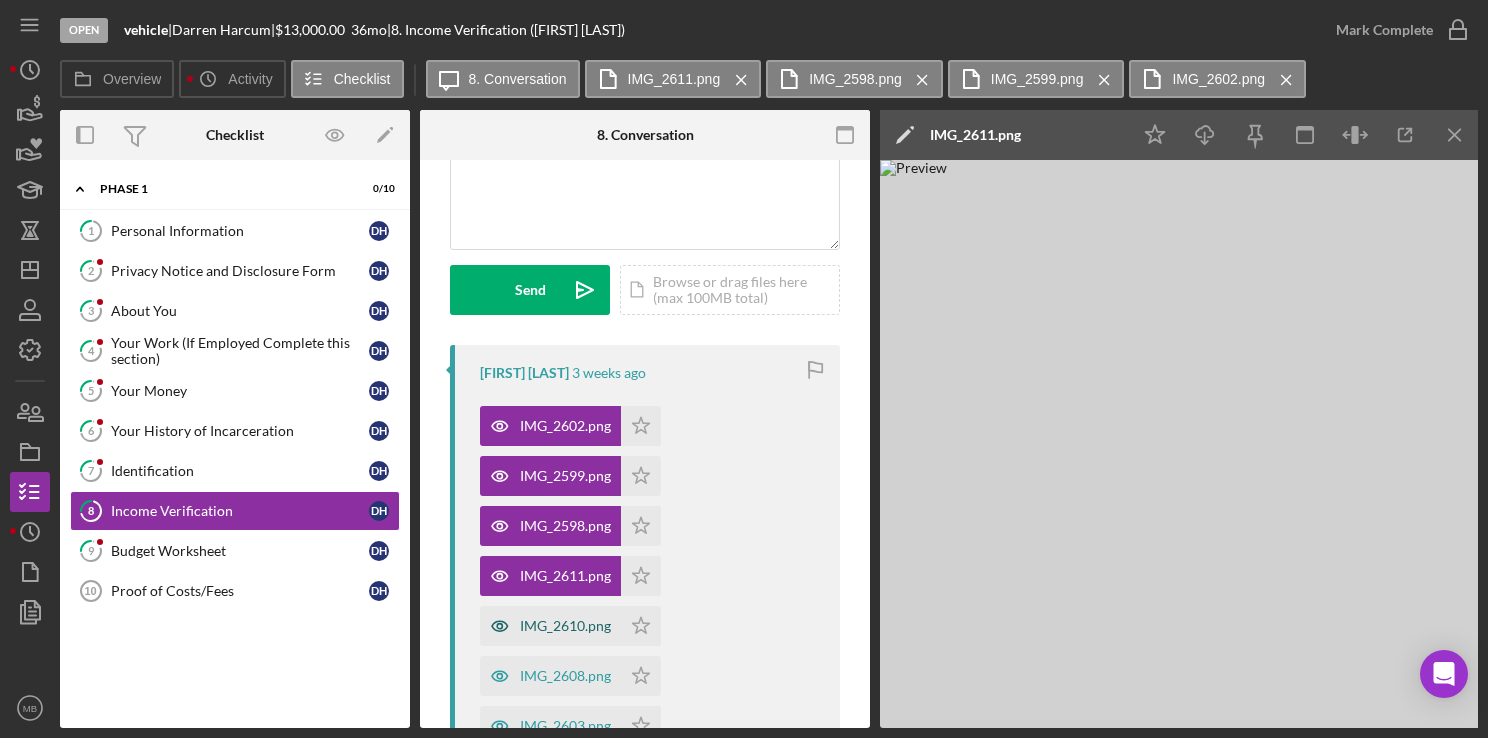 click on "IMG_2610.png" at bounding box center (565, 626) 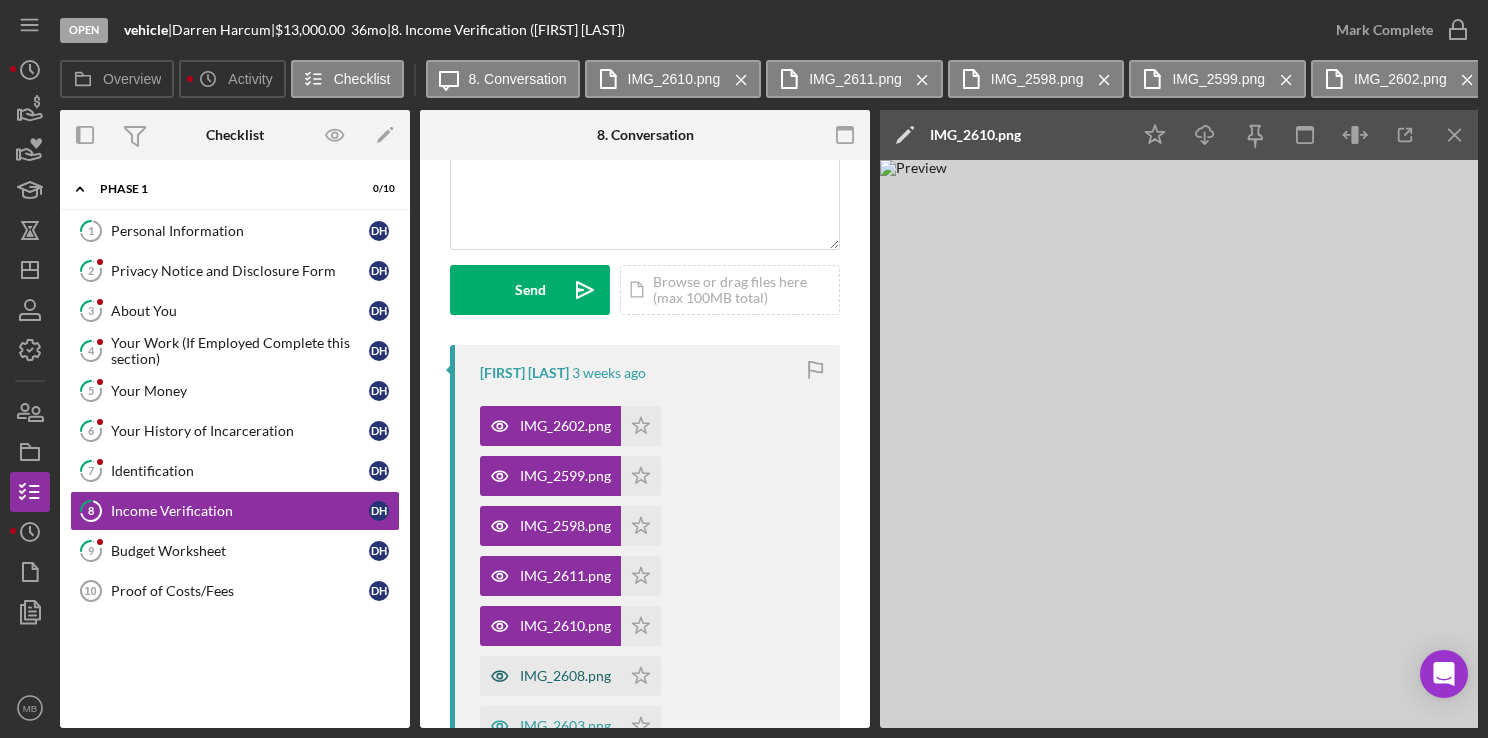 click on "IMG_2608.png" at bounding box center [550, 676] 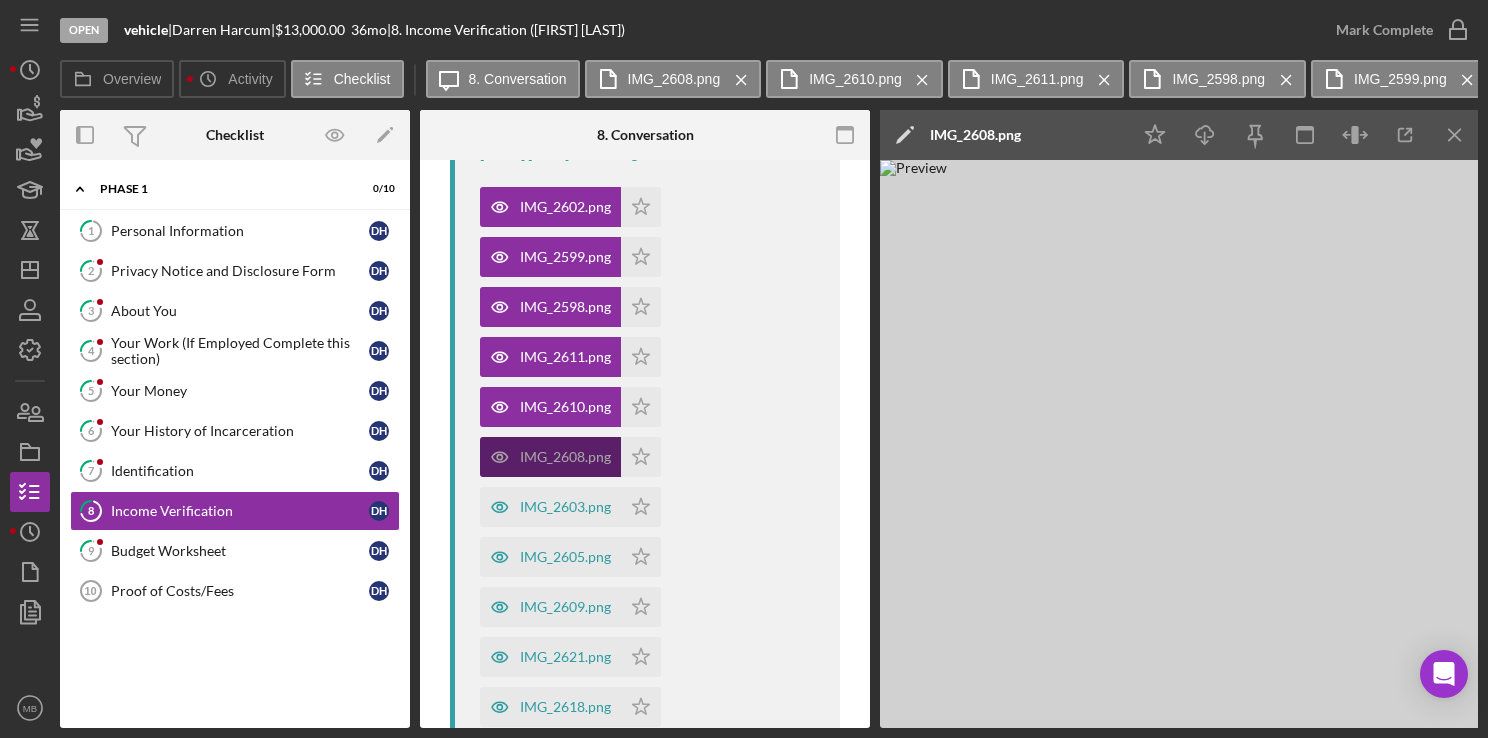 scroll, scrollTop: 428, scrollLeft: 0, axis: vertical 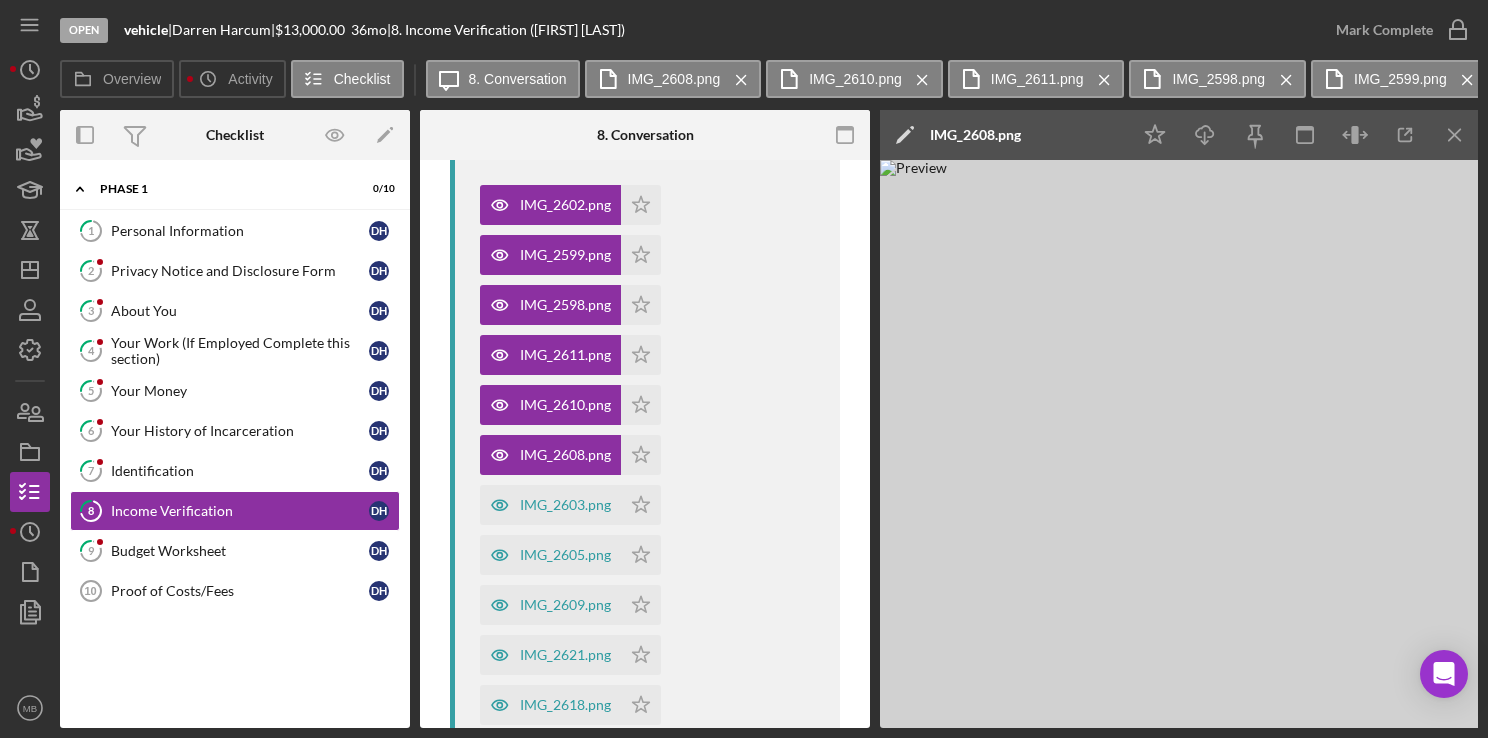 click on "IMG_2605.png Icon/Star" at bounding box center [575, 550] 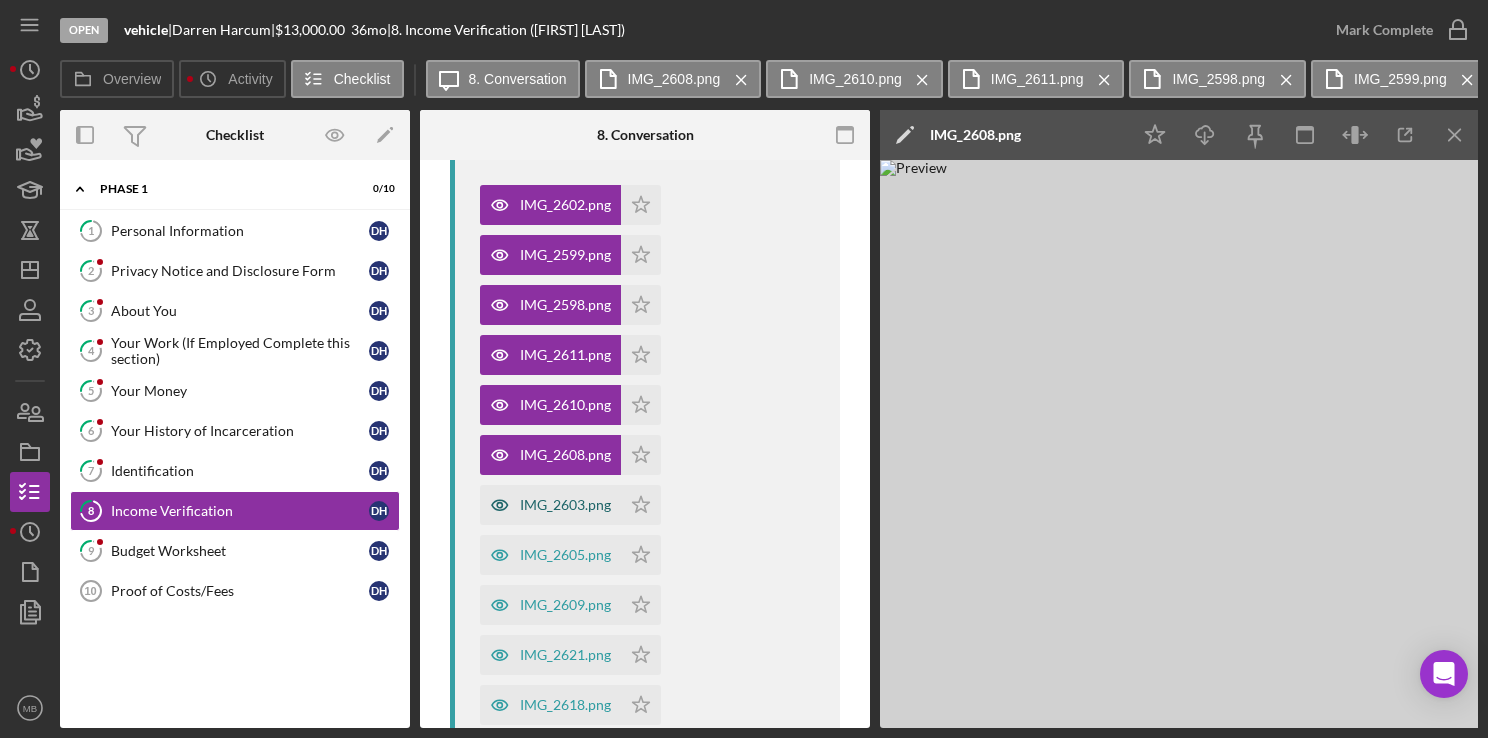click on "IMG_2603.png" at bounding box center [565, 505] 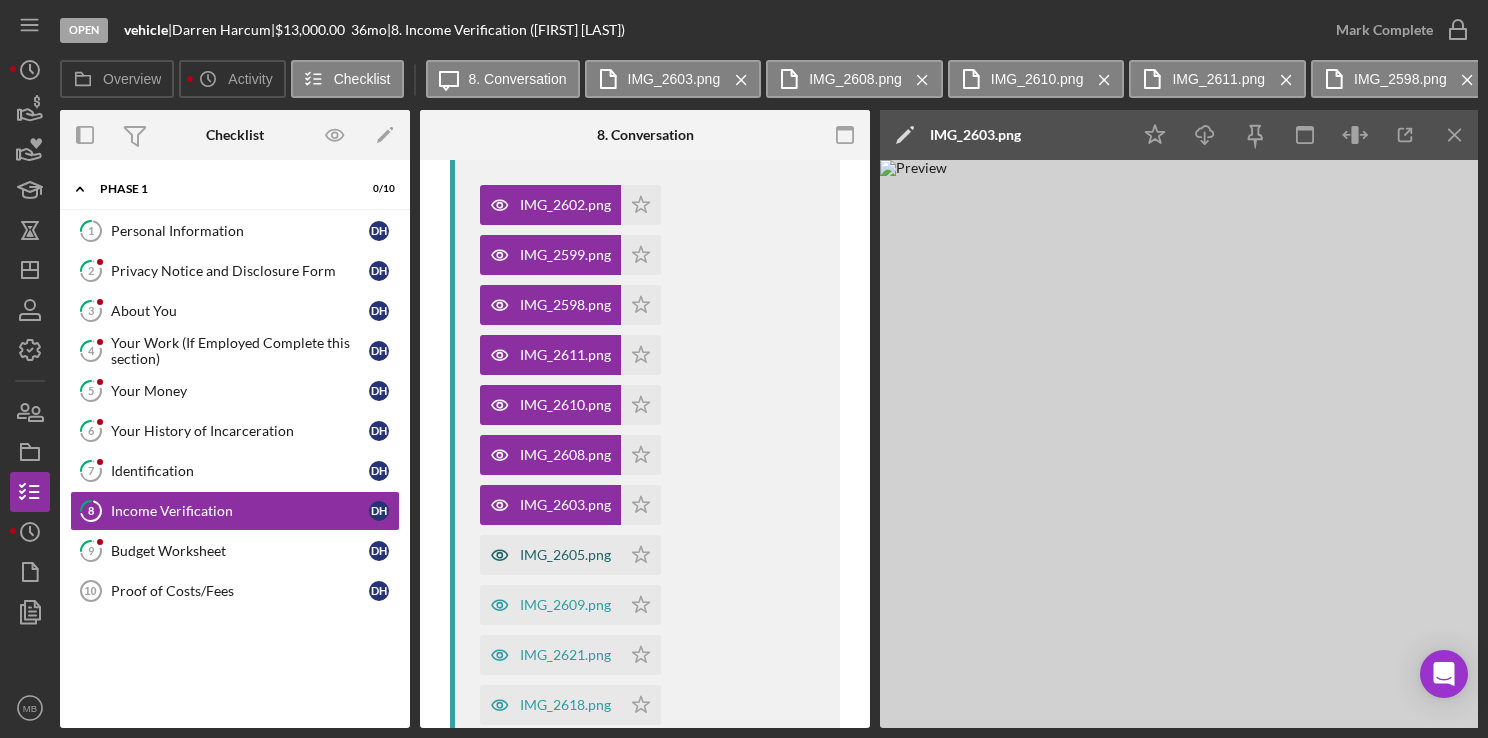 click on "IMG_2605.png" at bounding box center (565, 555) 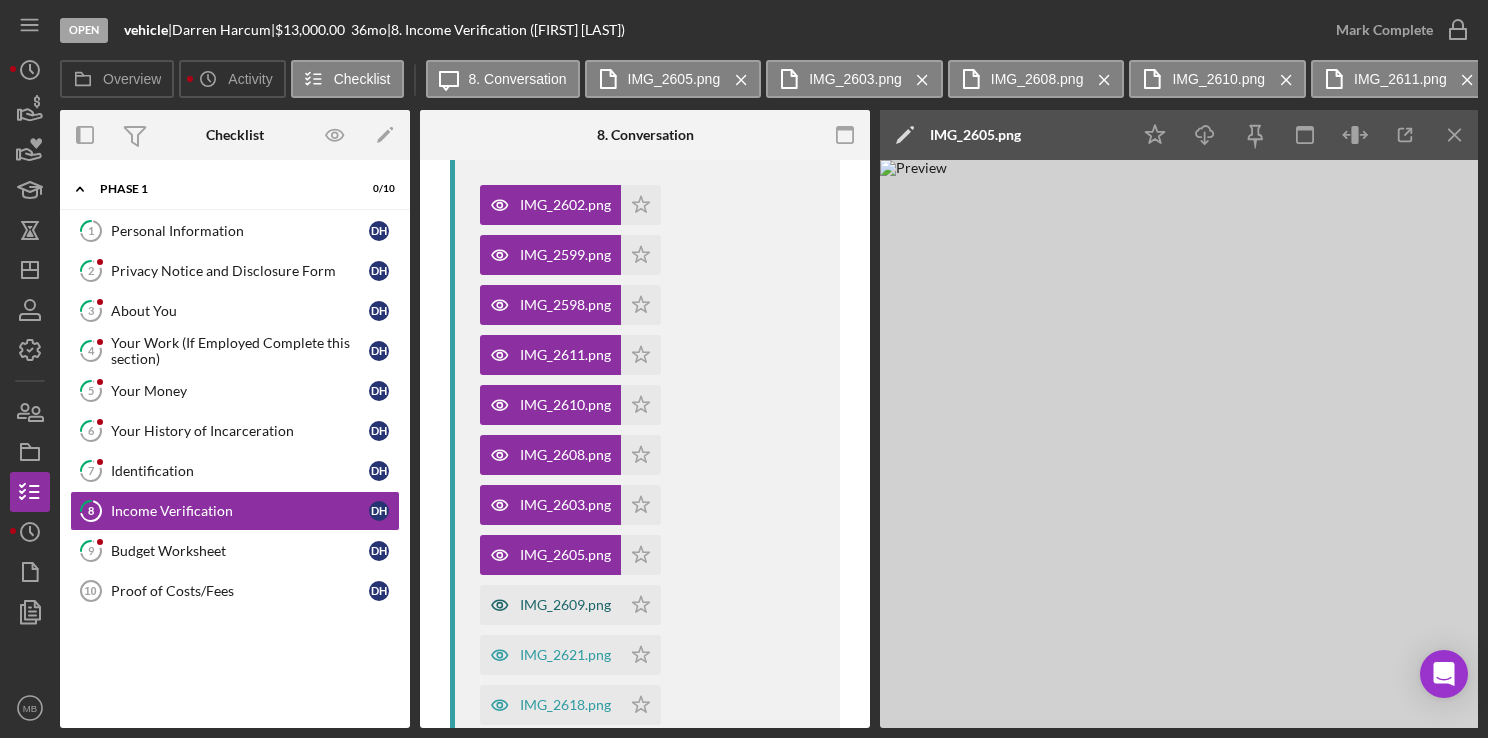 click on "IMG_2609.png" at bounding box center [565, 605] 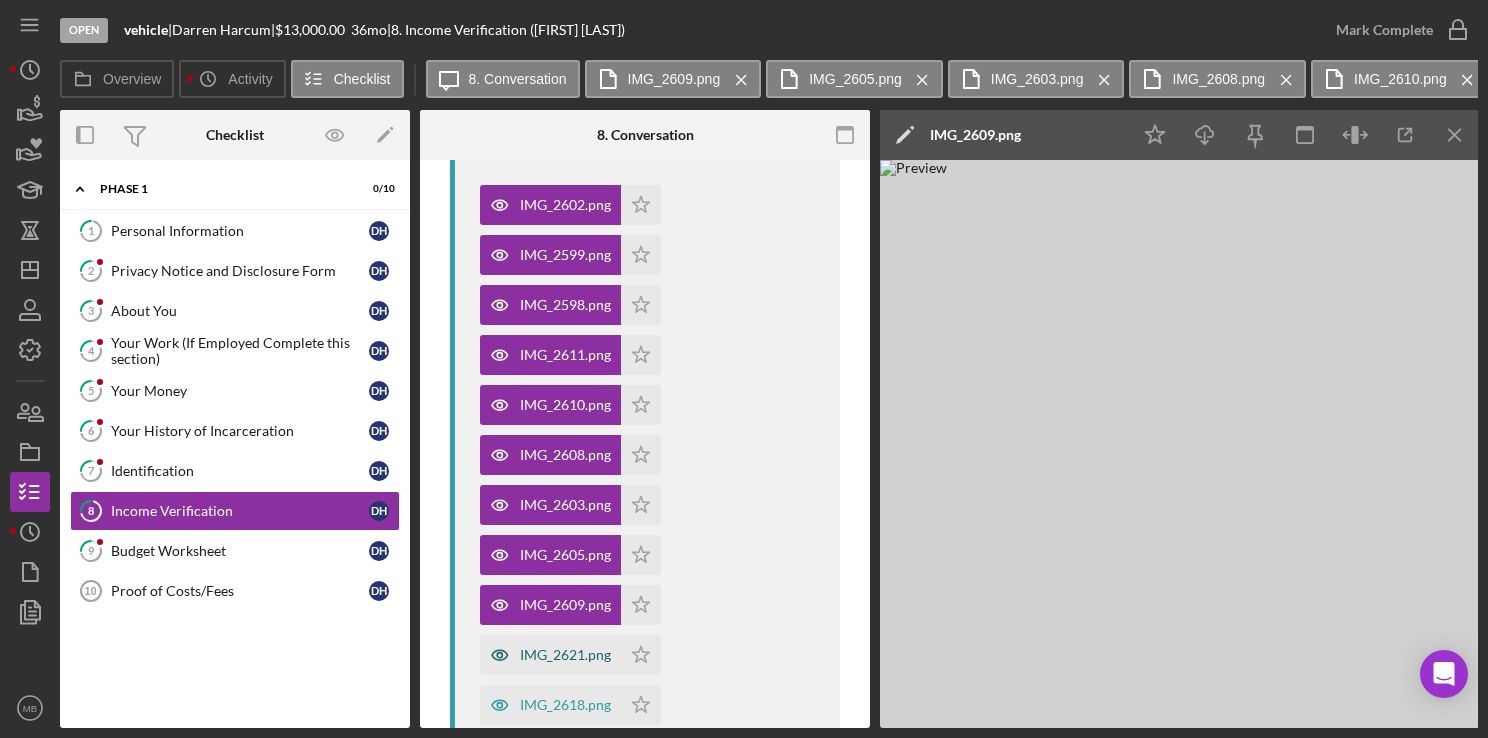 click on "IMG_2621.png" at bounding box center [565, 655] 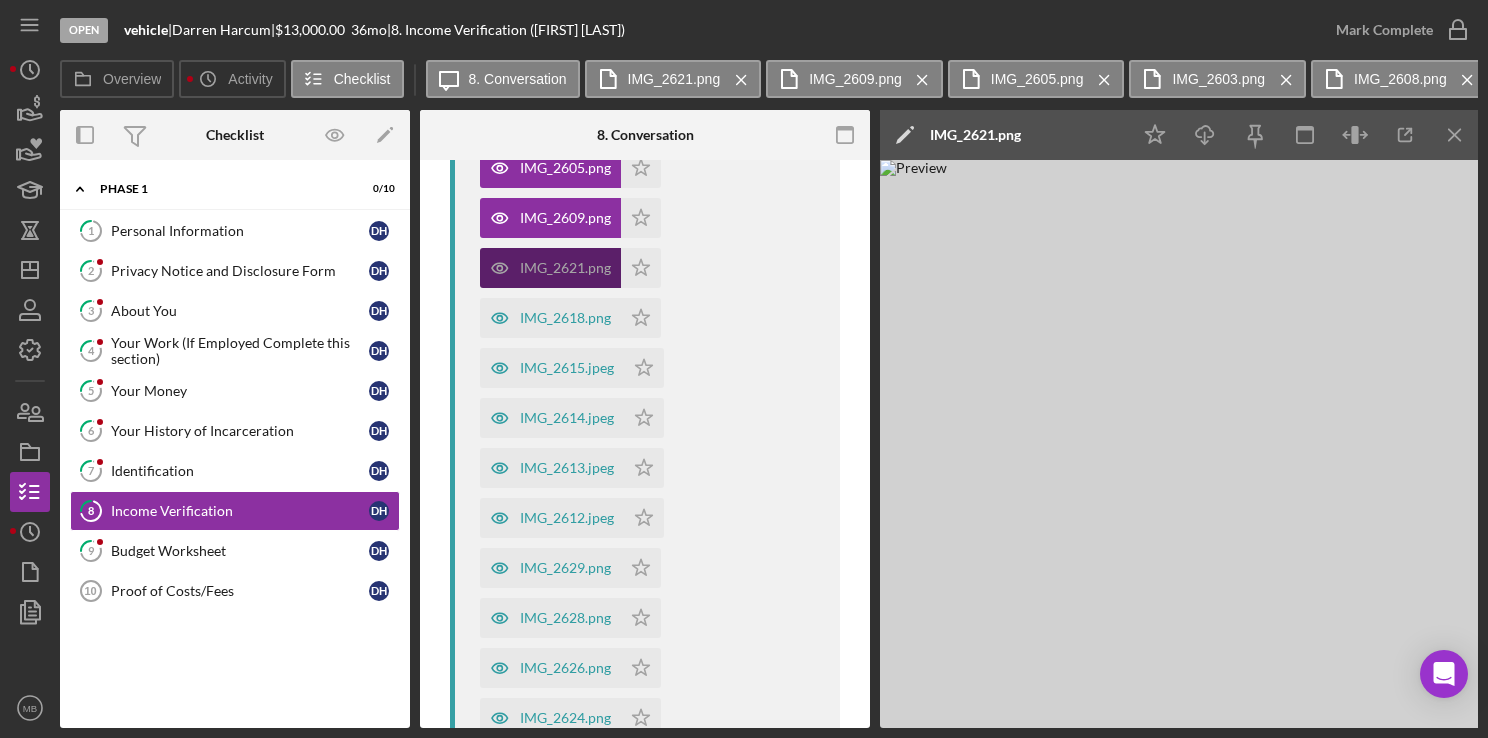 scroll, scrollTop: 817, scrollLeft: 0, axis: vertical 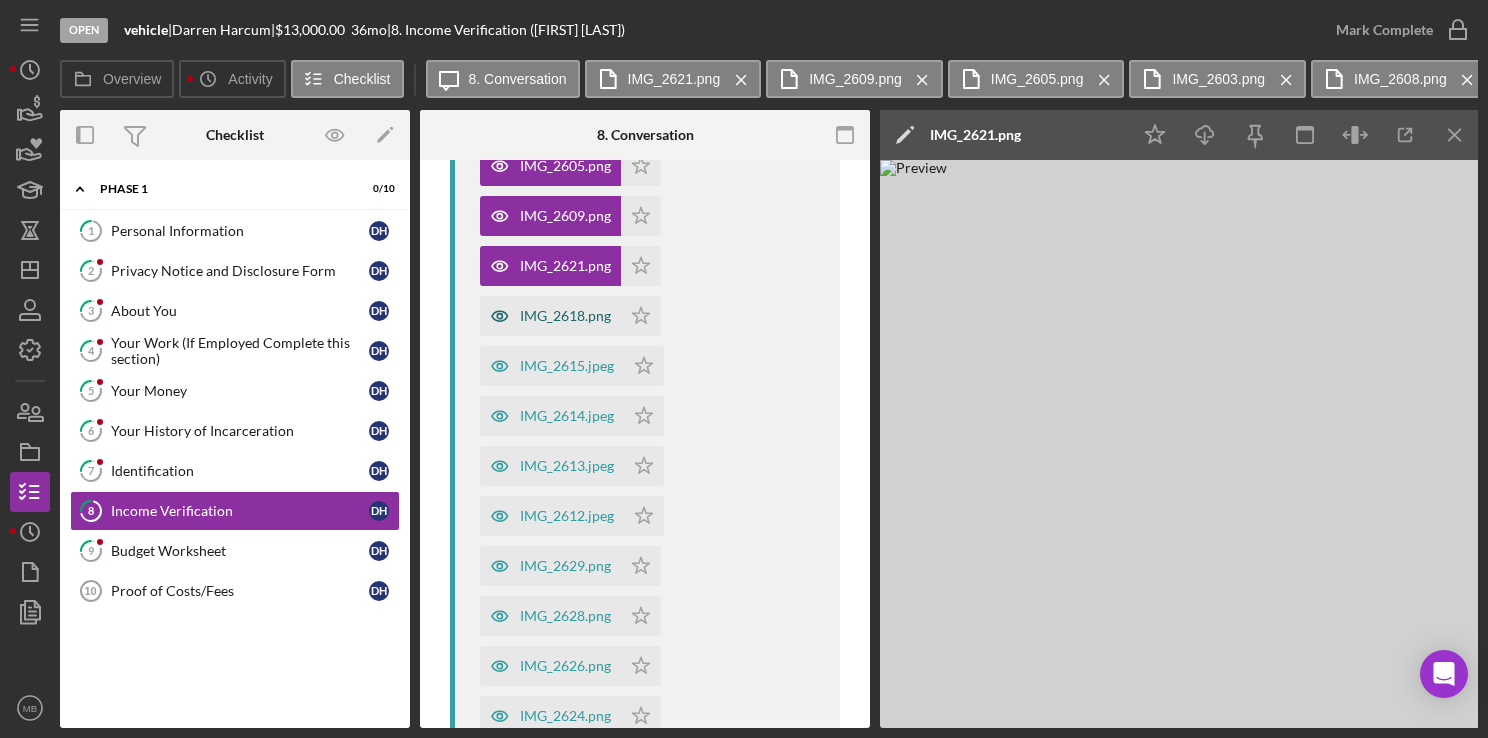 click on "IMG_2618.png" at bounding box center (550, 316) 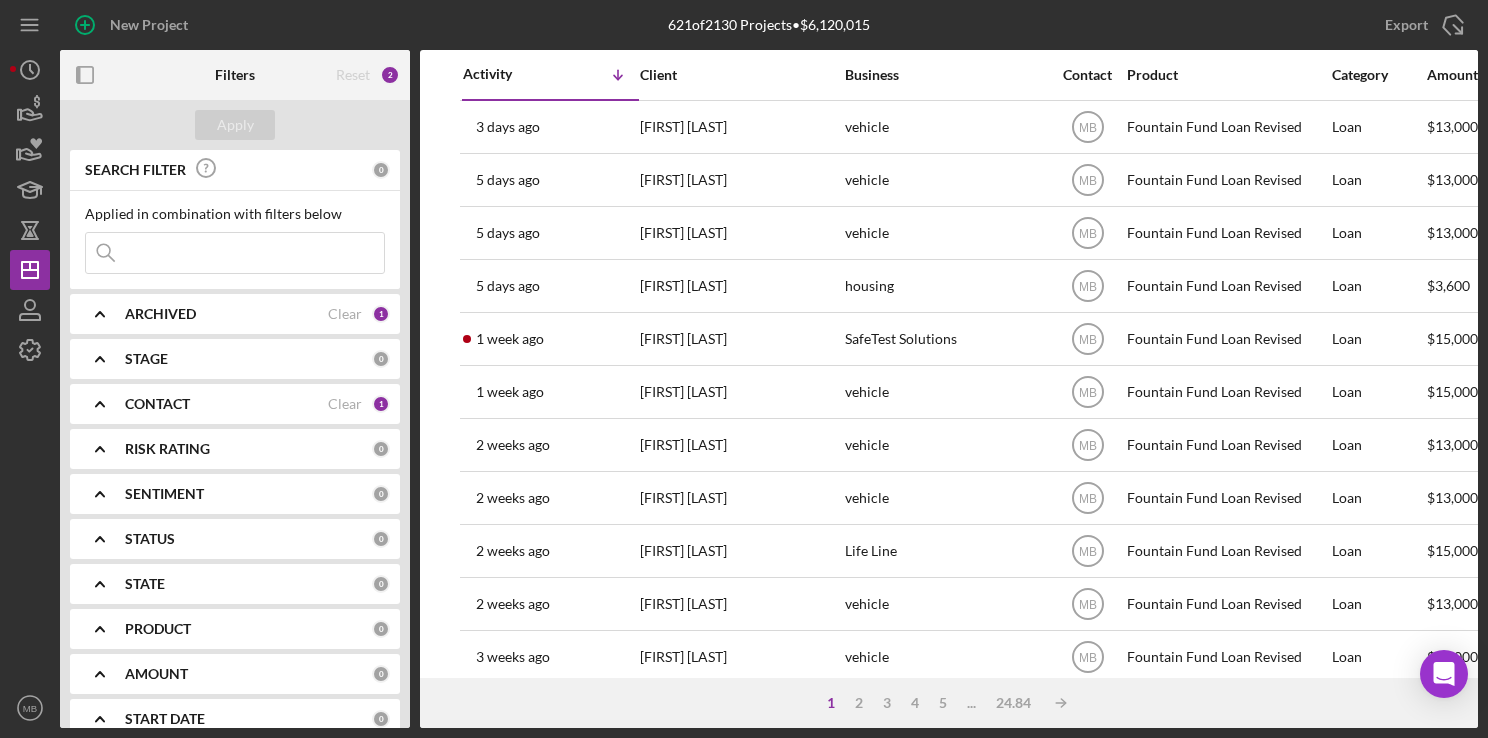 click at bounding box center [235, 253] 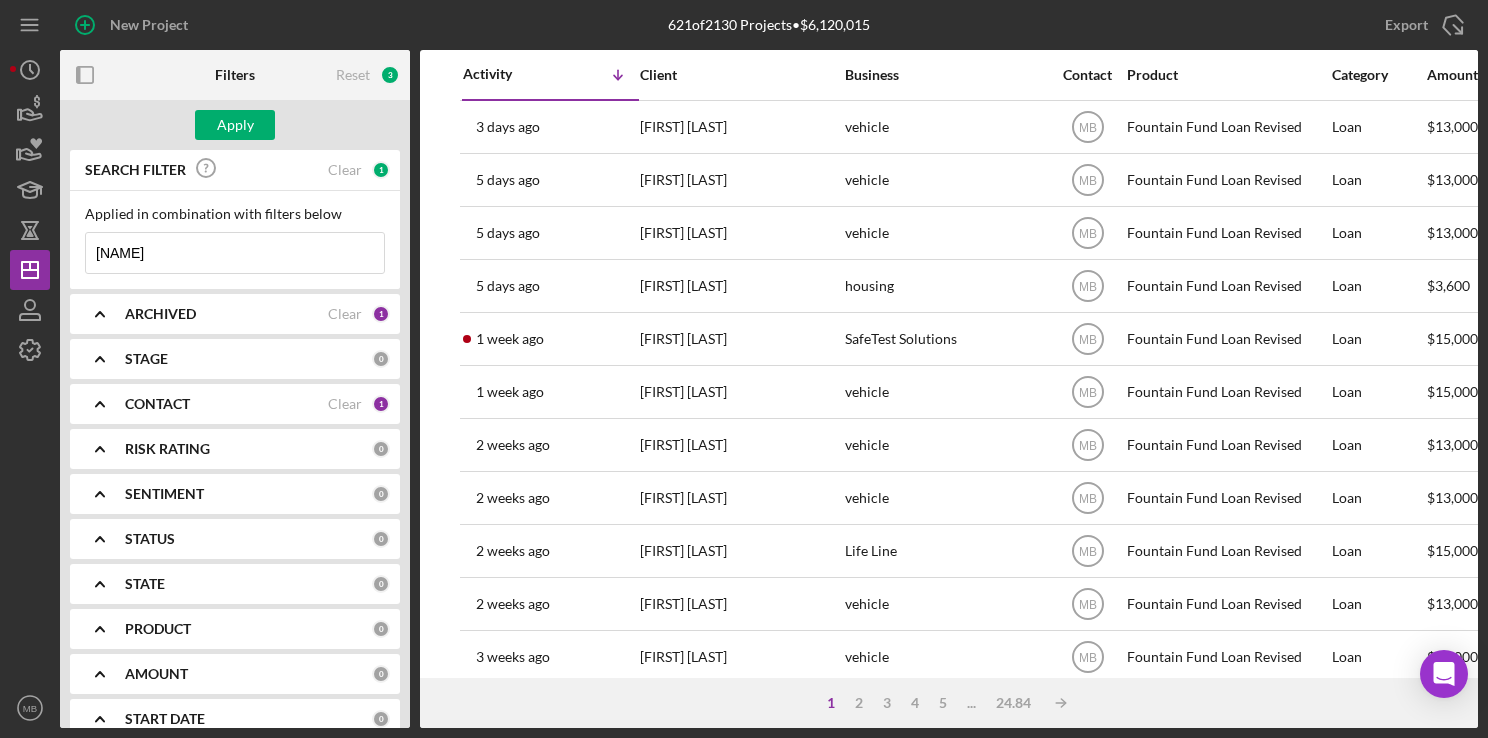 type on "jerome sims" 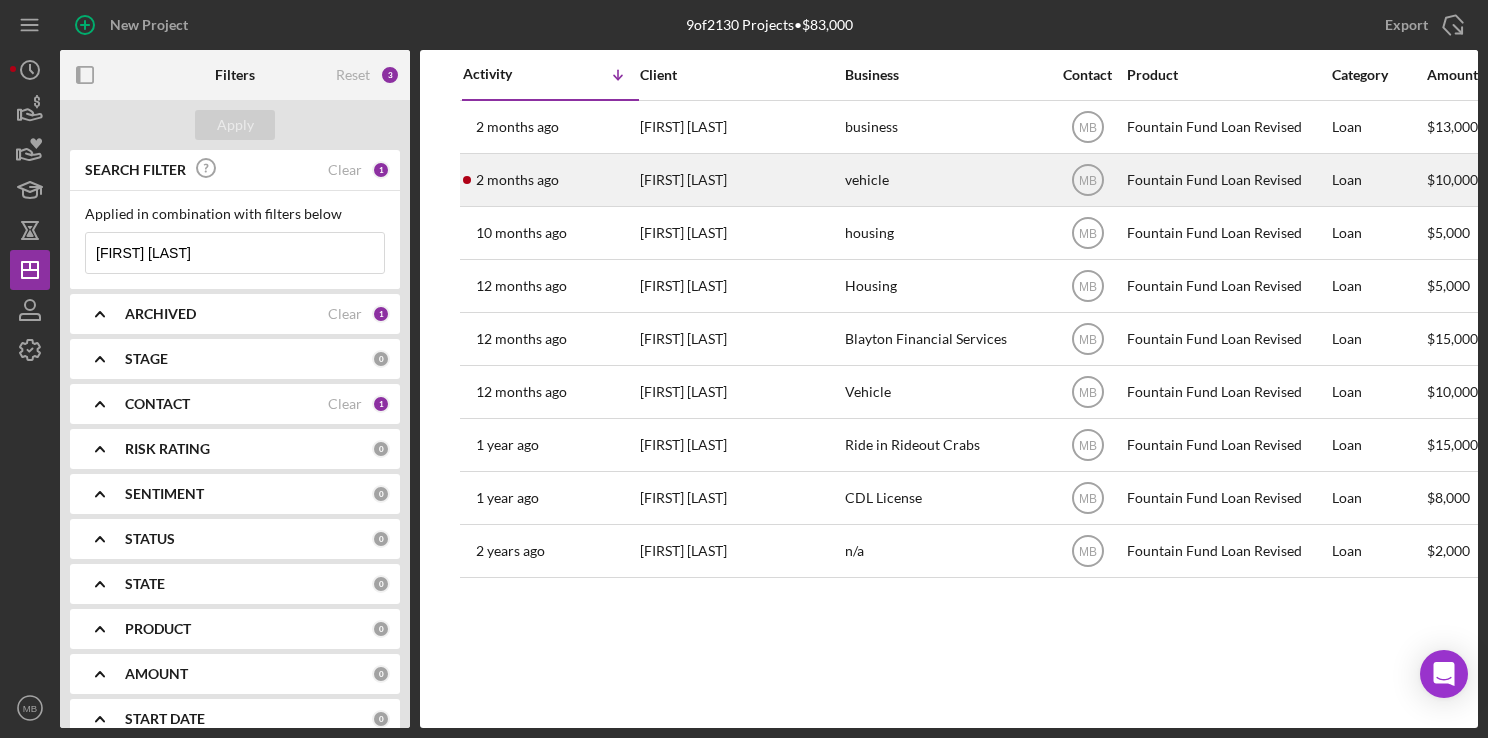 click on "2 months ago Jerome  Sims" at bounding box center (550, 180) 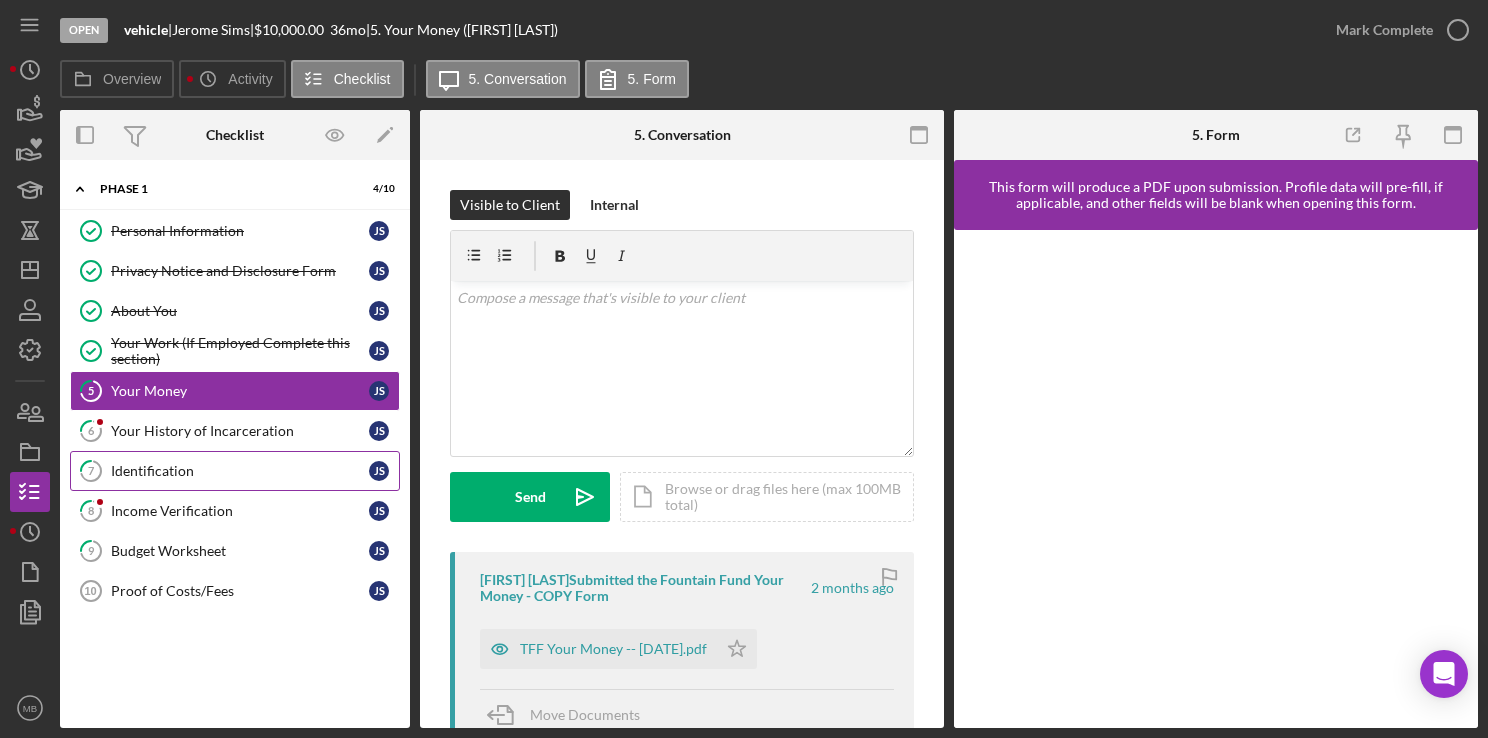 click on "Identification" at bounding box center [240, 471] 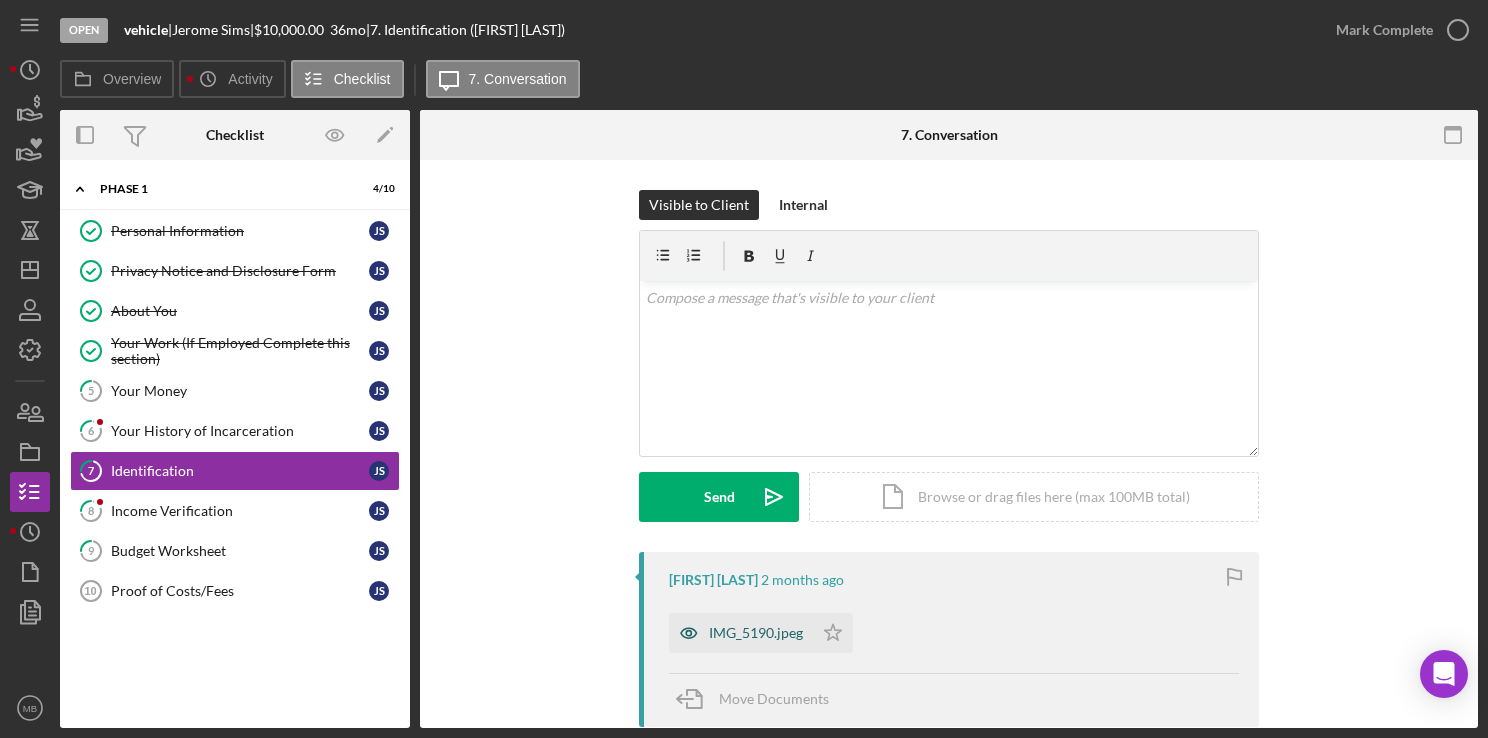 click on "IMG_5190.jpeg" at bounding box center (756, 633) 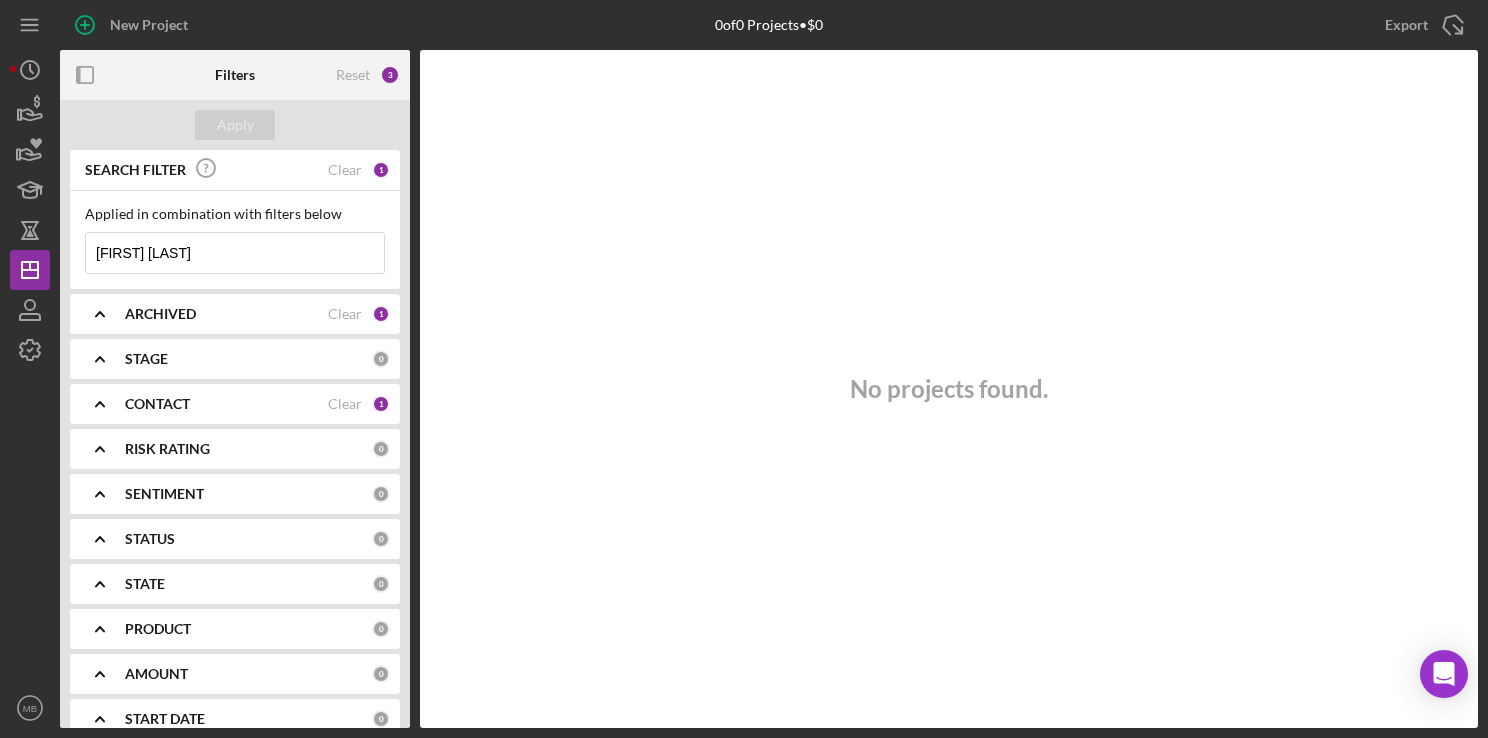 type 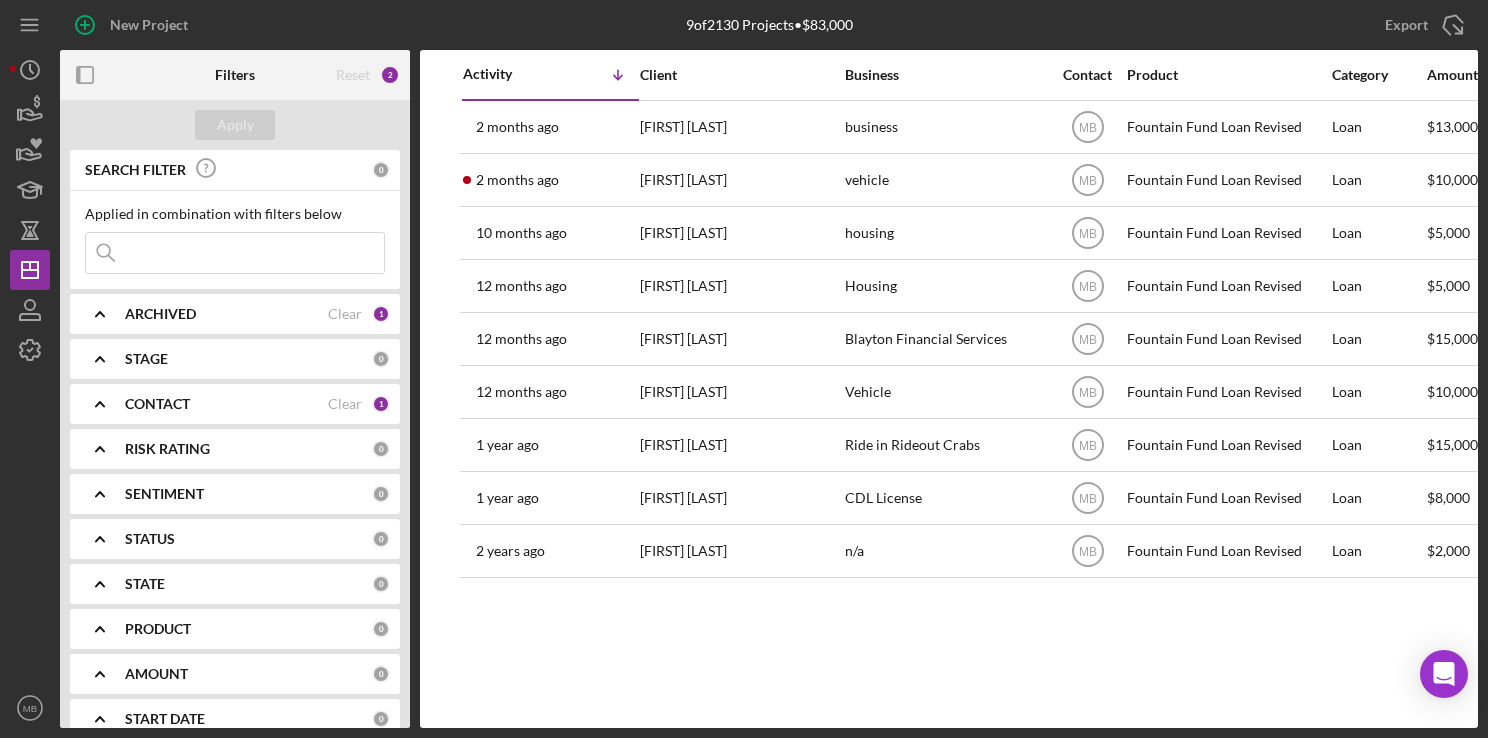 click at bounding box center (235, 253) 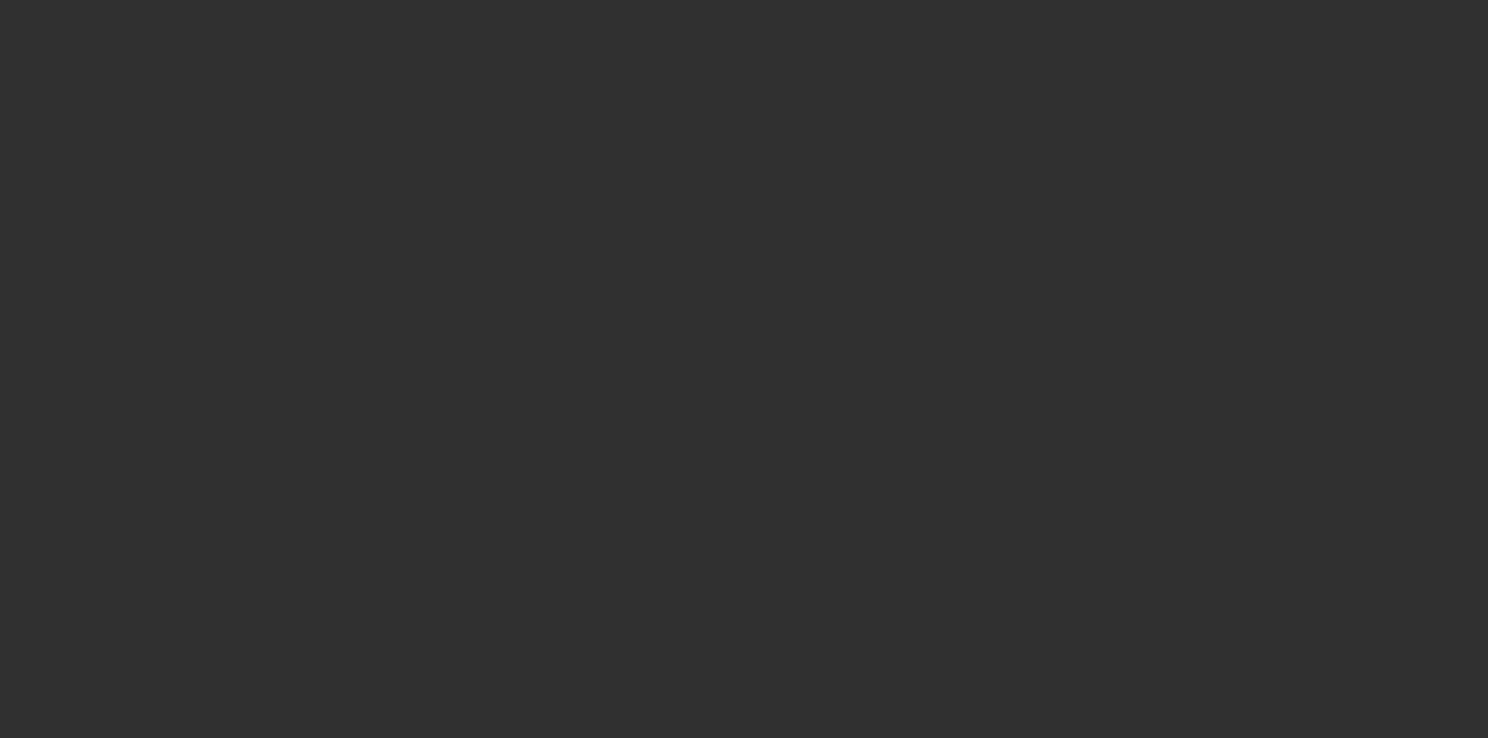 scroll, scrollTop: 0, scrollLeft: 0, axis: both 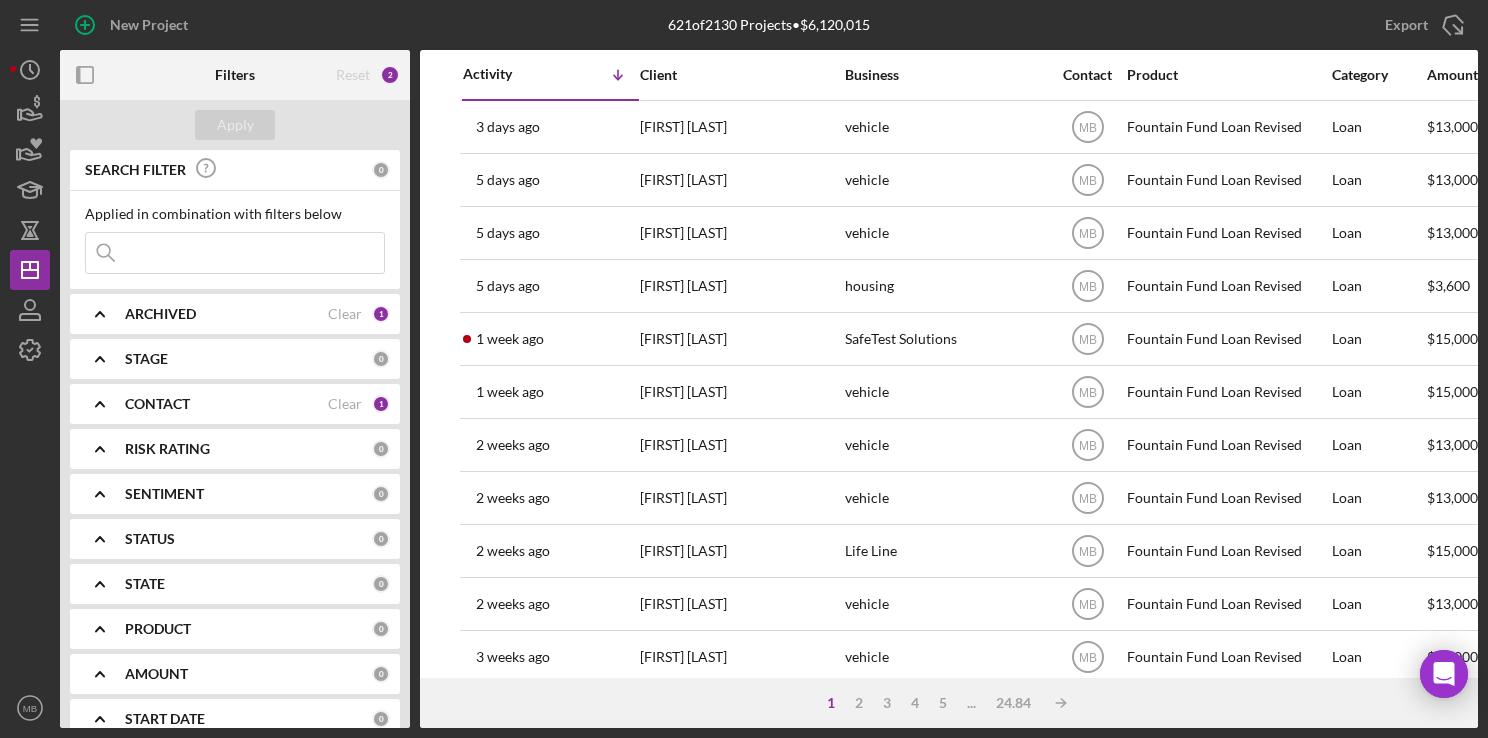 click at bounding box center (235, 253) 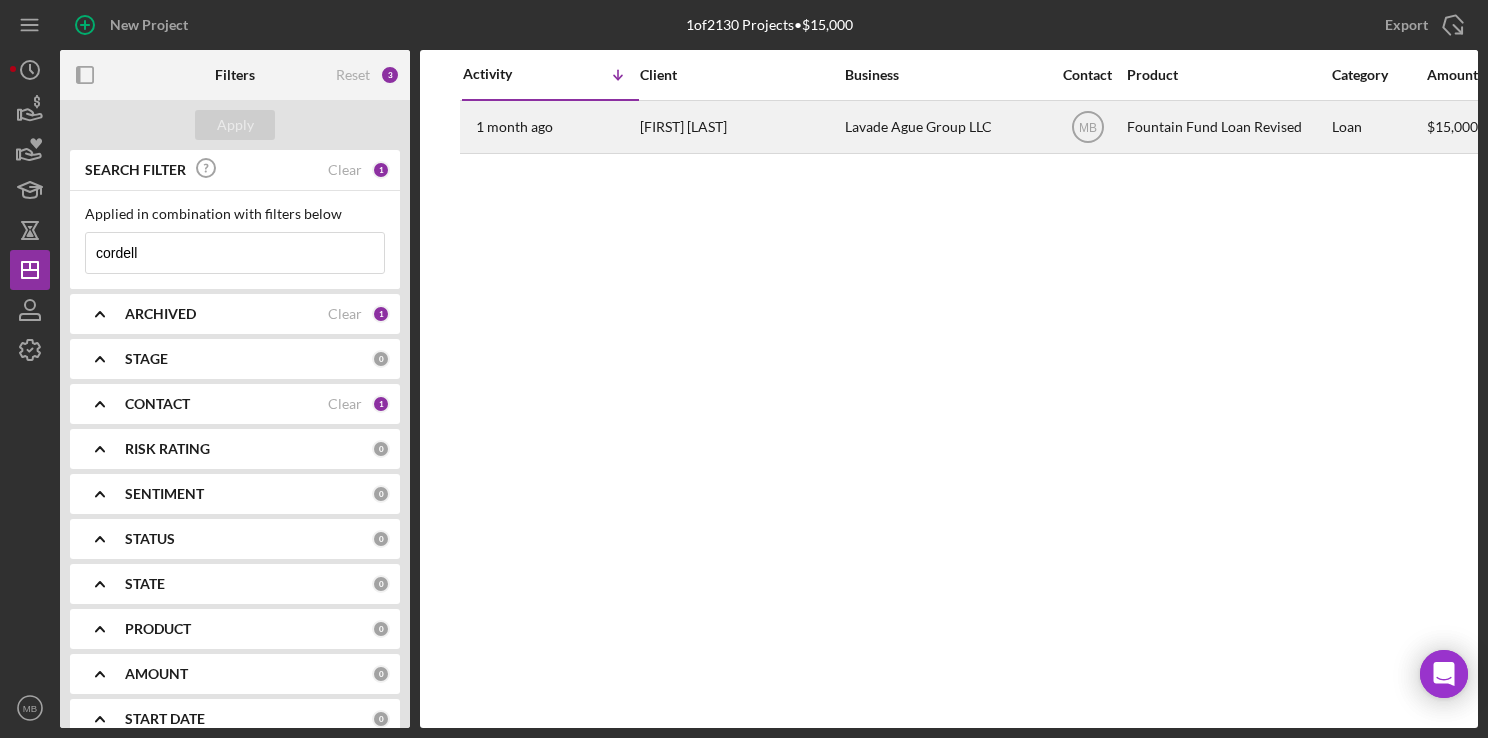 type on "cordell" 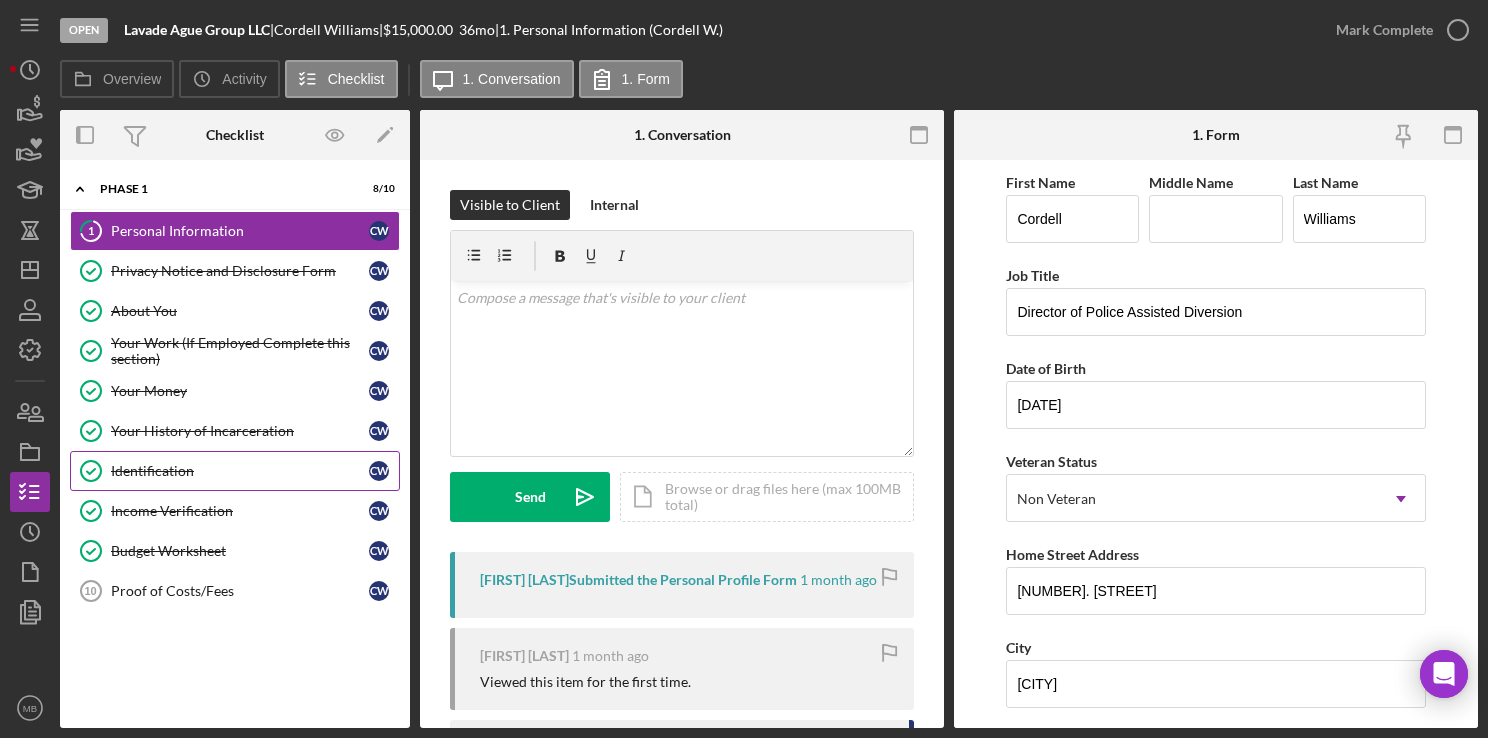 click on "Identification" at bounding box center [240, 471] 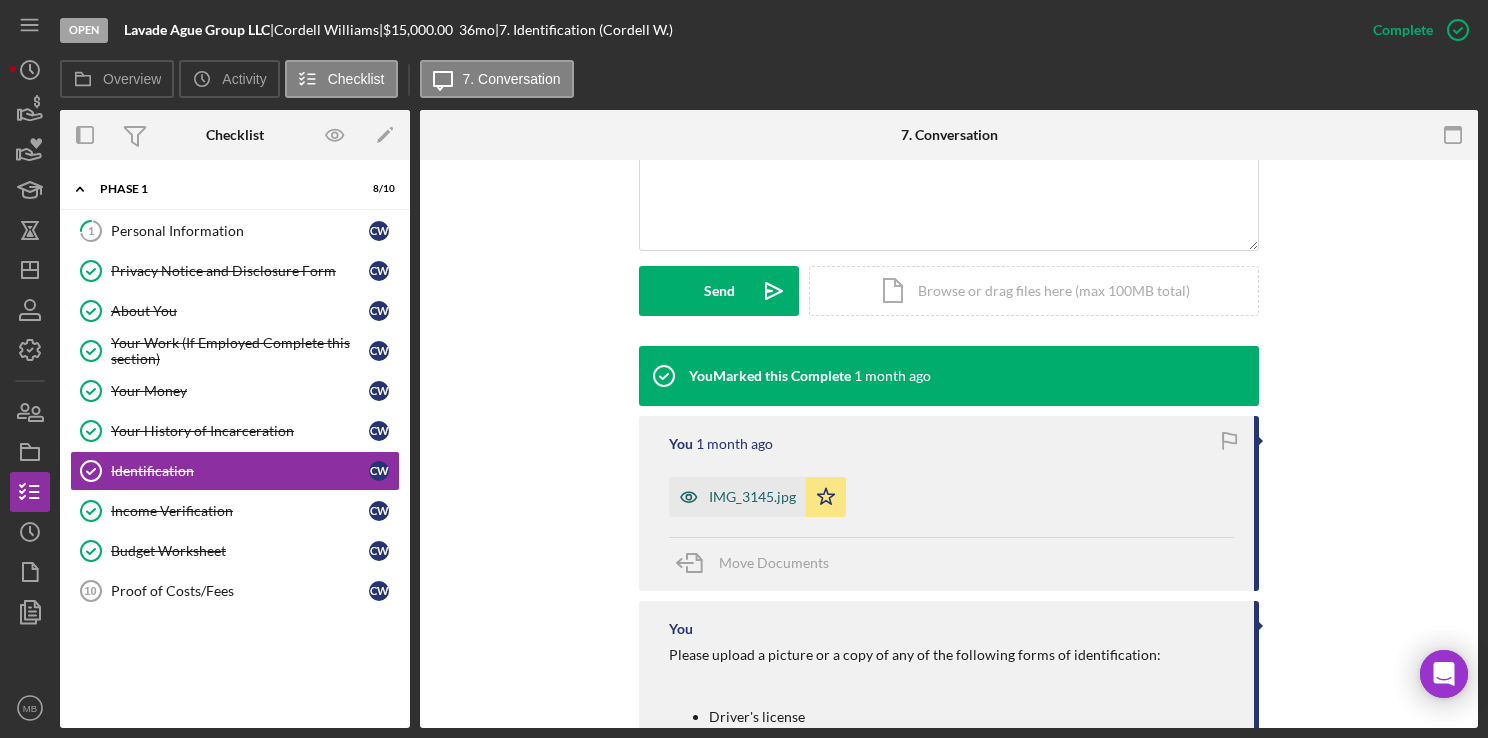 click on "IMG_3145.jpg" at bounding box center [752, 497] 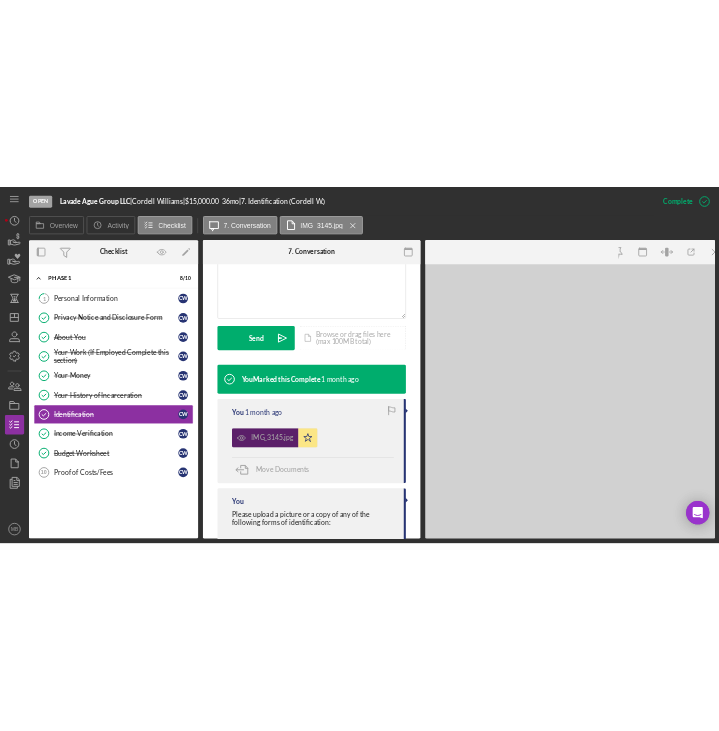 scroll, scrollTop: 504, scrollLeft: 0, axis: vertical 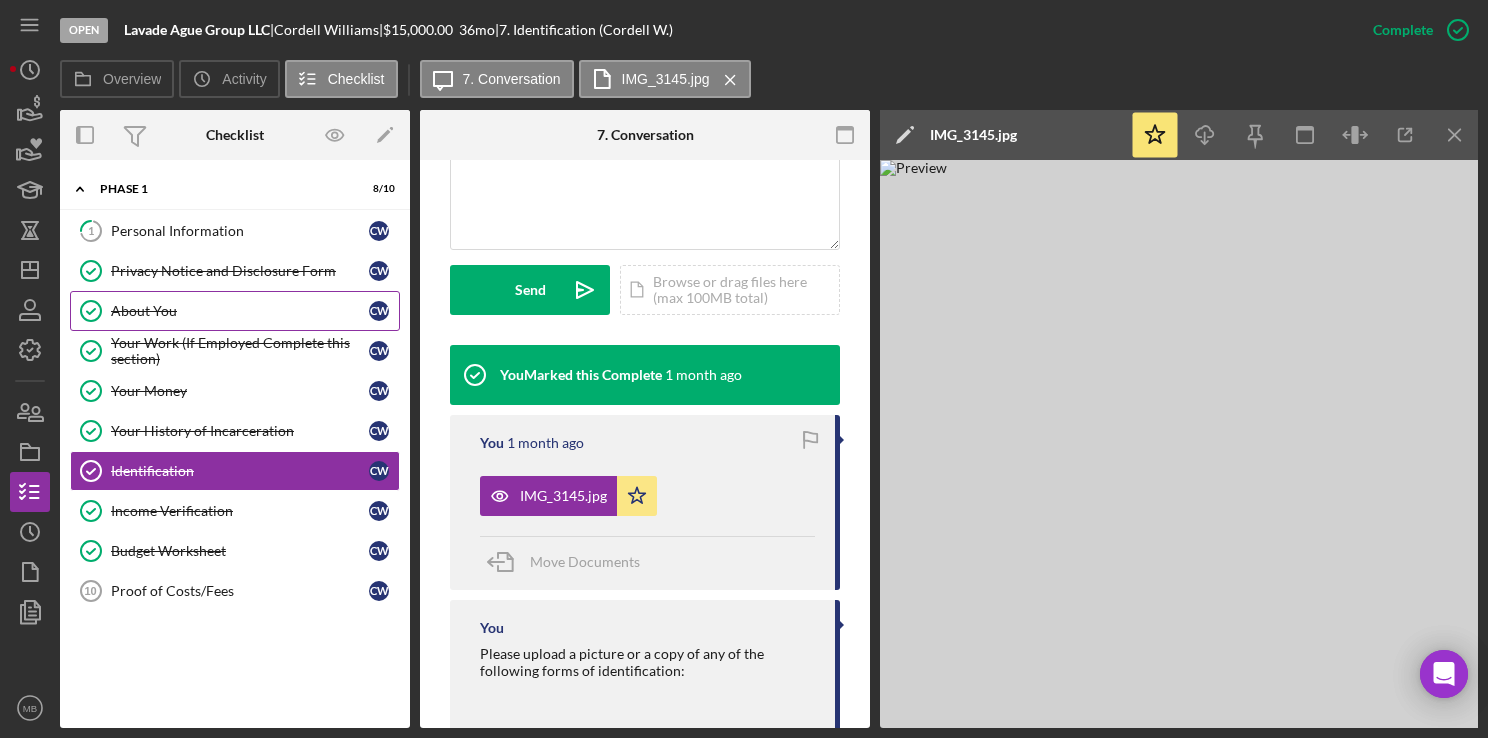 click on "About You" at bounding box center (240, 311) 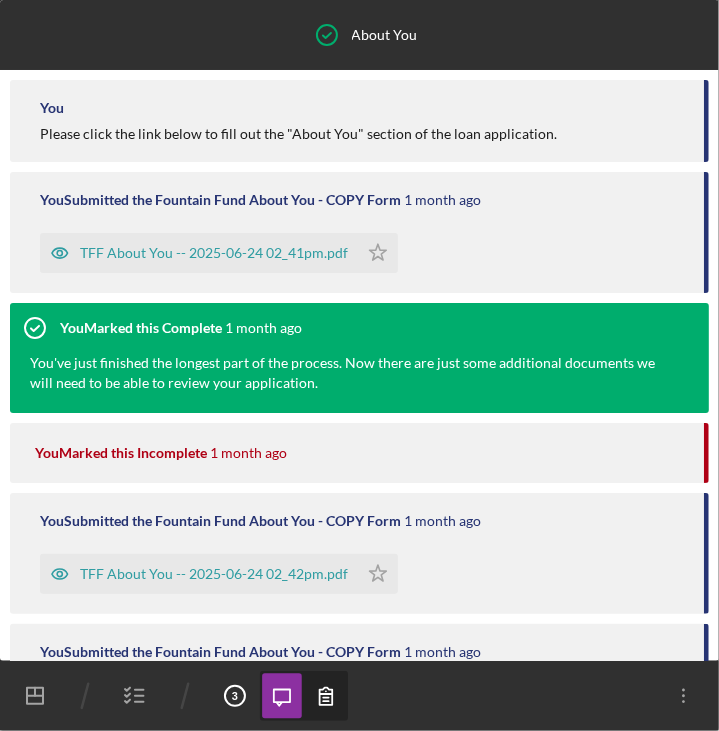 scroll, scrollTop: 0, scrollLeft: 0, axis: both 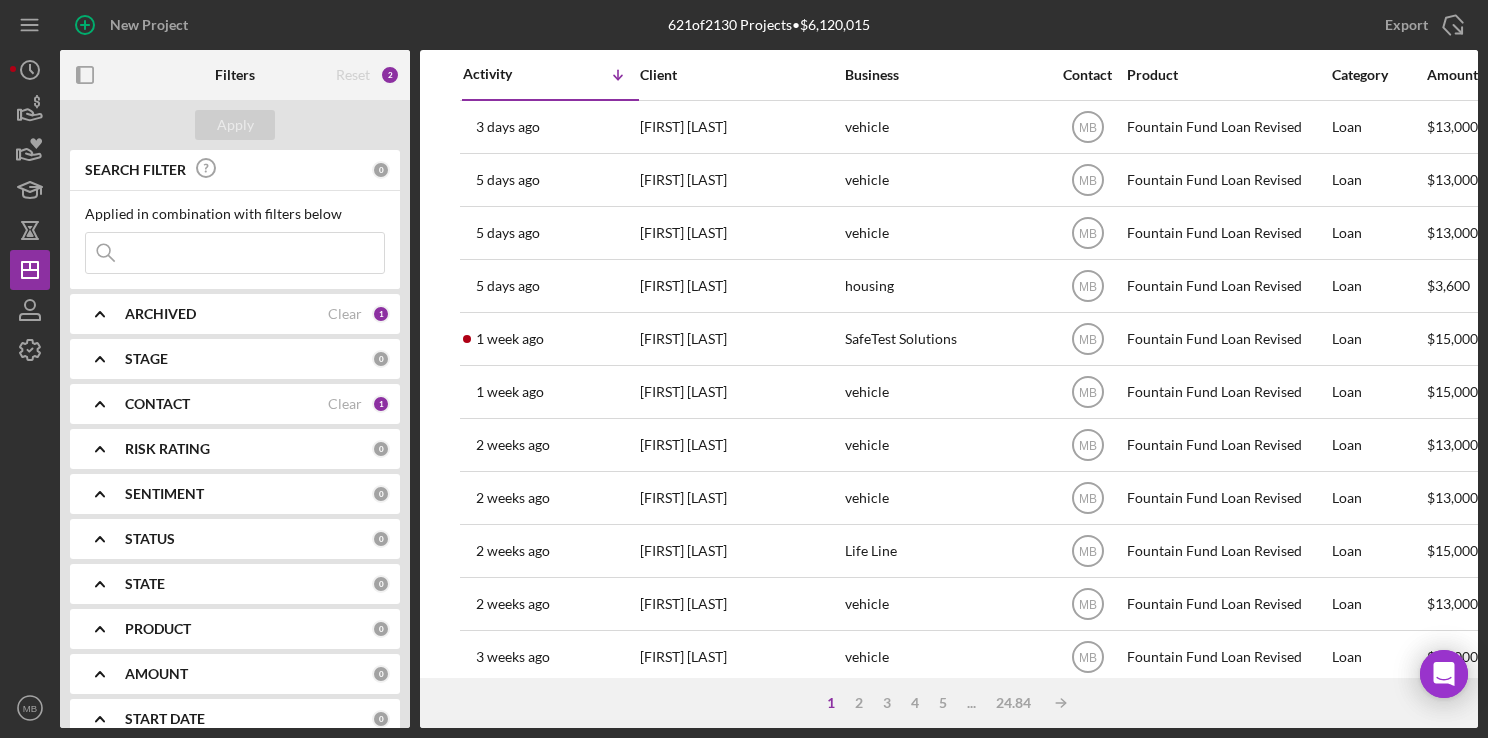 click at bounding box center [235, 253] 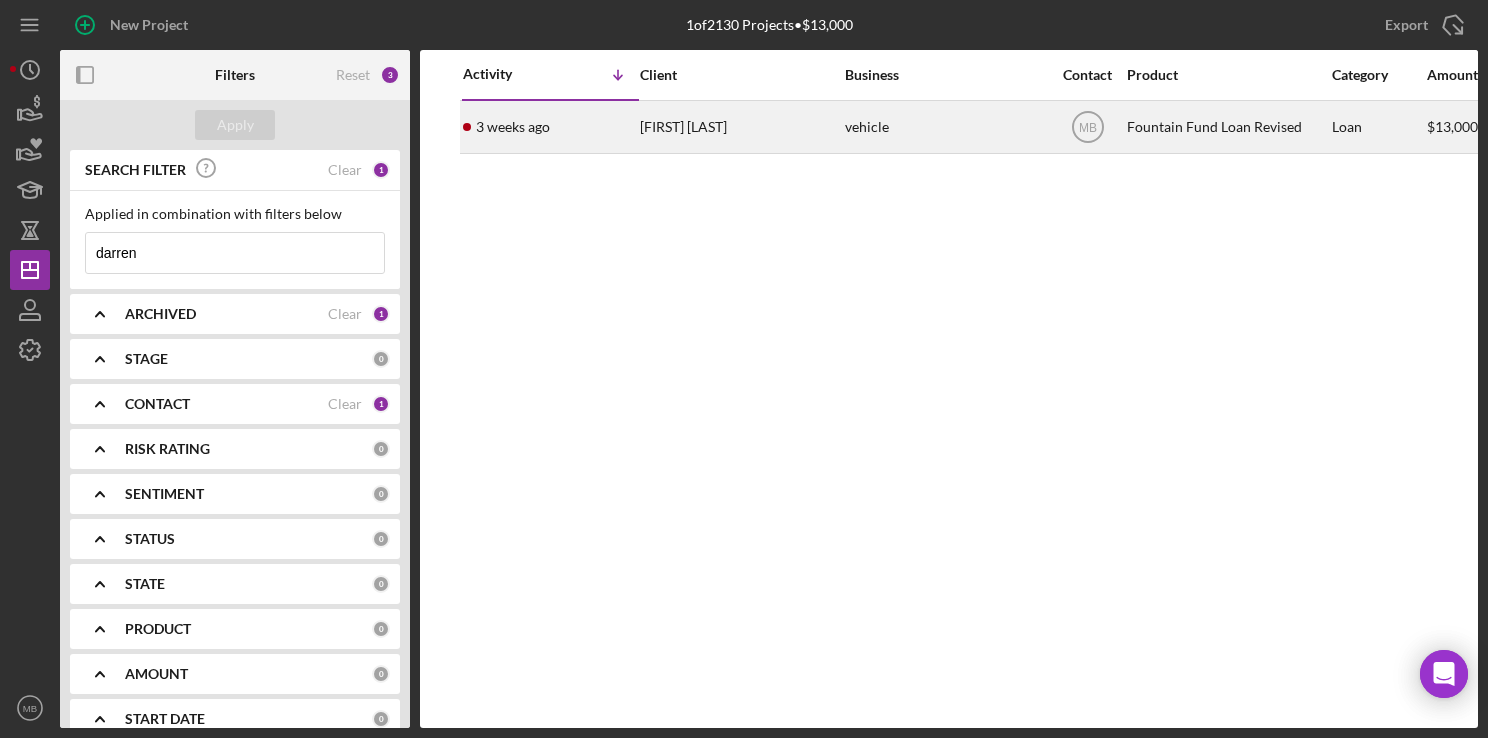type on "[FIRST]" 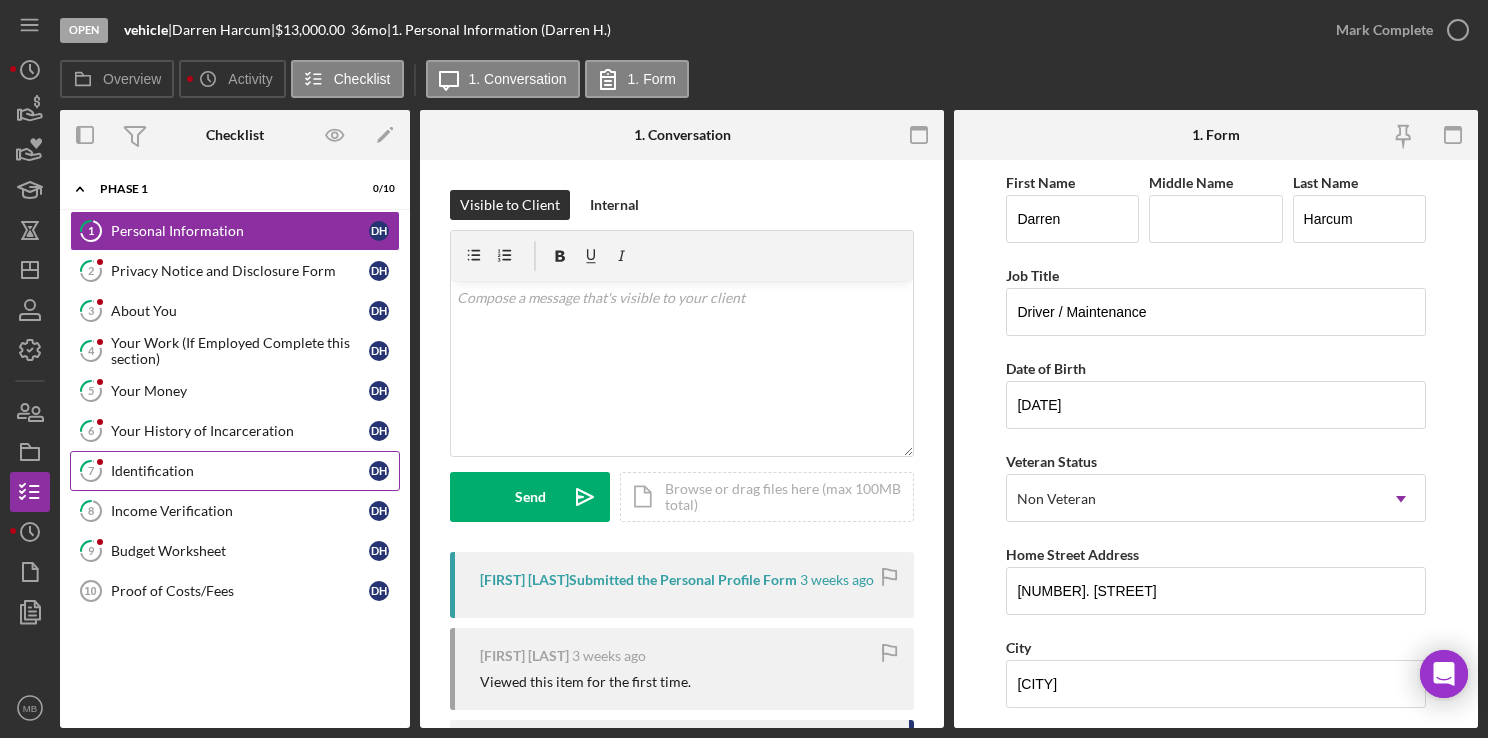 click on "7 Identification D H" at bounding box center [235, 471] 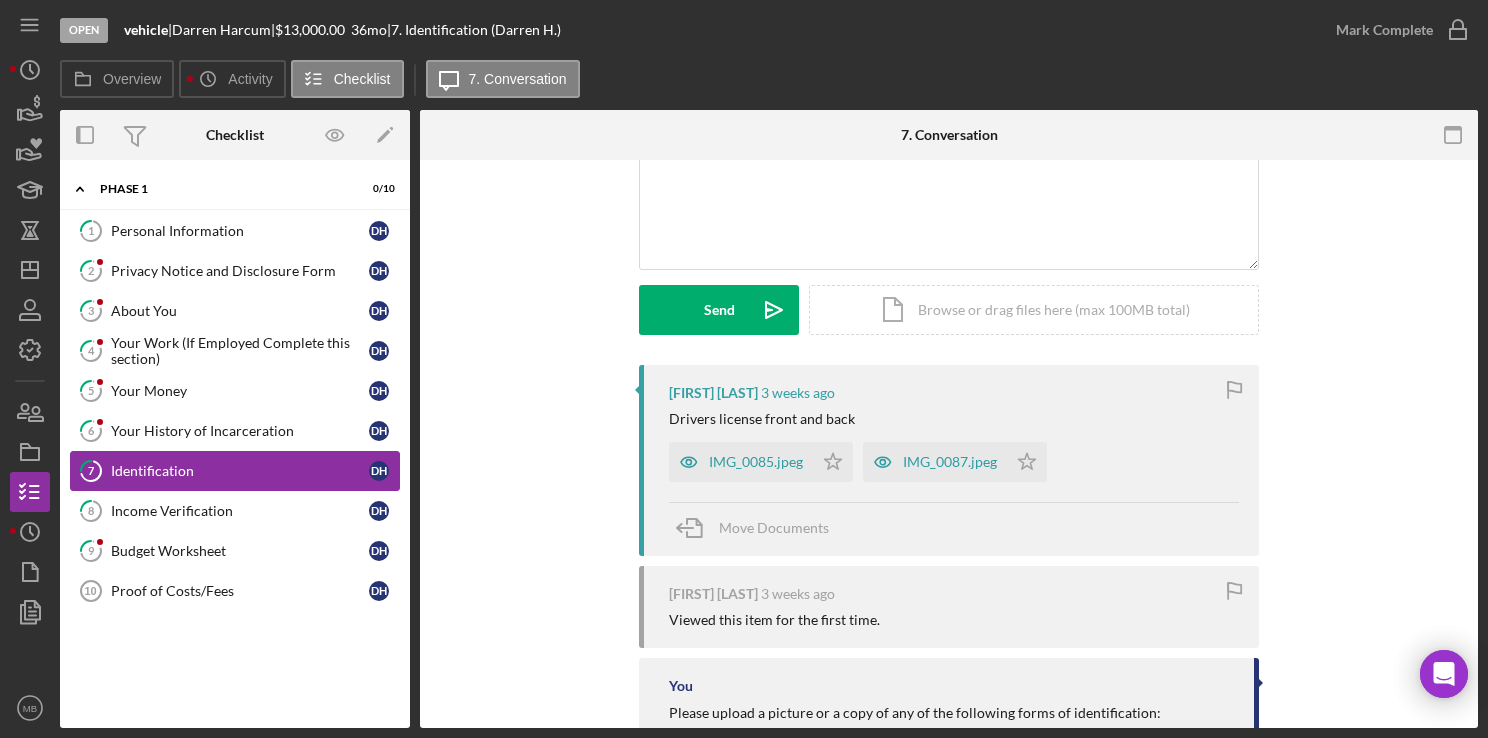 scroll, scrollTop: 201, scrollLeft: 0, axis: vertical 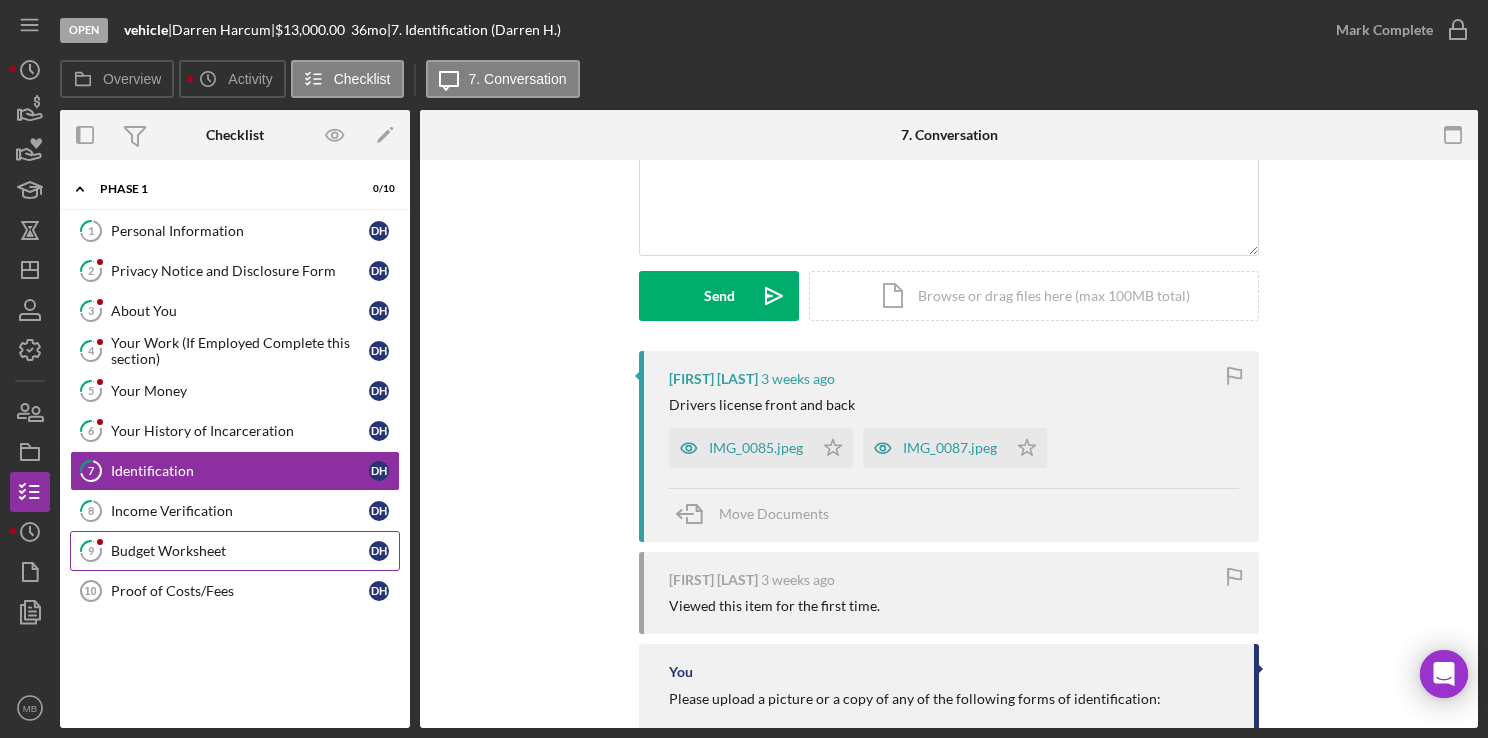 click on "Budget Worksheet" at bounding box center [240, 551] 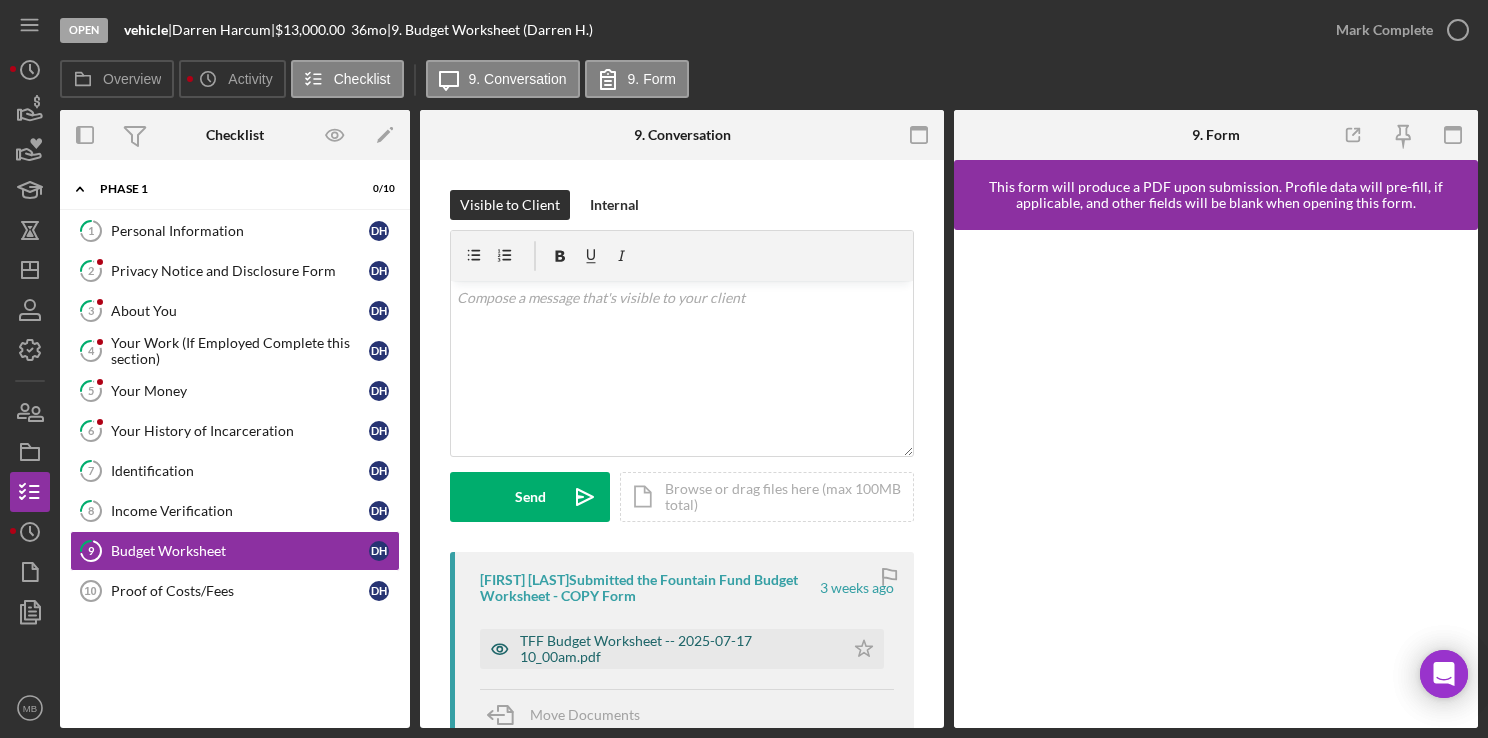click on "TFF Budget Worksheet -- 2025-07-17 10_00am.pdf" at bounding box center (677, 649) 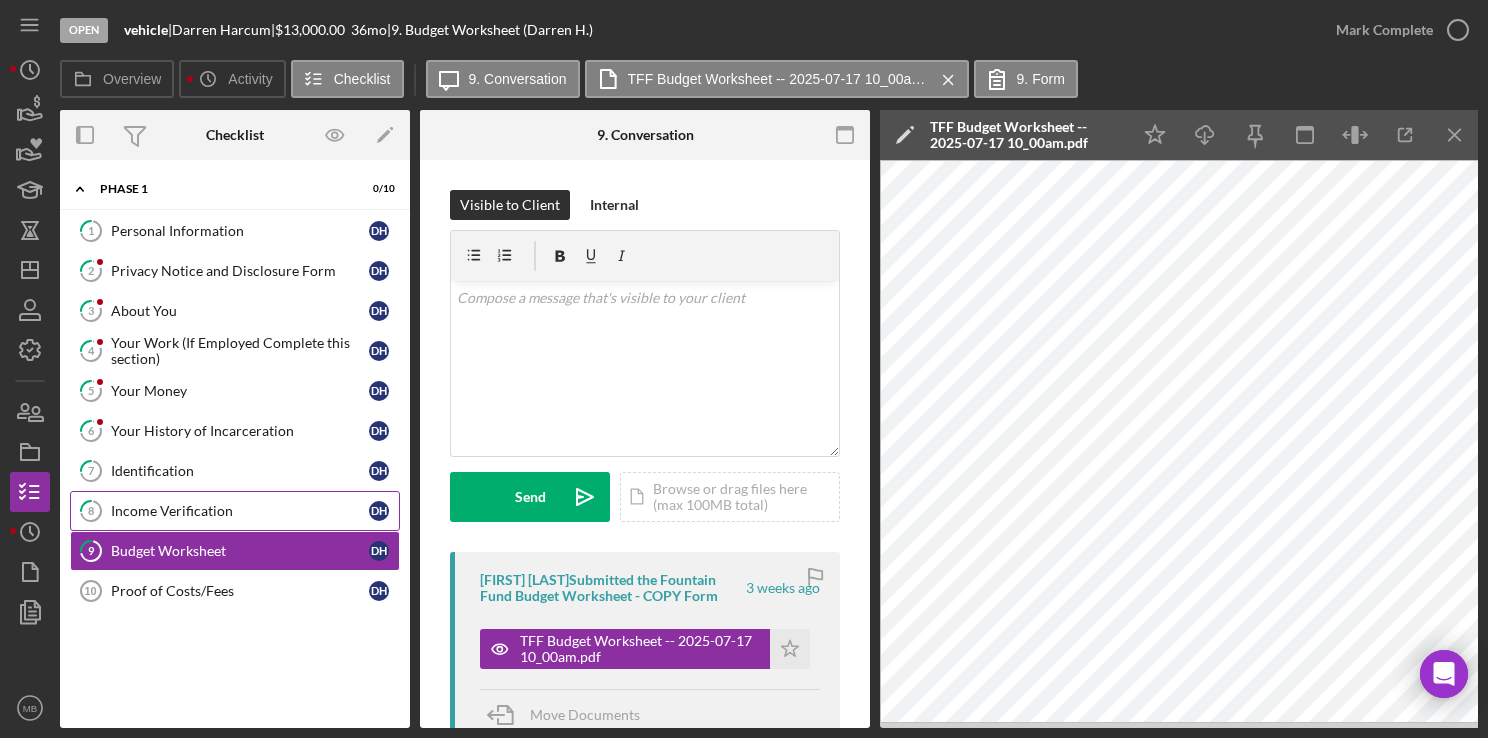 click on "Income Verification" at bounding box center [240, 511] 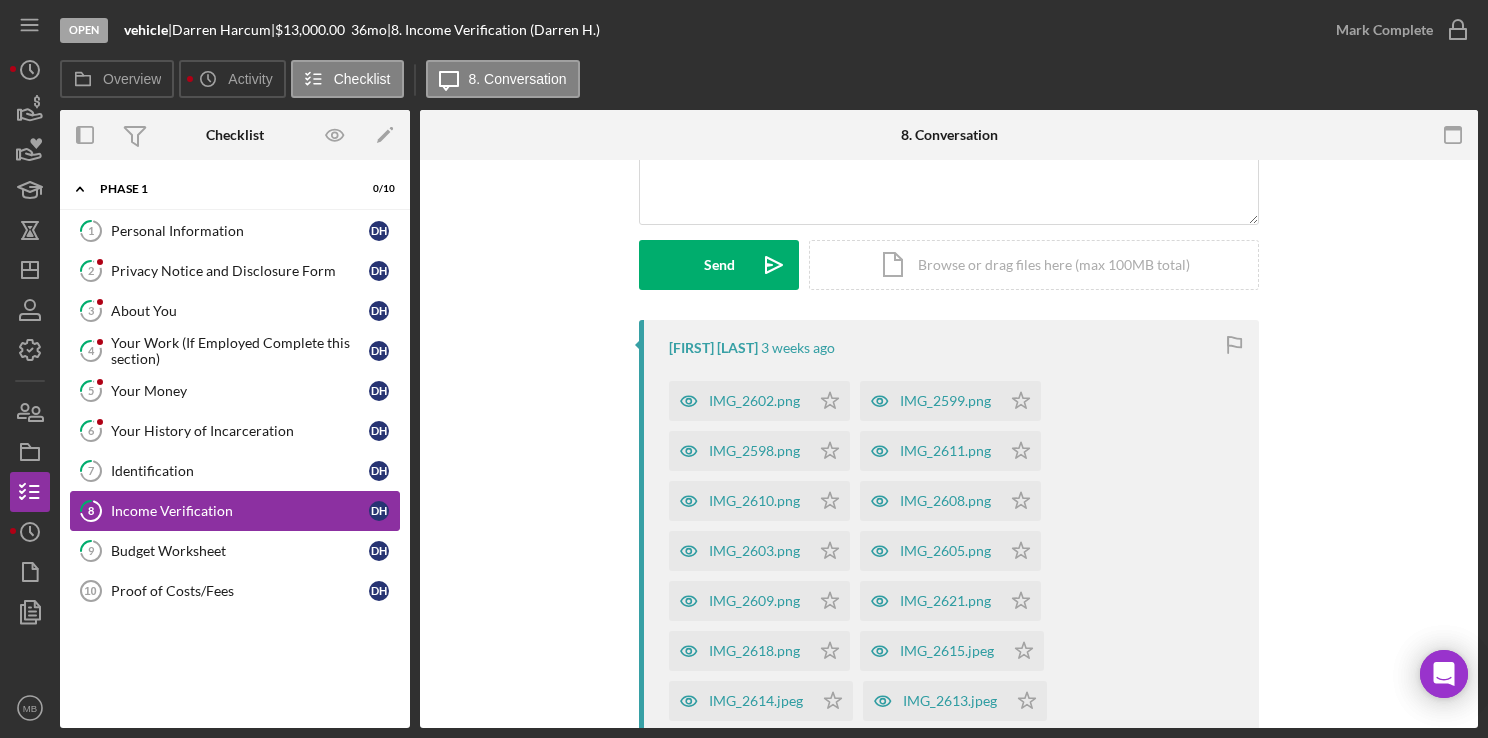 scroll, scrollTop: 236, scrollLeft: 0, axis: vertical 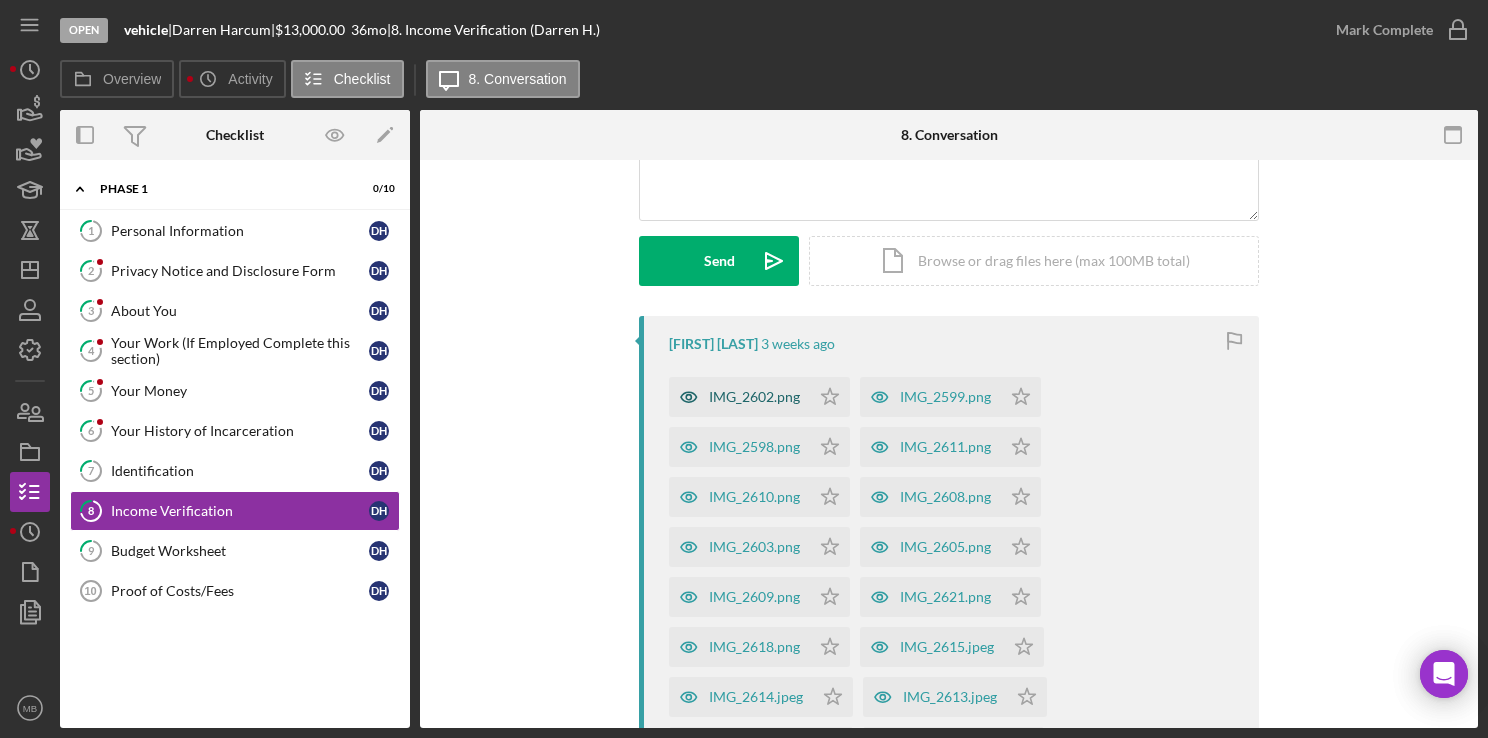 click on "IMG_2602.png" at bounding box center [754, 397] 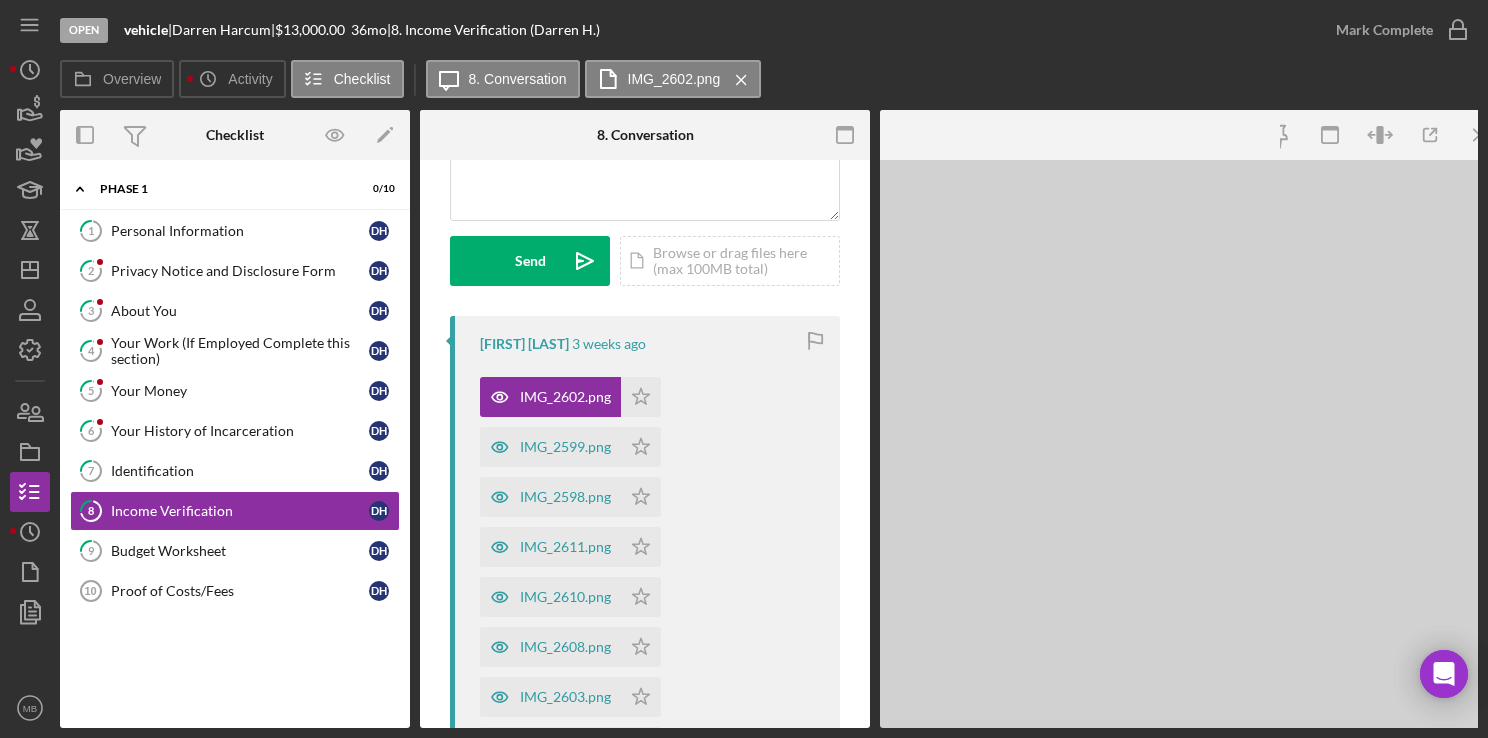 click on "IMG_2602.png Icon/Star IMG_2599.png Icon/Star IMG_2598.png Icon/Star IMG_2611.png Icon/Star IMG_2610.png Icon/Star IMG_2608.png Icon/Star IMG_2603.png Icon/Star IMG_2605.png Icon/Star IMG_2609.png Icon/Star IMG_2621.png Icon/Star IMG_2618.png Icon/Star IMG_2615.jpeg Icon/Star IMG_2614.jpeg Icon/Star IMG_2613.jpeg Icon/Star IMG_2612.jpeg Icon/Star IMG_2629.png Icon/Star IMG_2628.png Icon/Star IMG_2626.png Icon/Star IMG_2624.png Icon/Star IMG_2625.png Icon/Star IMG_2627.png Icon/Star" at bounding box center (650, 892) 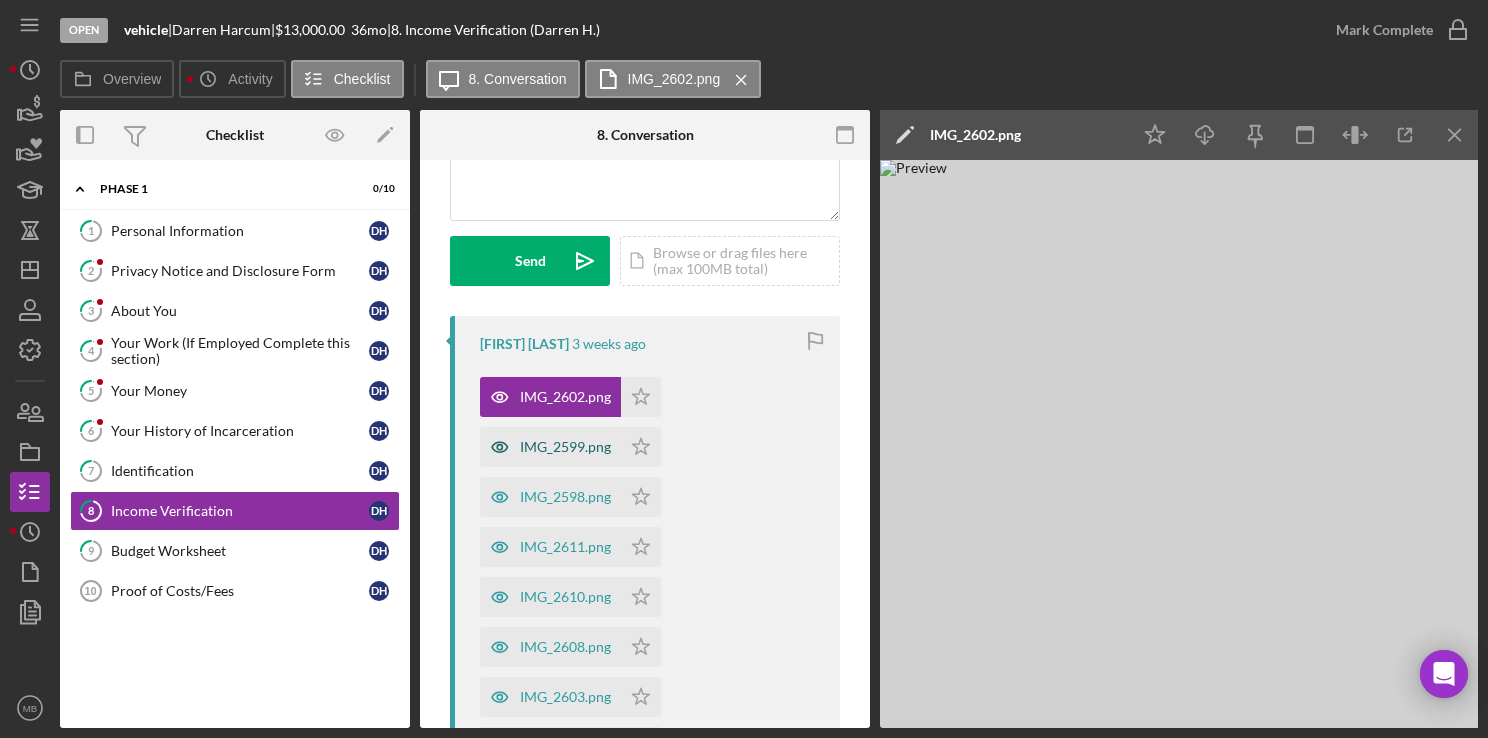 click on "IMG_2599.png" at bounding box center [550, 447] 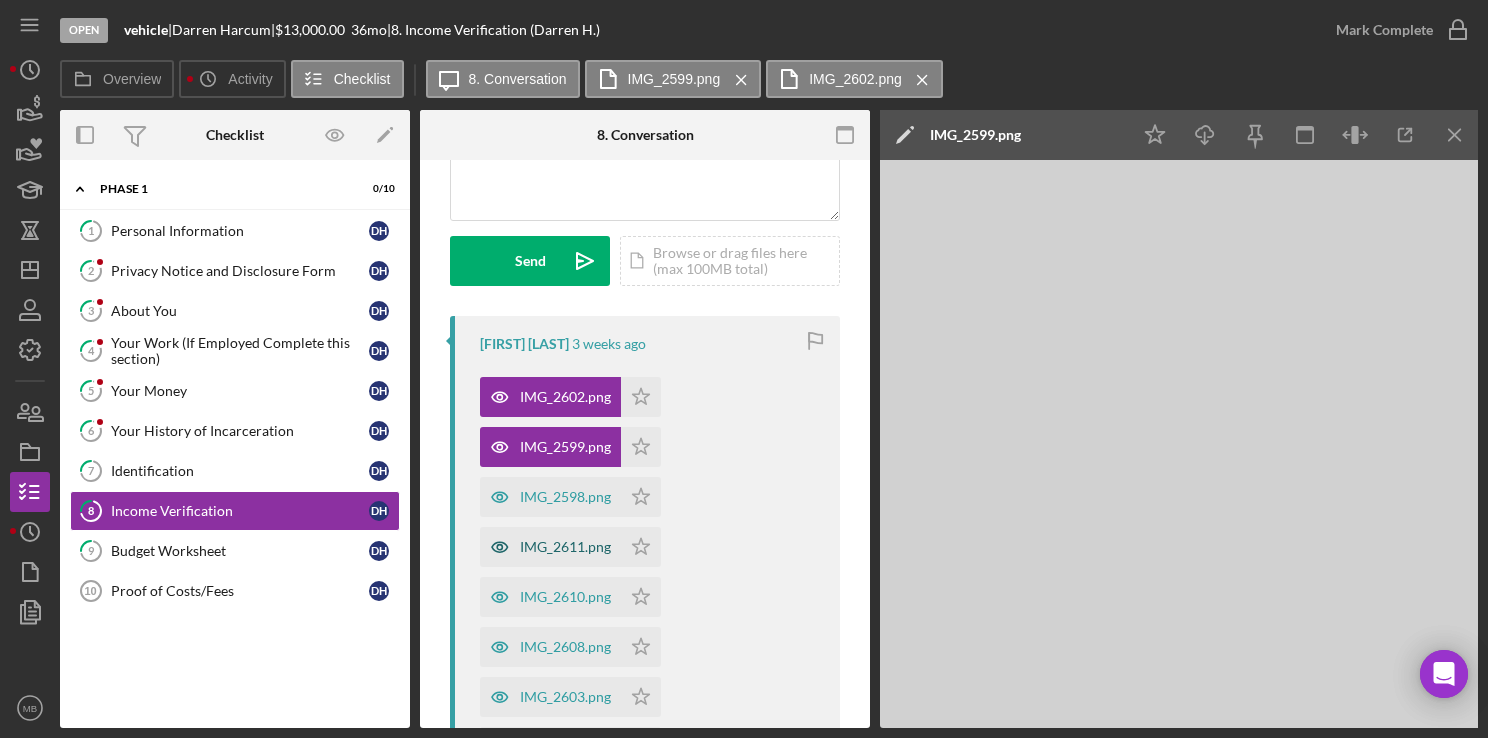 click on "IMG_2611.png" at bounding box center (565, 547) 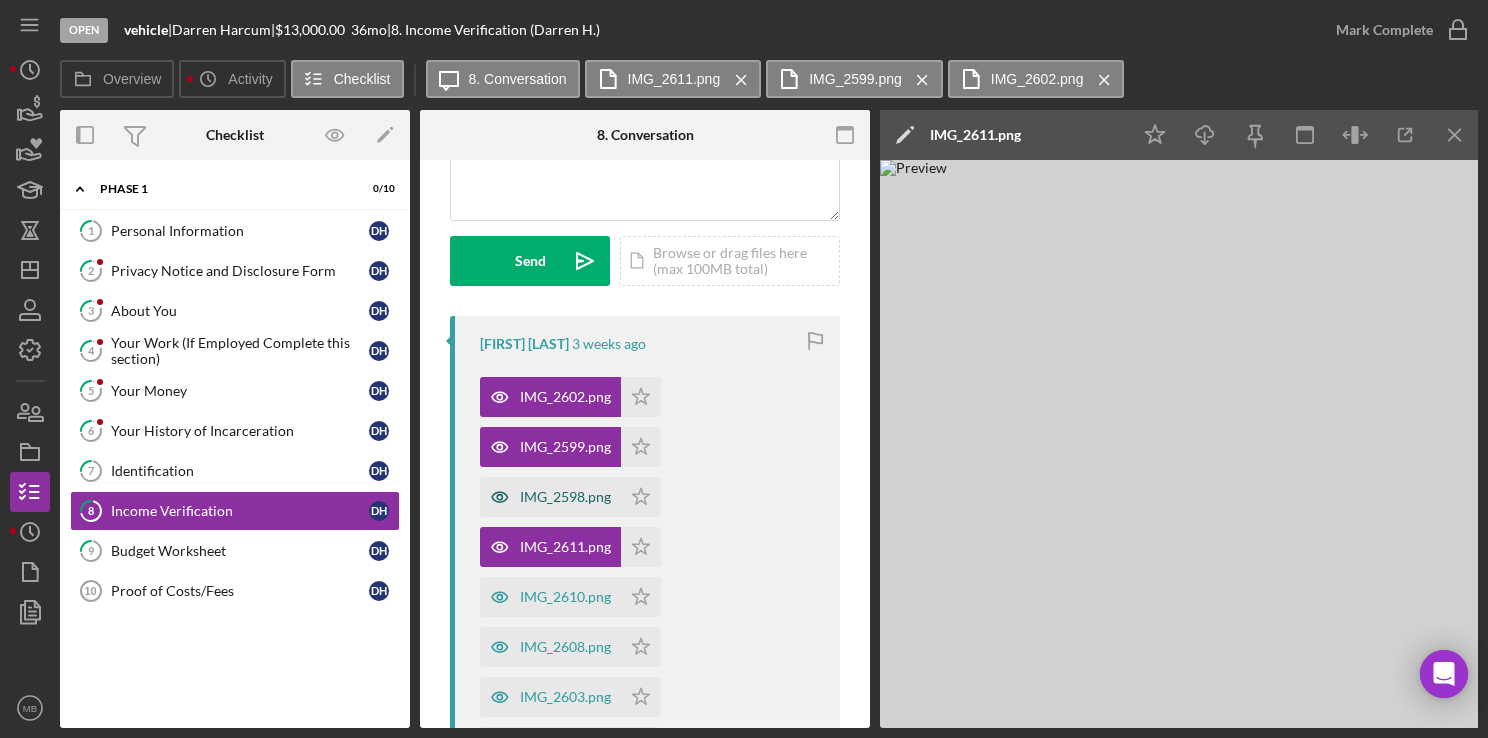click 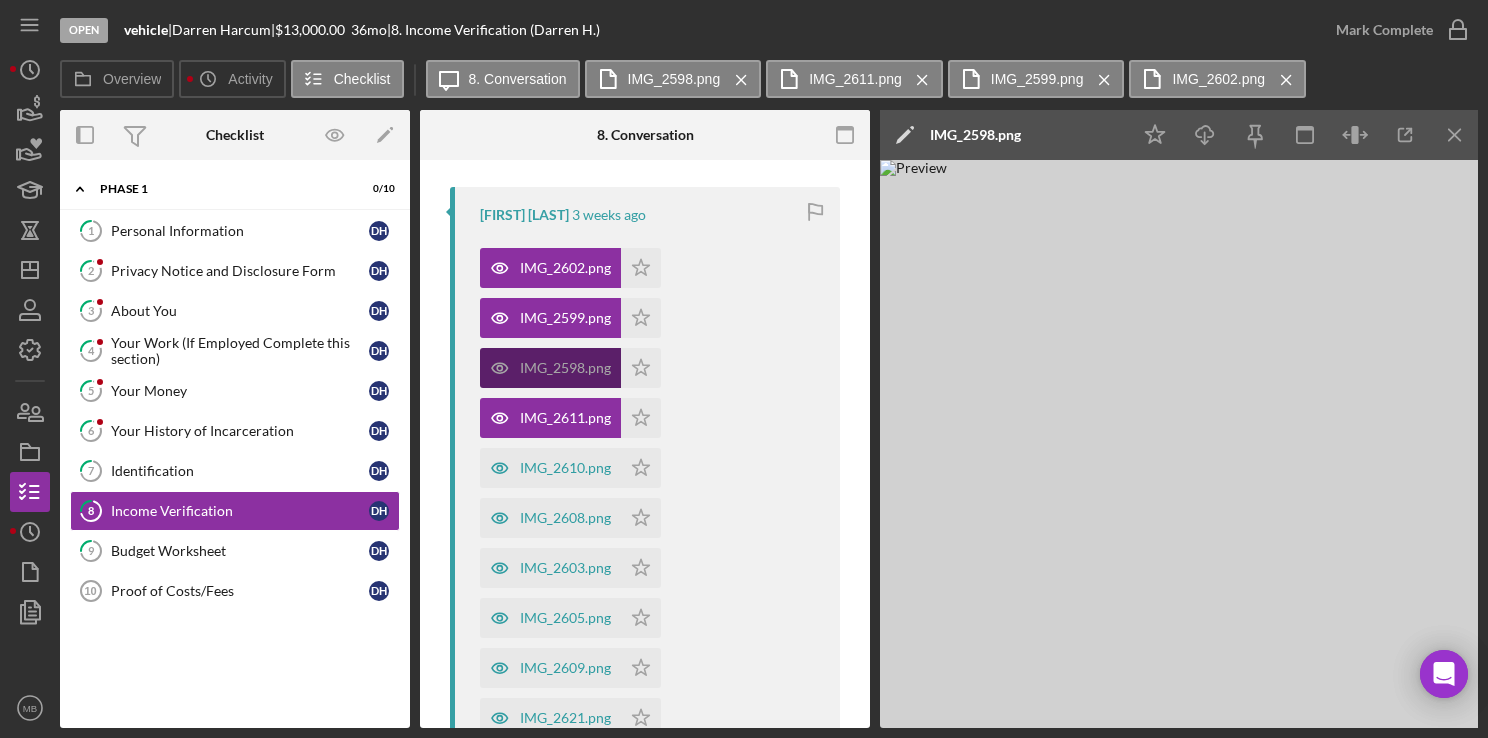 scroll, scrollTop: 394, scrollLeft: 0, axis: vertical 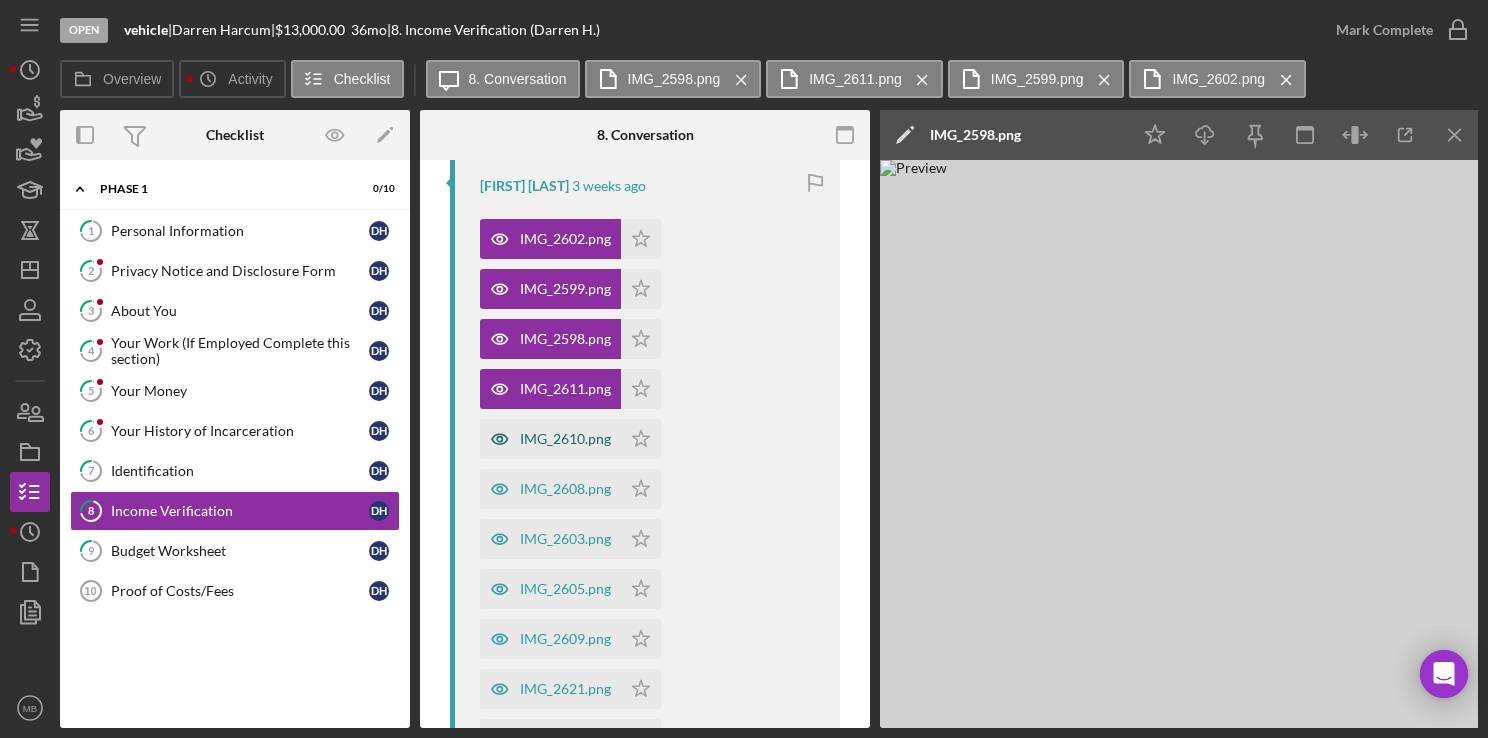 click on "IMG_2610.png" at bounding box center (565, 439) 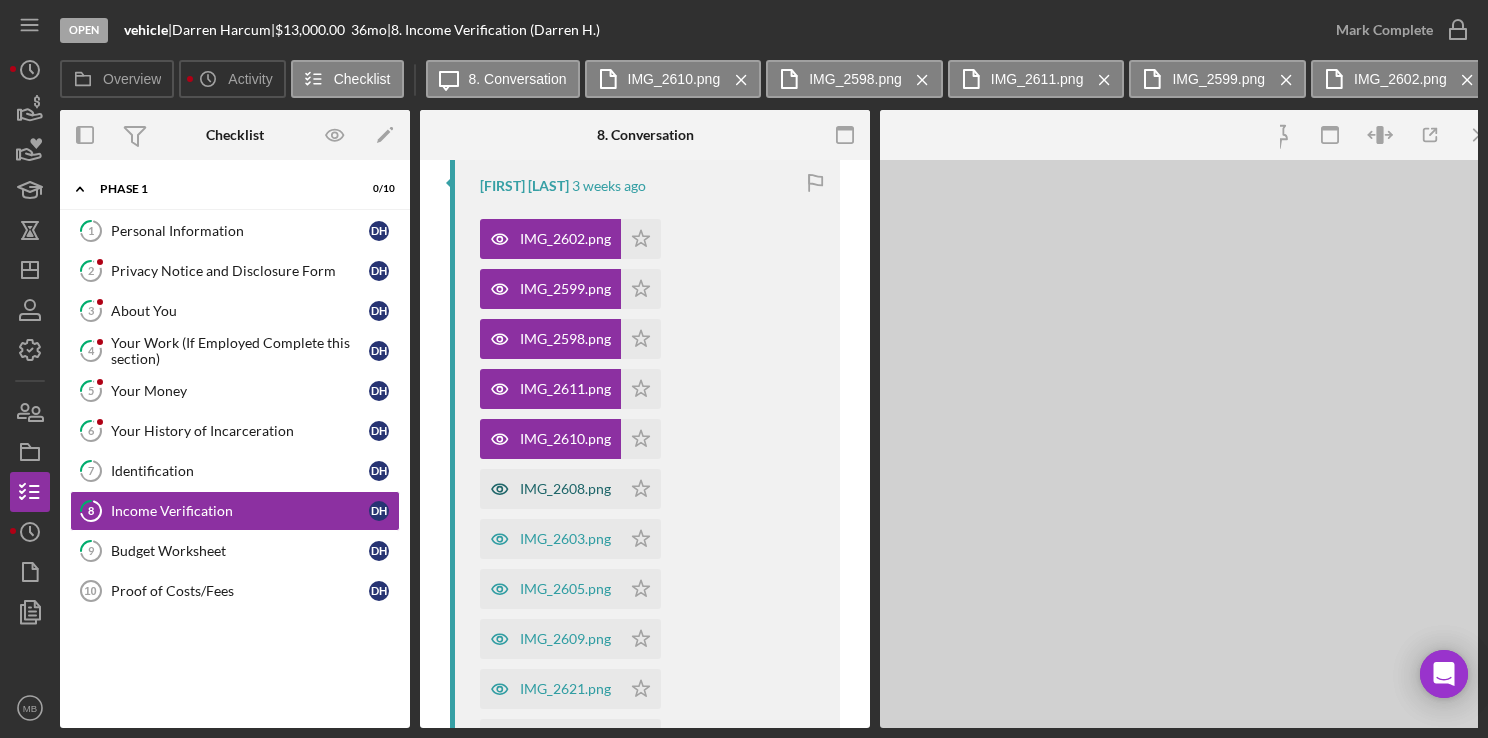 click on "IMG_2608.png" at bounding box center (550, 489) 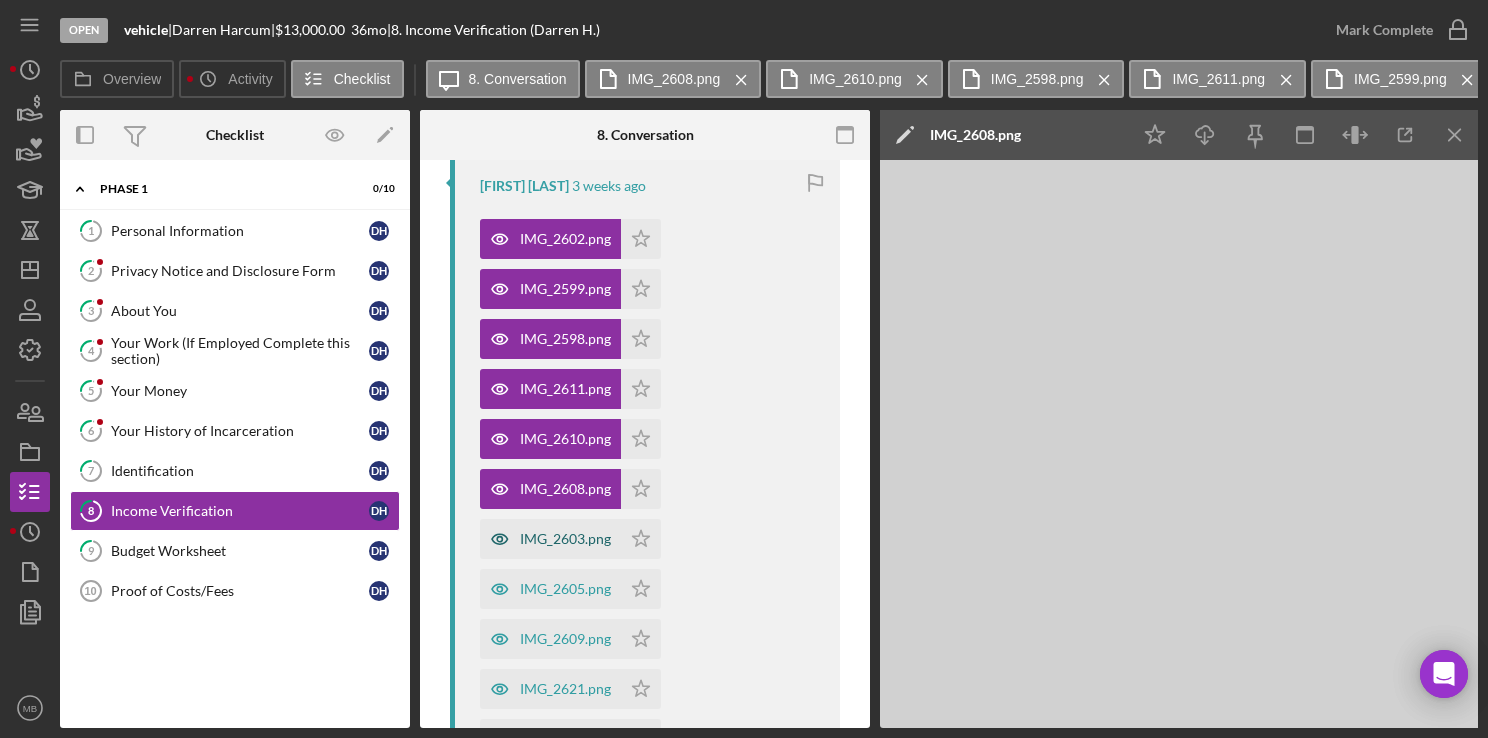 click on "IMG_2603.png" at bounding box center (550, 539) 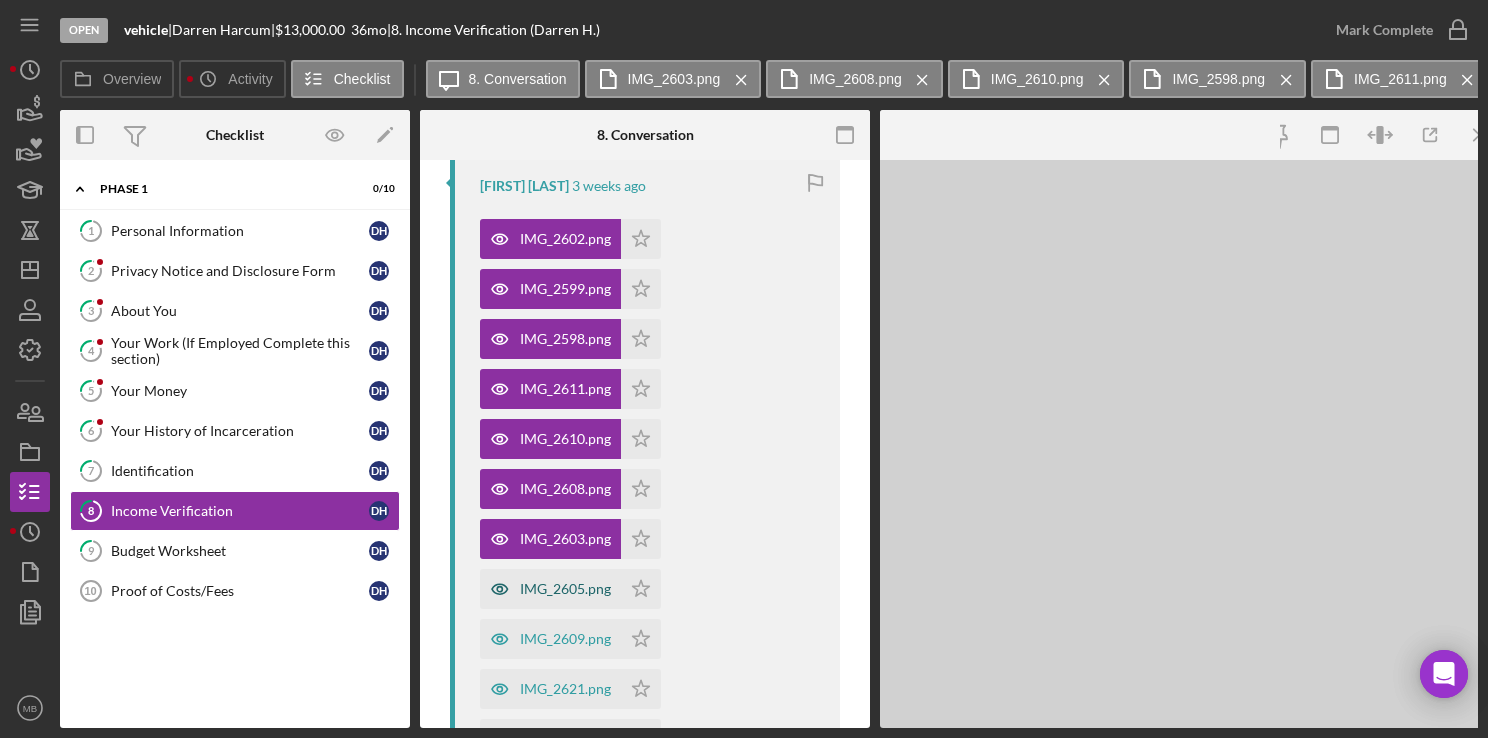 click on "IMG_2605.png" at bounding box center [550, 589] 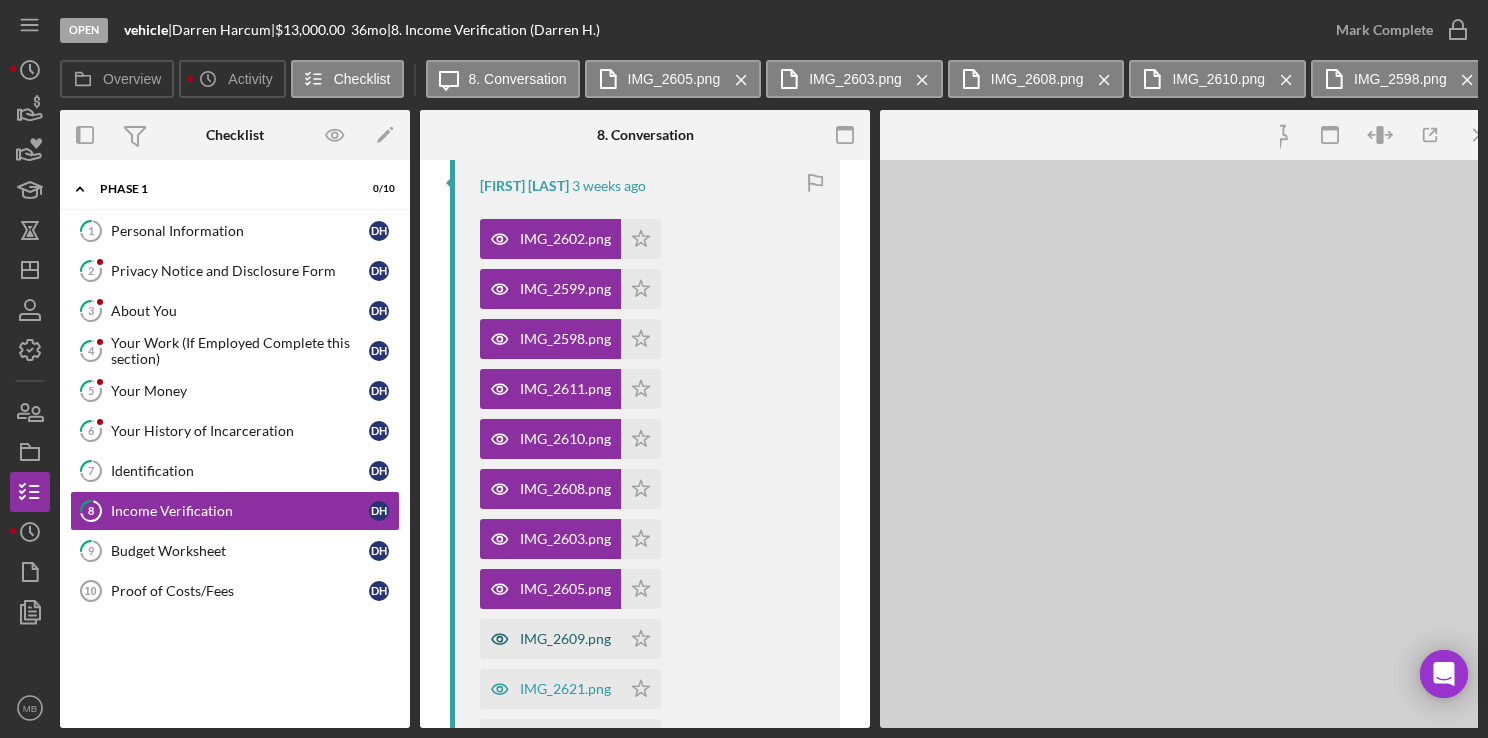 click on "IMG_2609.png" at bounding box center [550, 639] 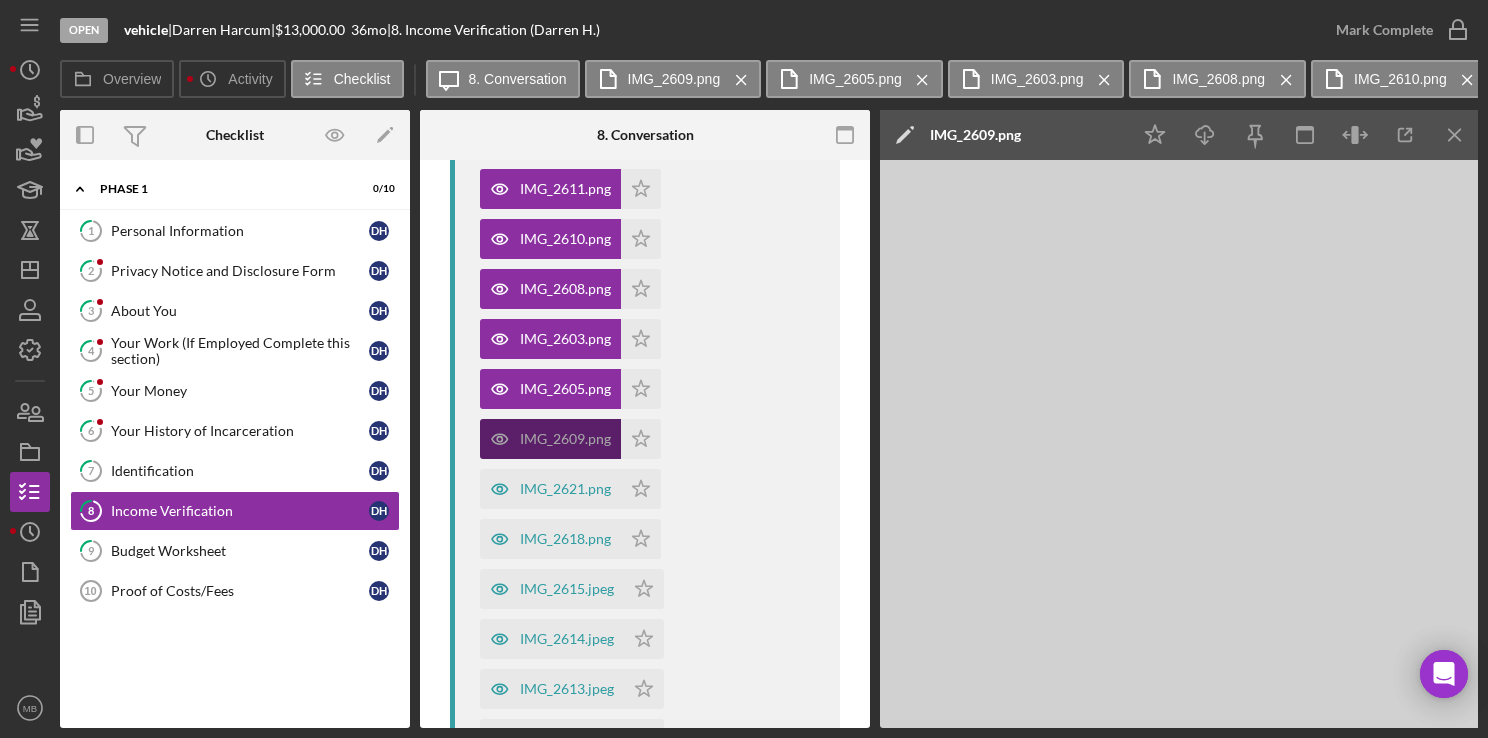 scroll, scrollTop: 658, scrollLeft: 0, axis: vertical 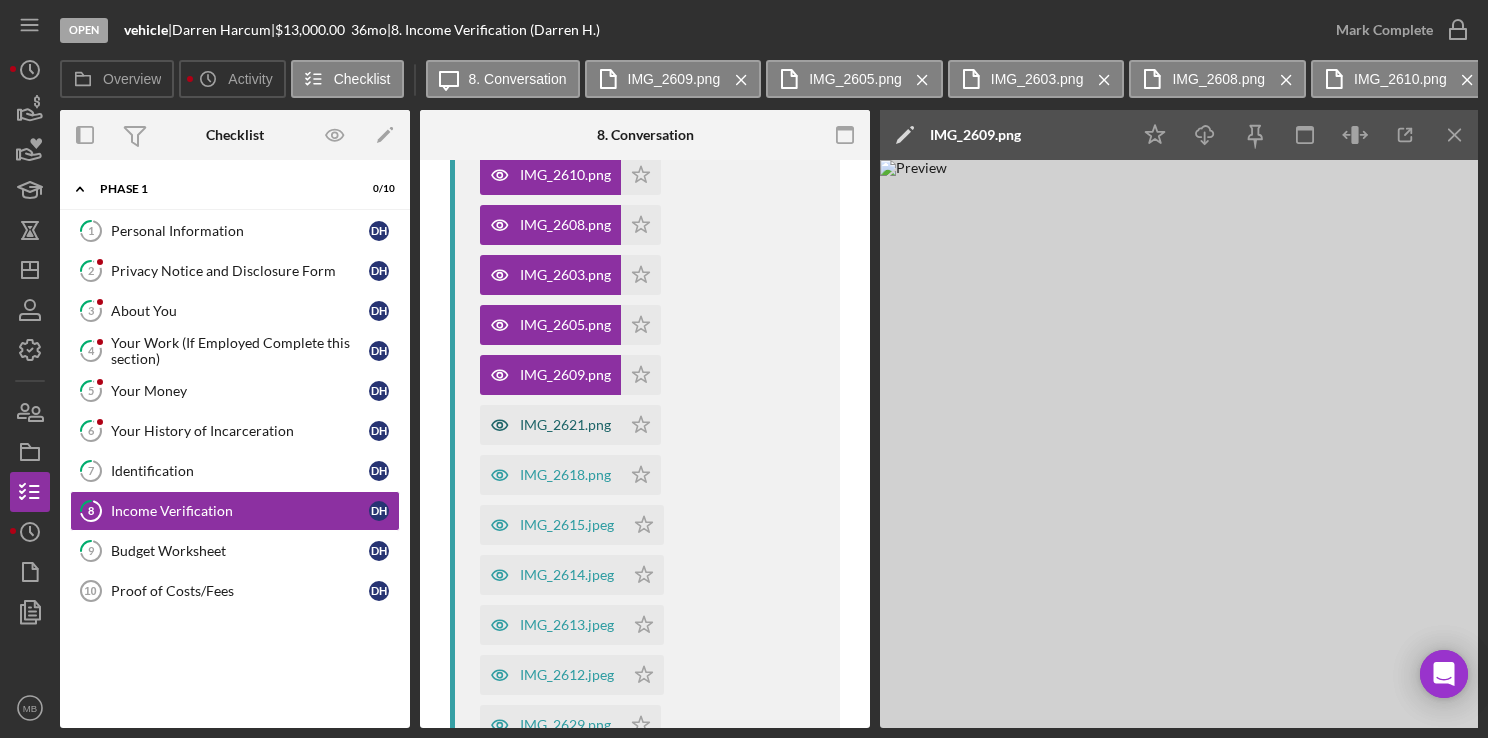 click on "IMG_2621.png" at bounding box center [565, 425] 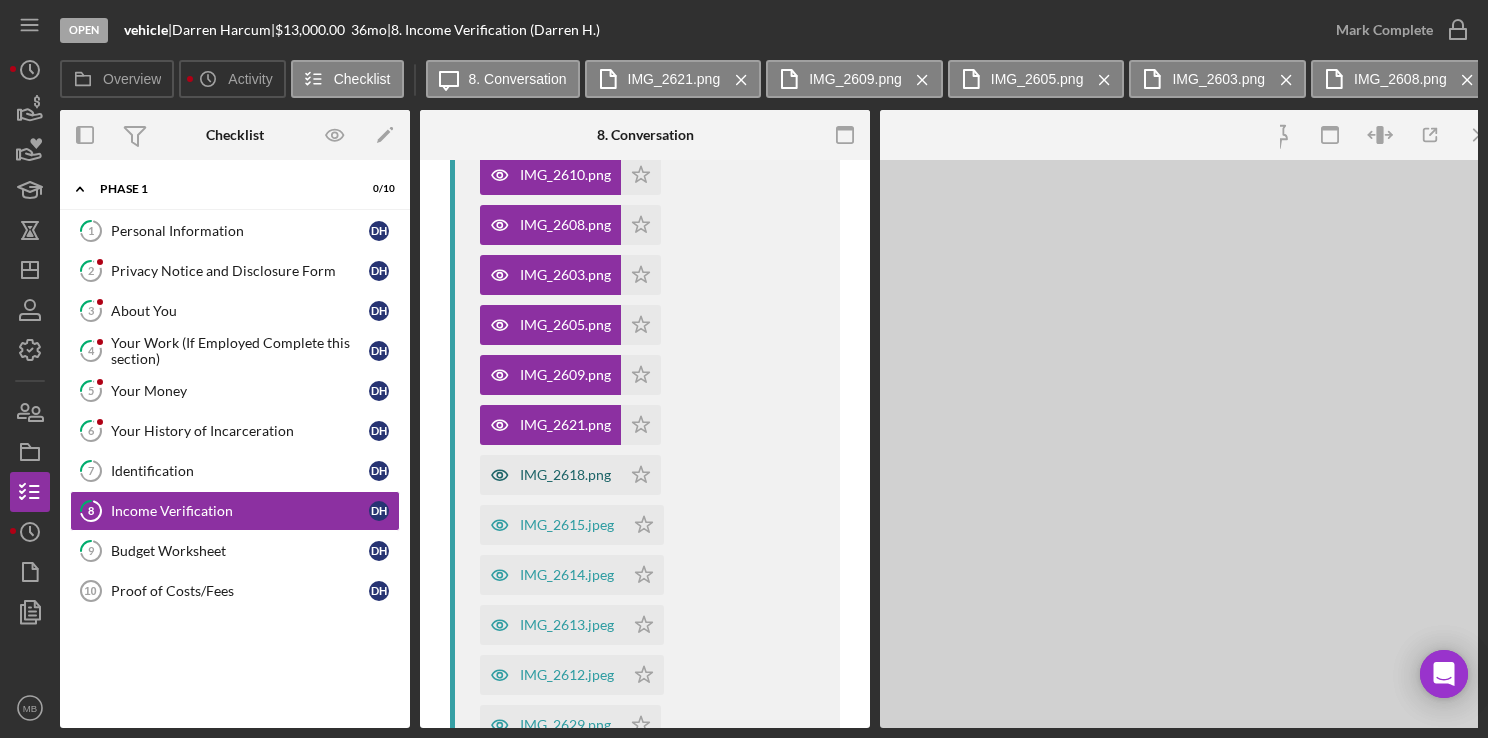click on "IMG_2618.png" at bounding box center (550, 475) 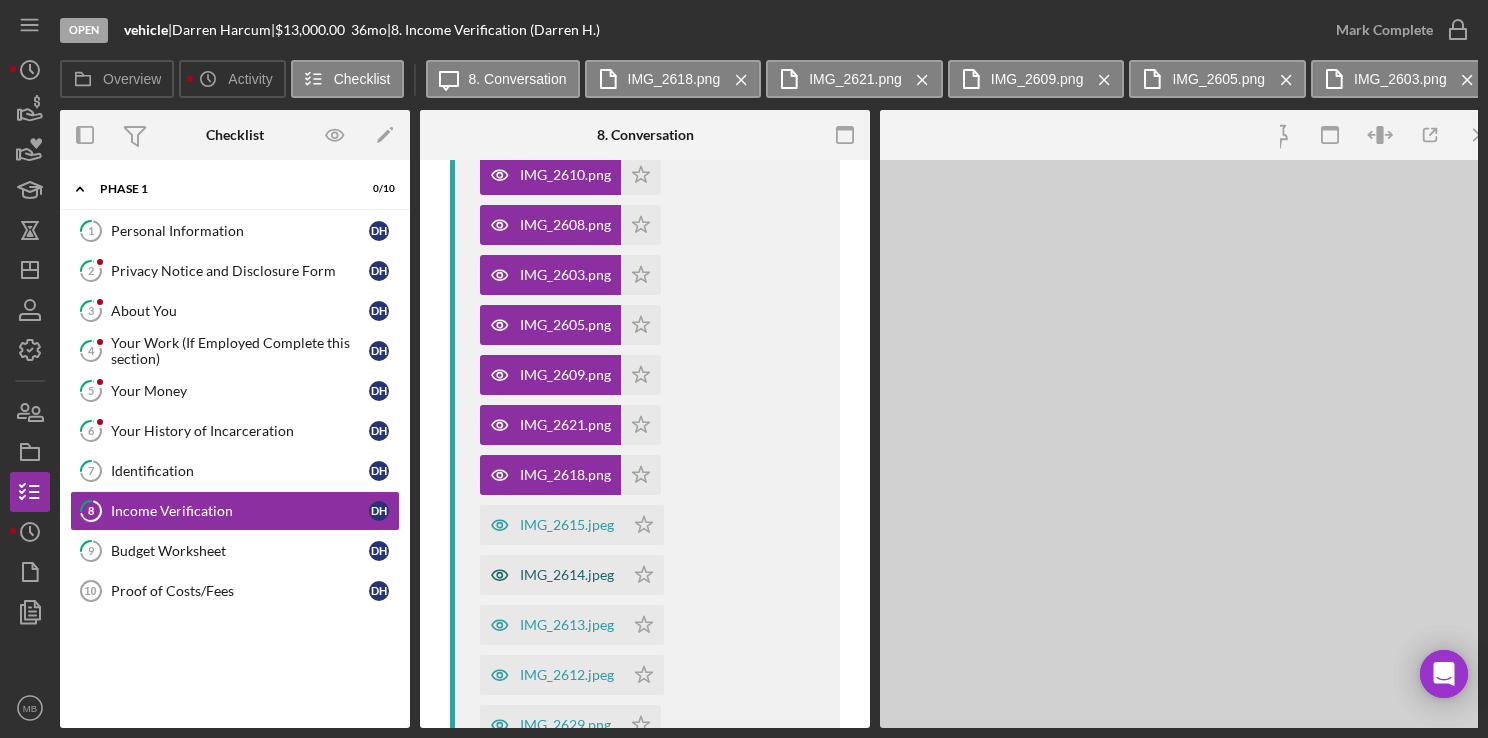 click on "IMG_2614.jpeg" at bounding box center [552, 575] 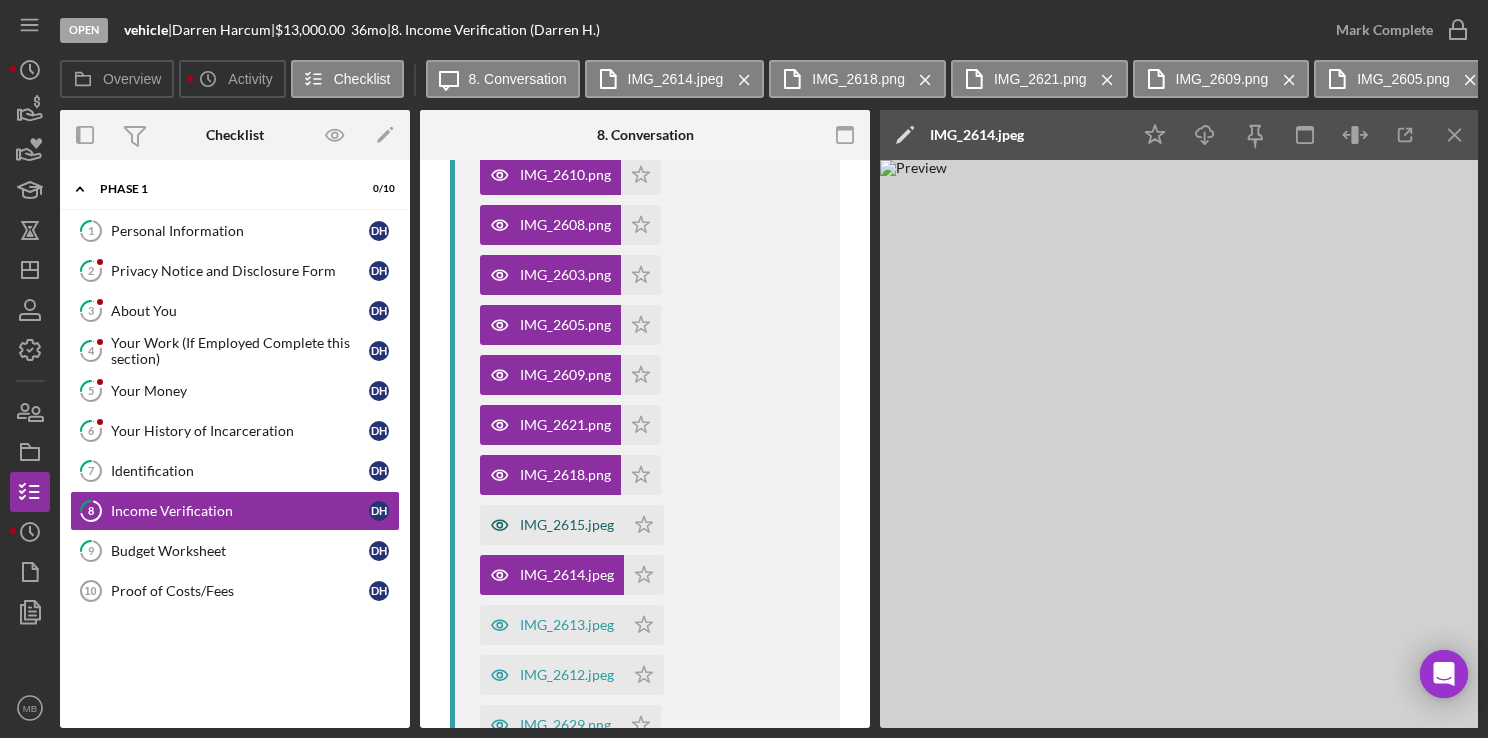 click on "IMG_2615.jpeg" at bounding box center (567, 525) 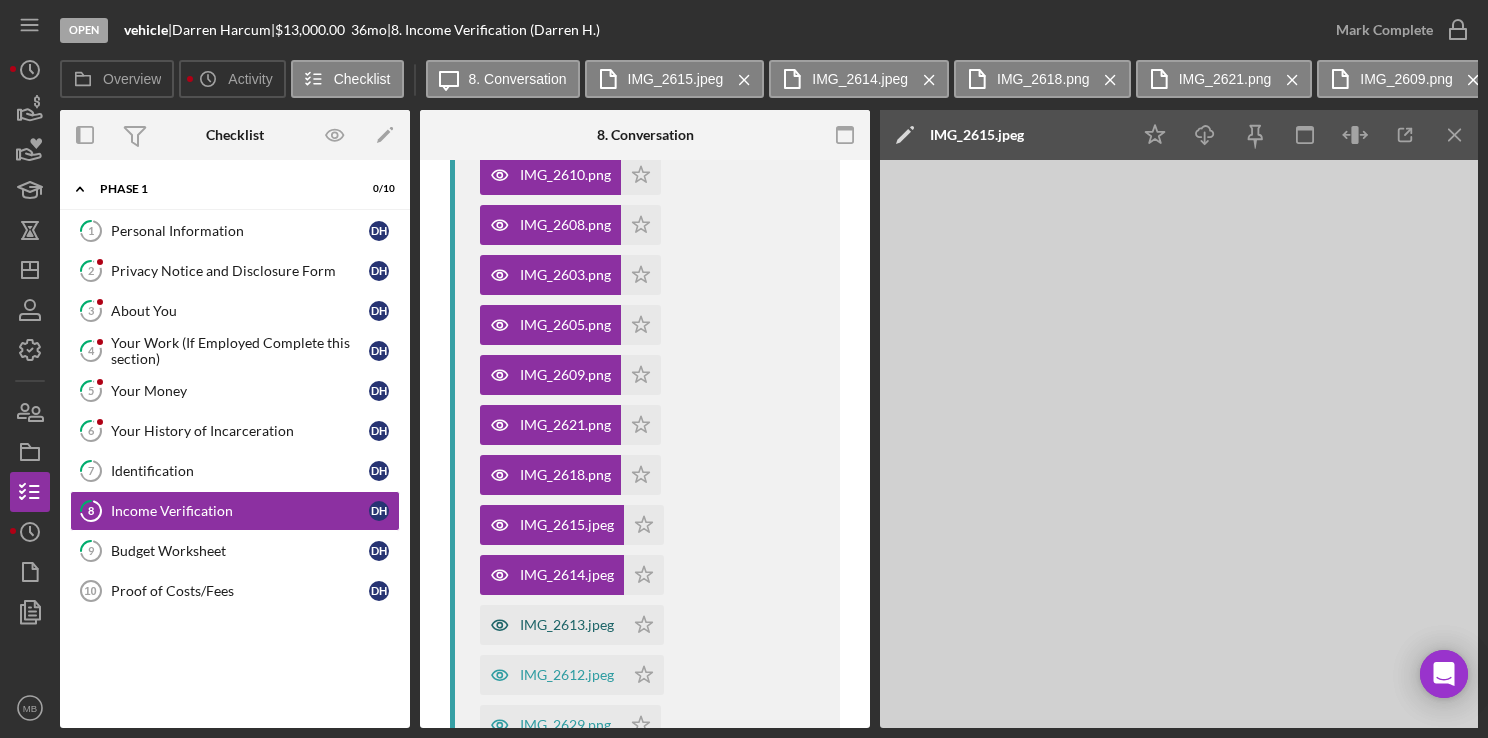 click on "IMG_2613.jpeg" at bounding box center [567, 625] 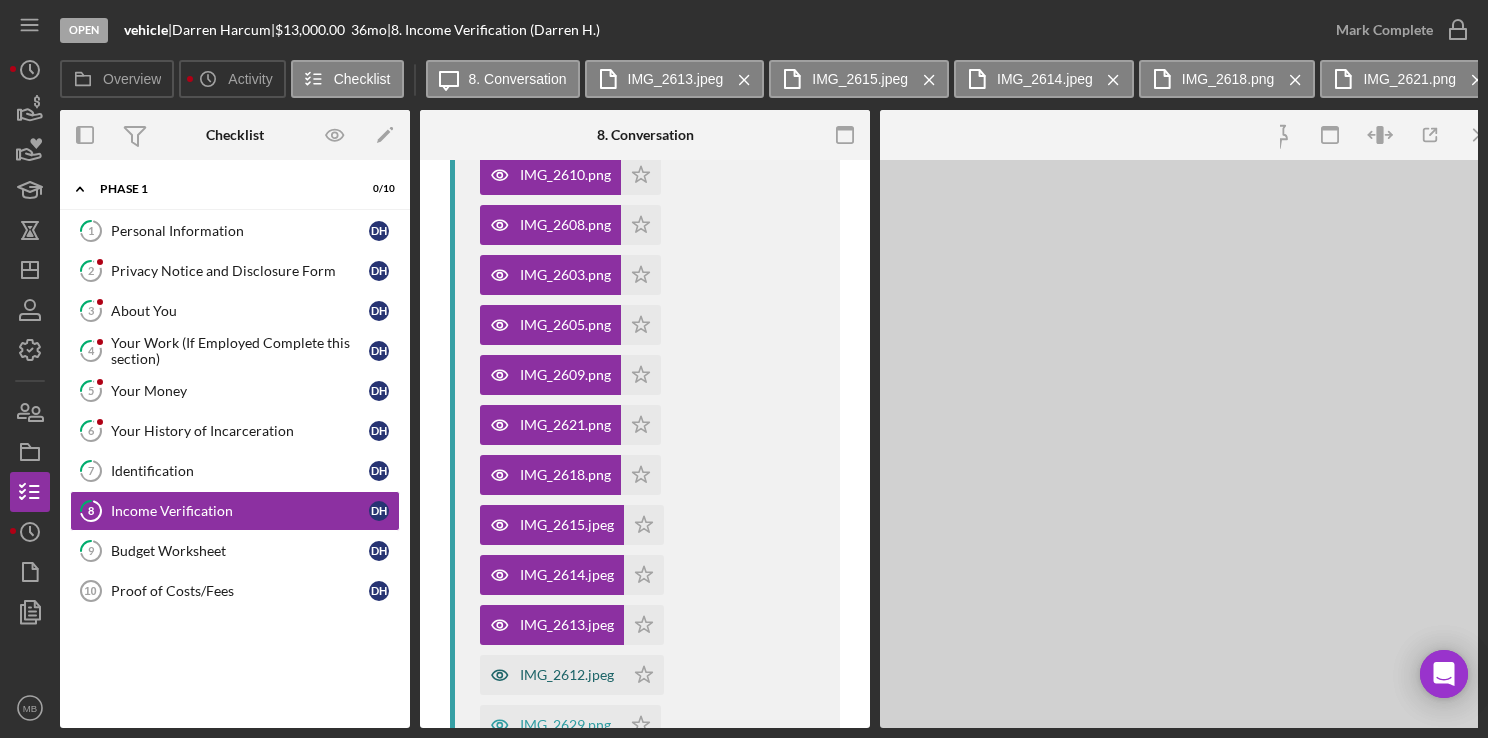 click on "IMG_2612.jpeg" at bounding box center [552, 675] 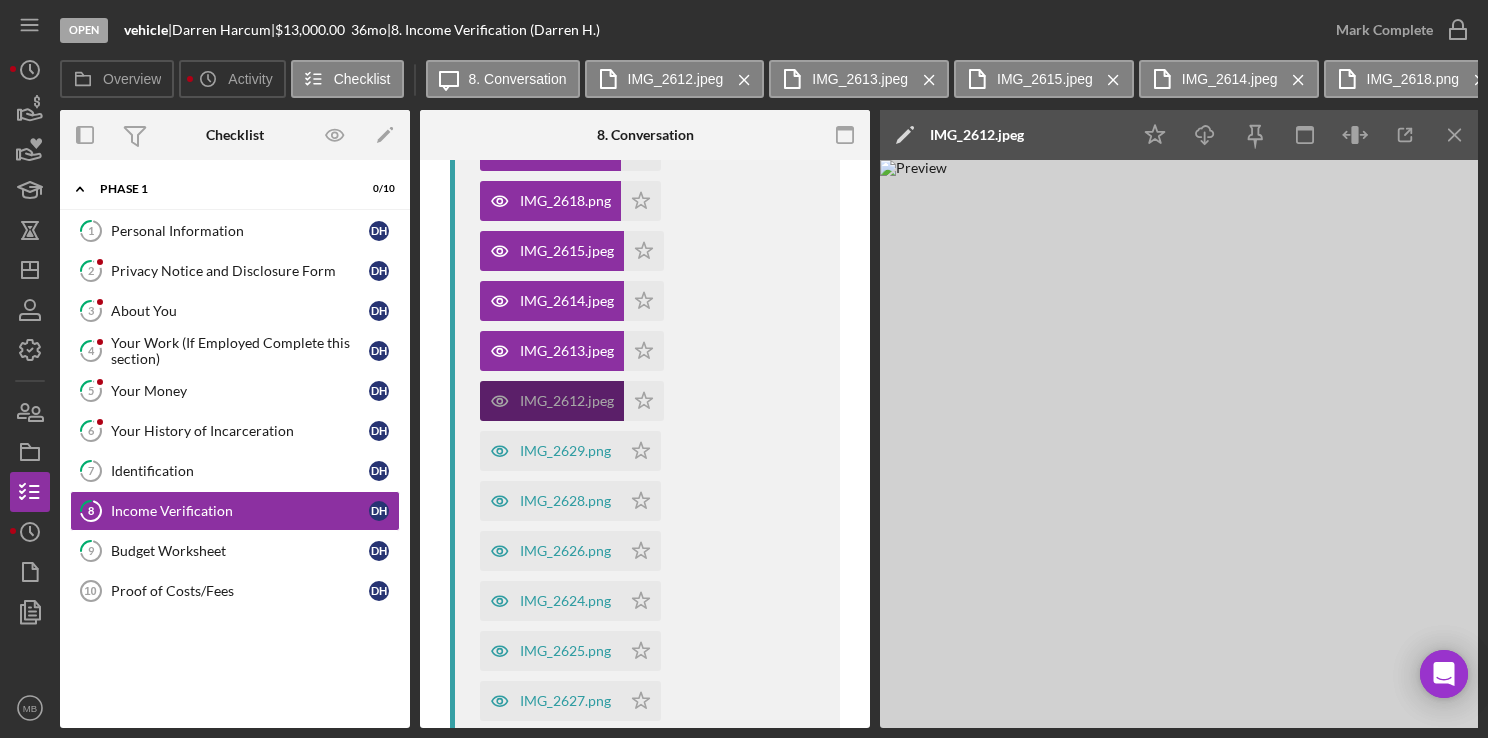 scroll, scrollTop: 956, scrollLeft: 0, axis: vertical 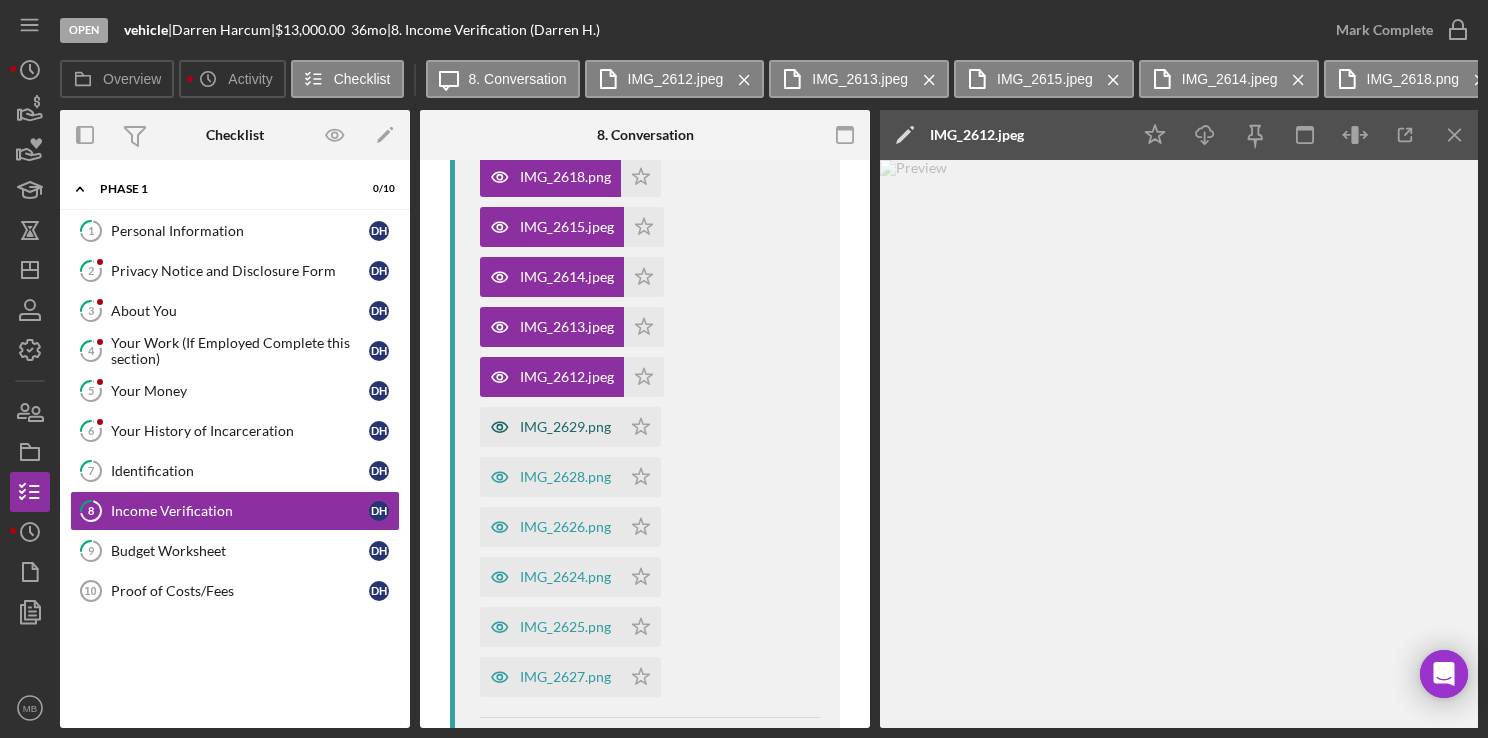 click on "IMG_2629.png" at bounding box center [550, 427] 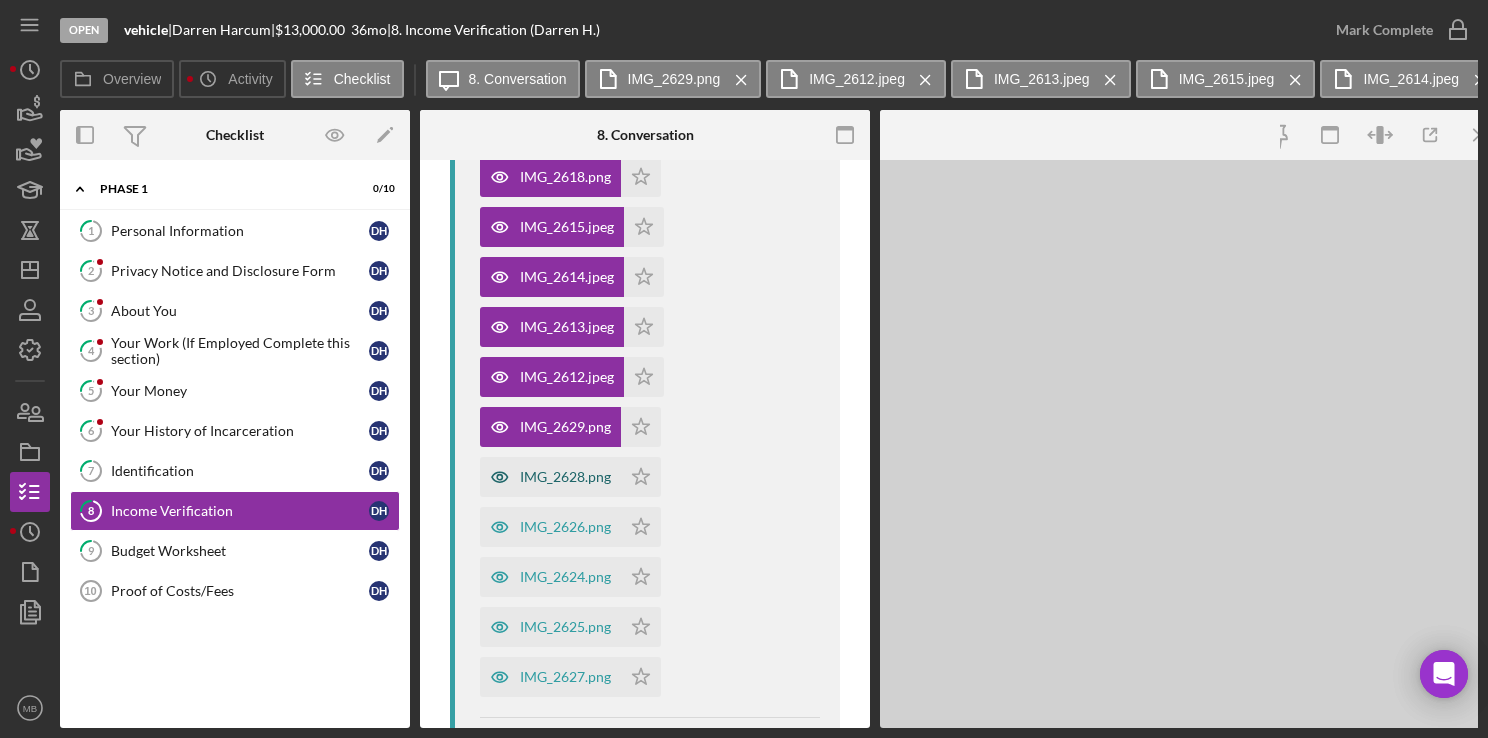 click on "IMG_2628.png" at bounding box center (550, 477) 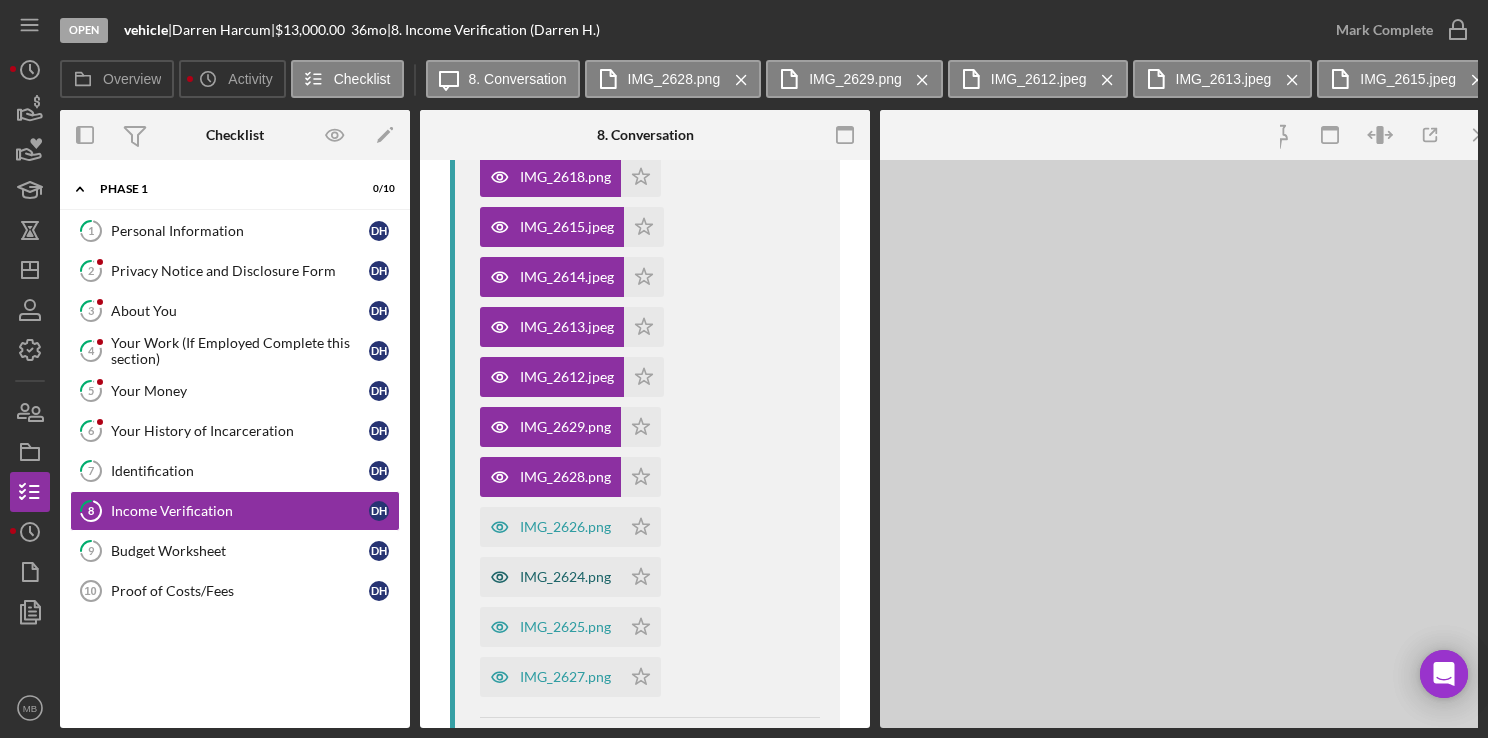 click on "IMG_2624.png" at bounding box center [550, 577] 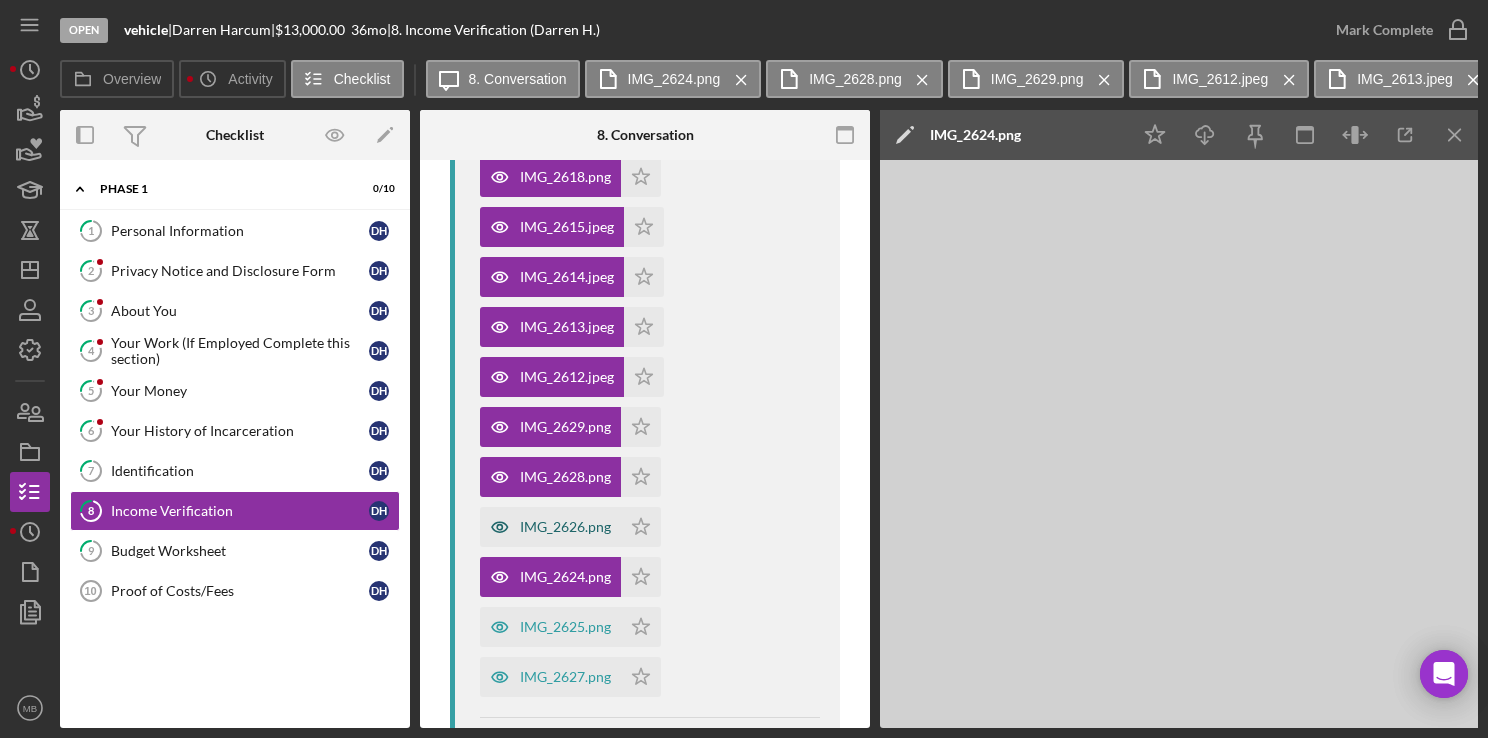 click on "IMG_2626.png" at bounding box center [565, 527] 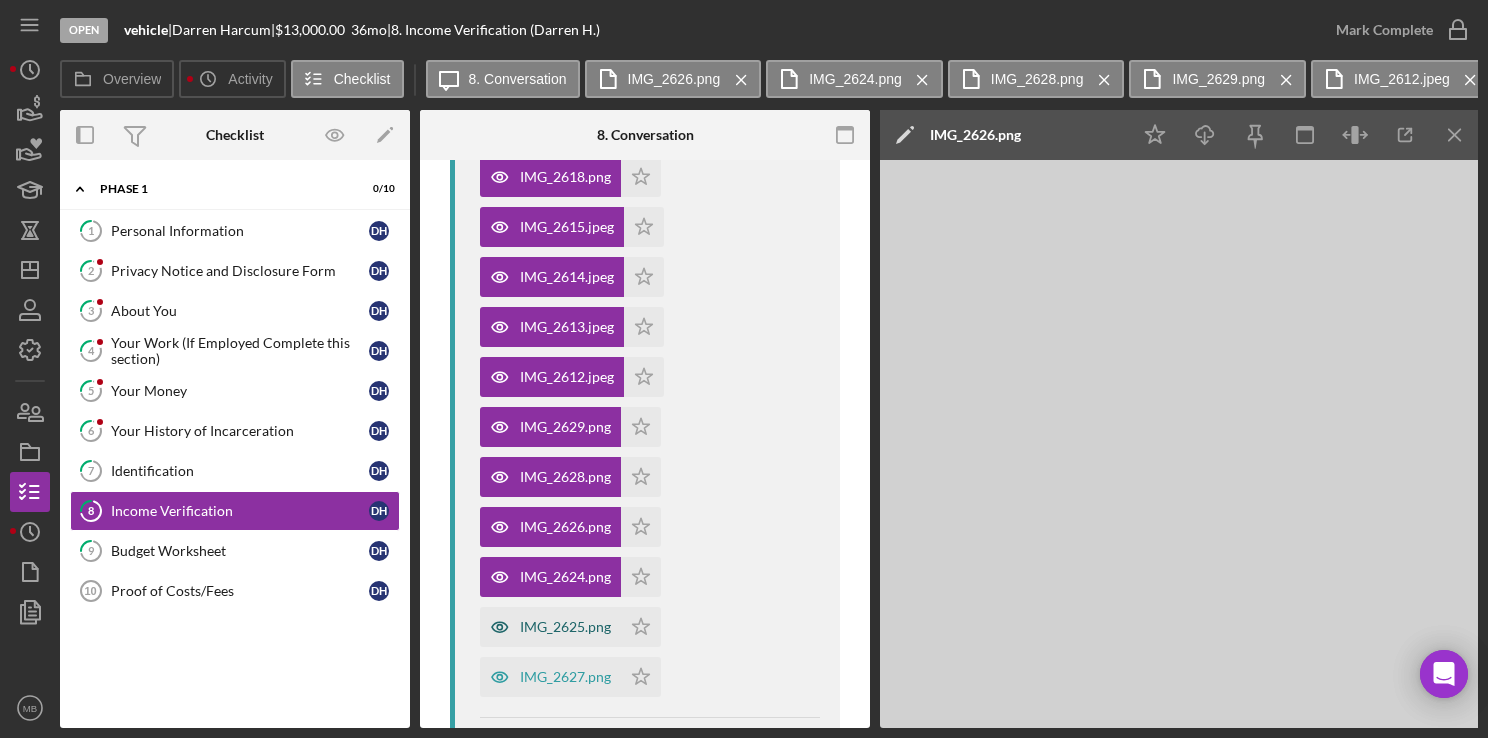 click on "IMG_2625.png" at bounding box center (550, 627) 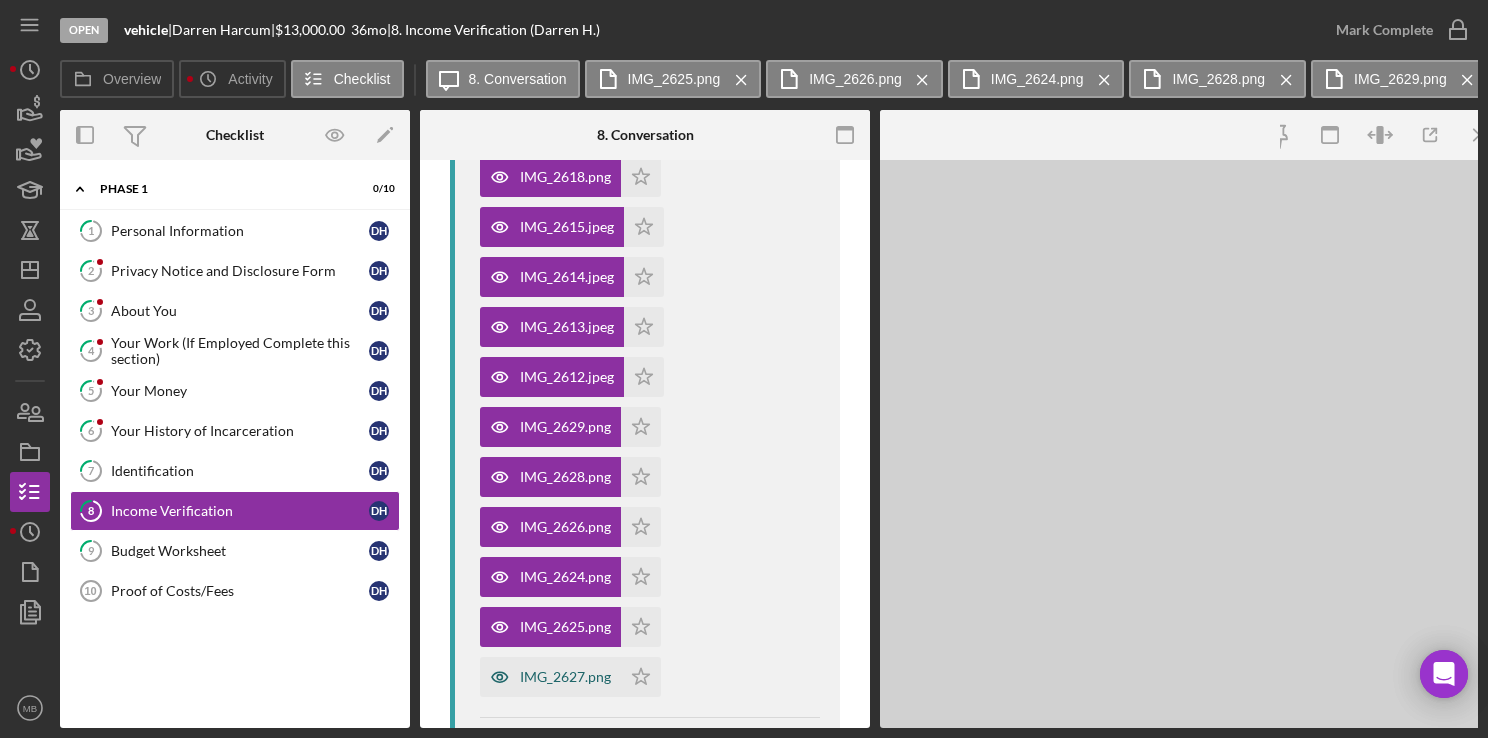 click on "IMG_2627.png" at bounding box center [565, 677] 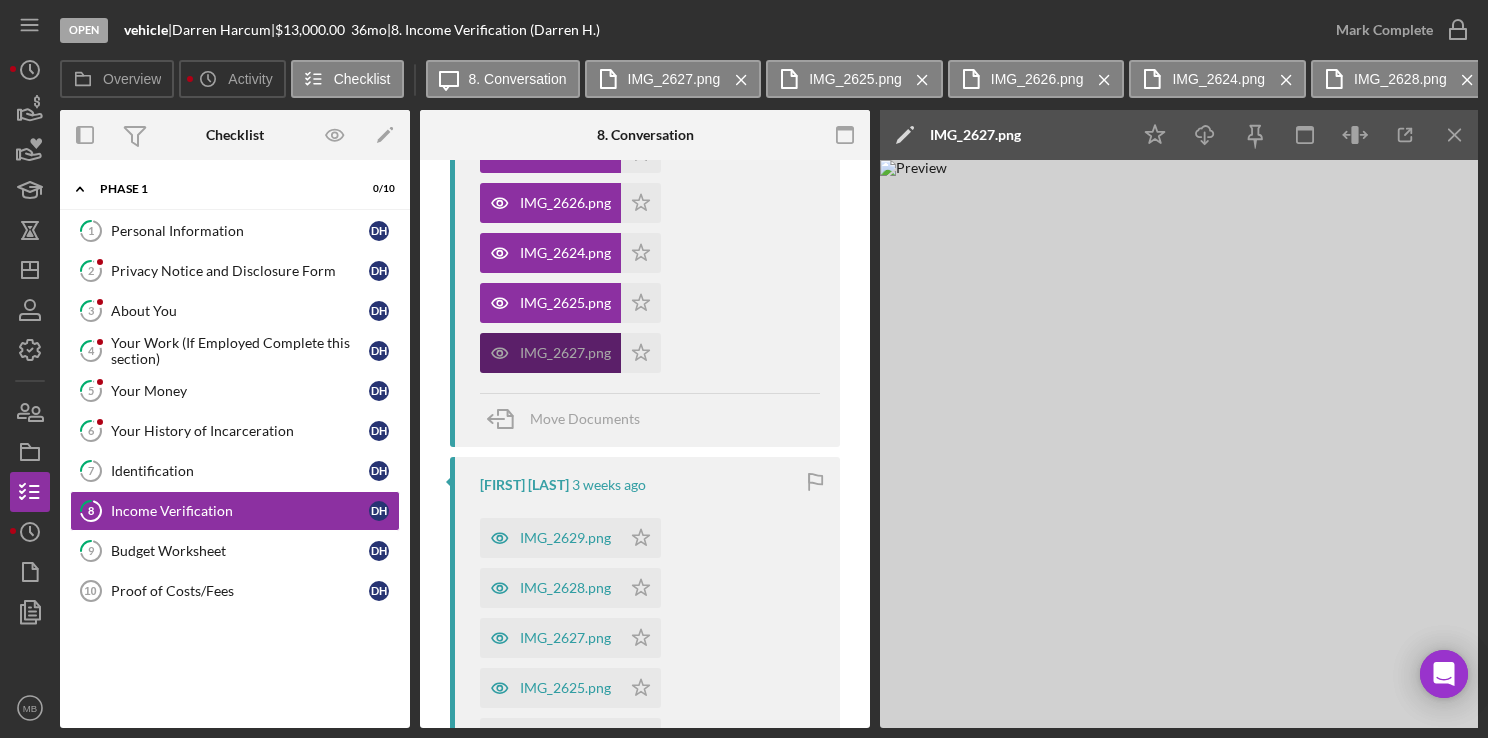 scroll, scrollTop: 1292, scrollLeft: 0, axis: vertical 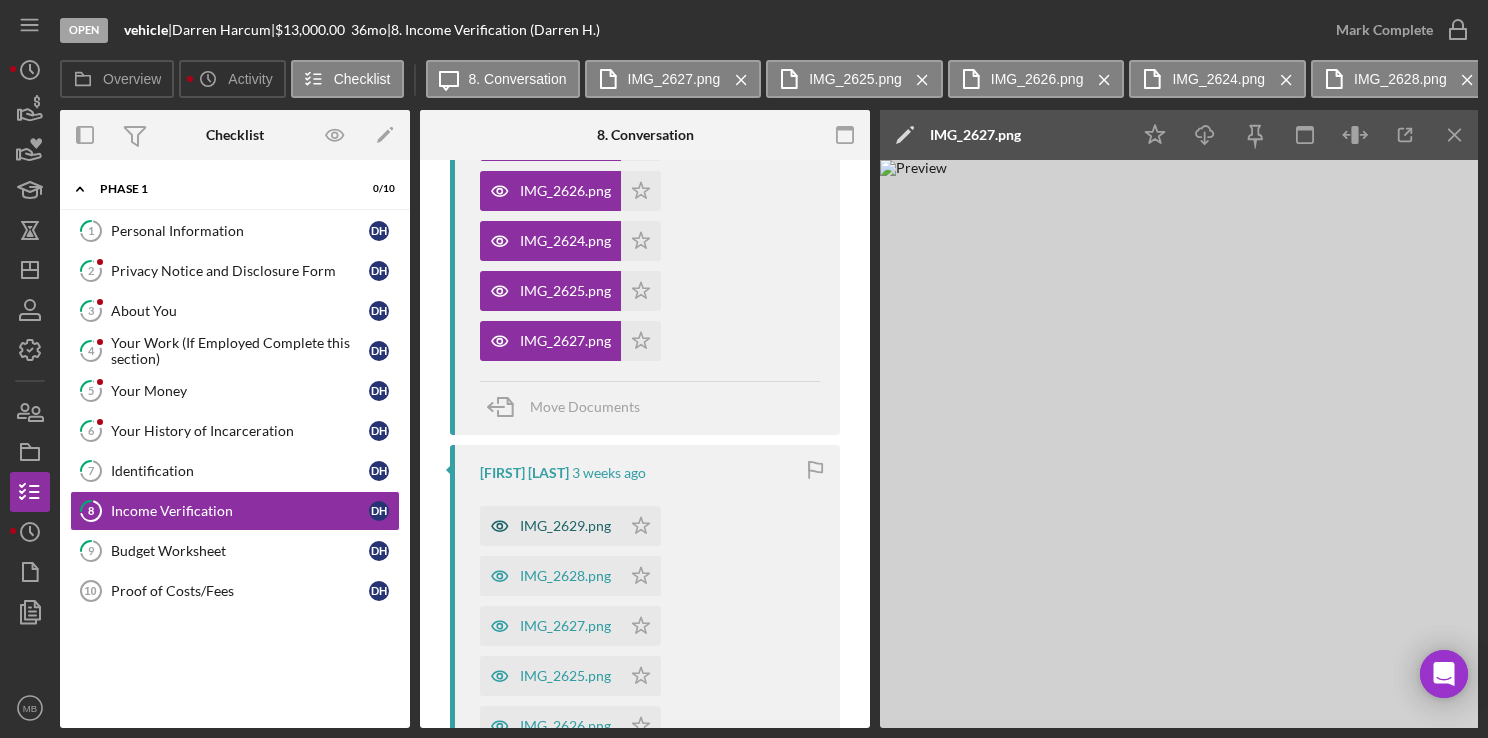 click 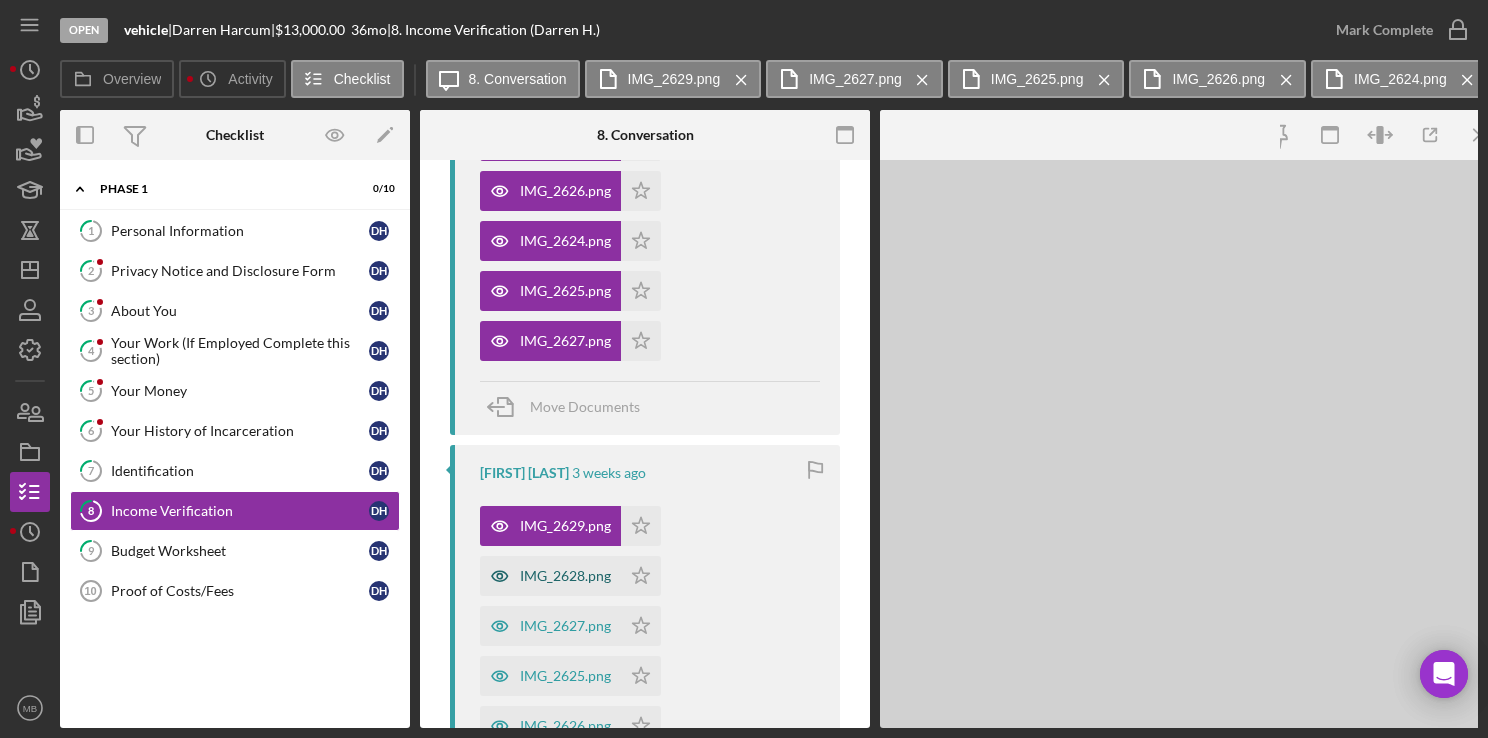 click 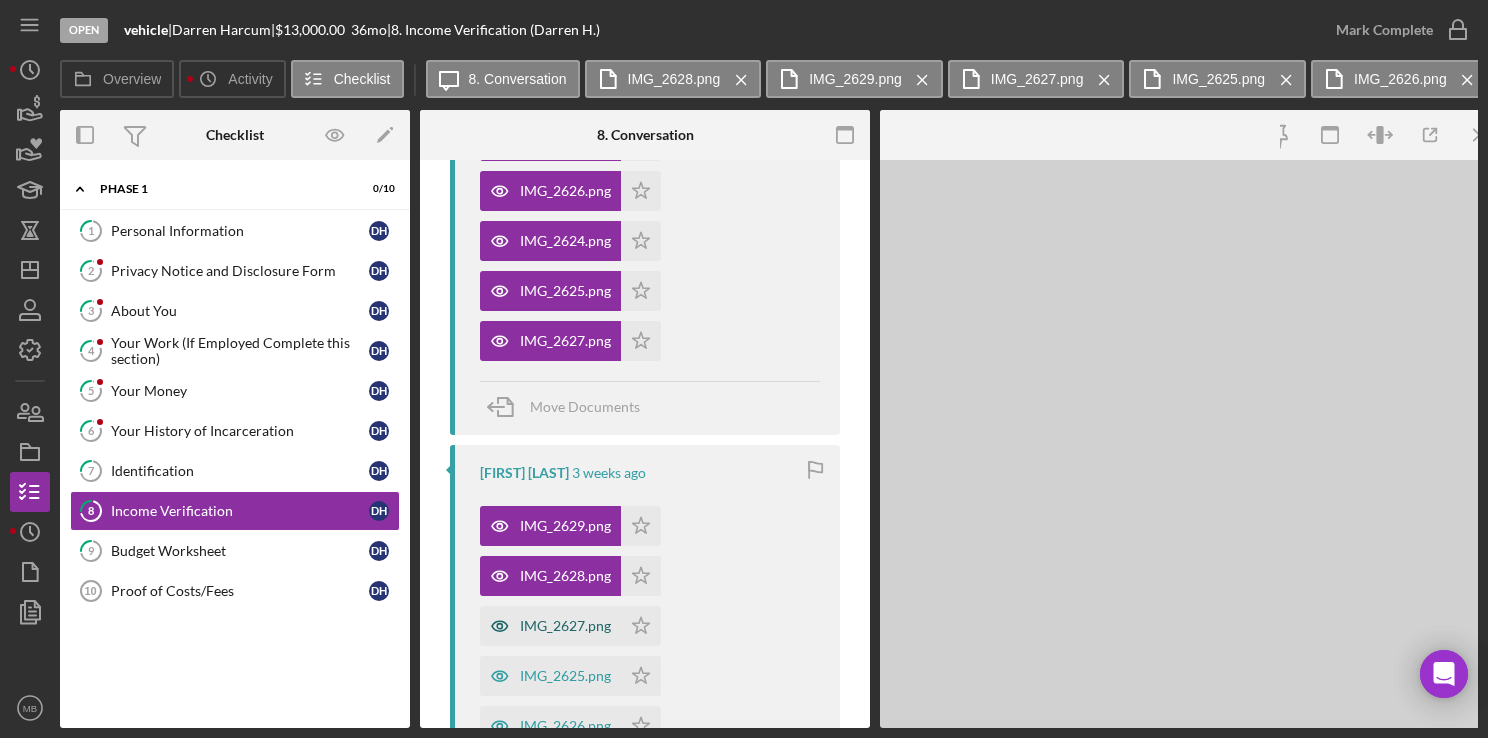 click 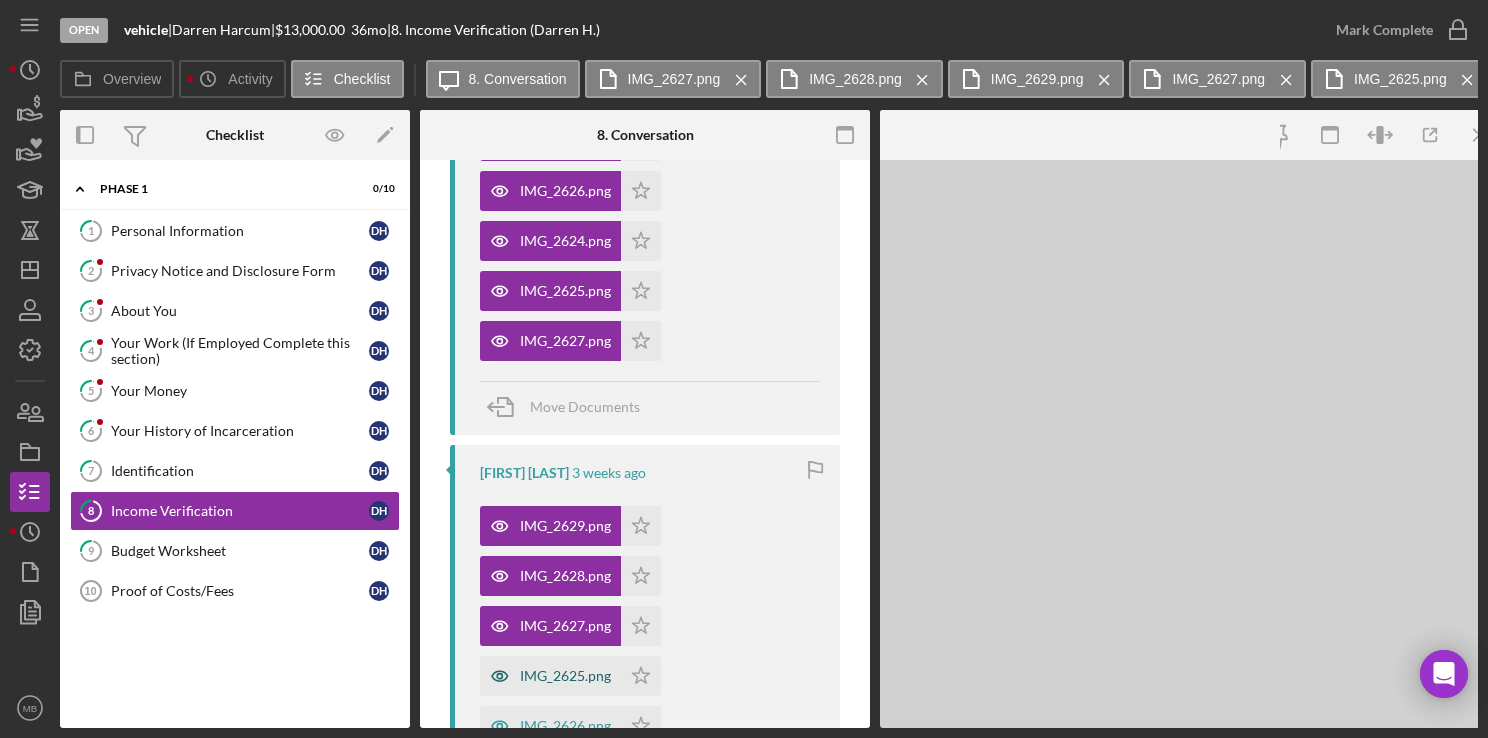 click 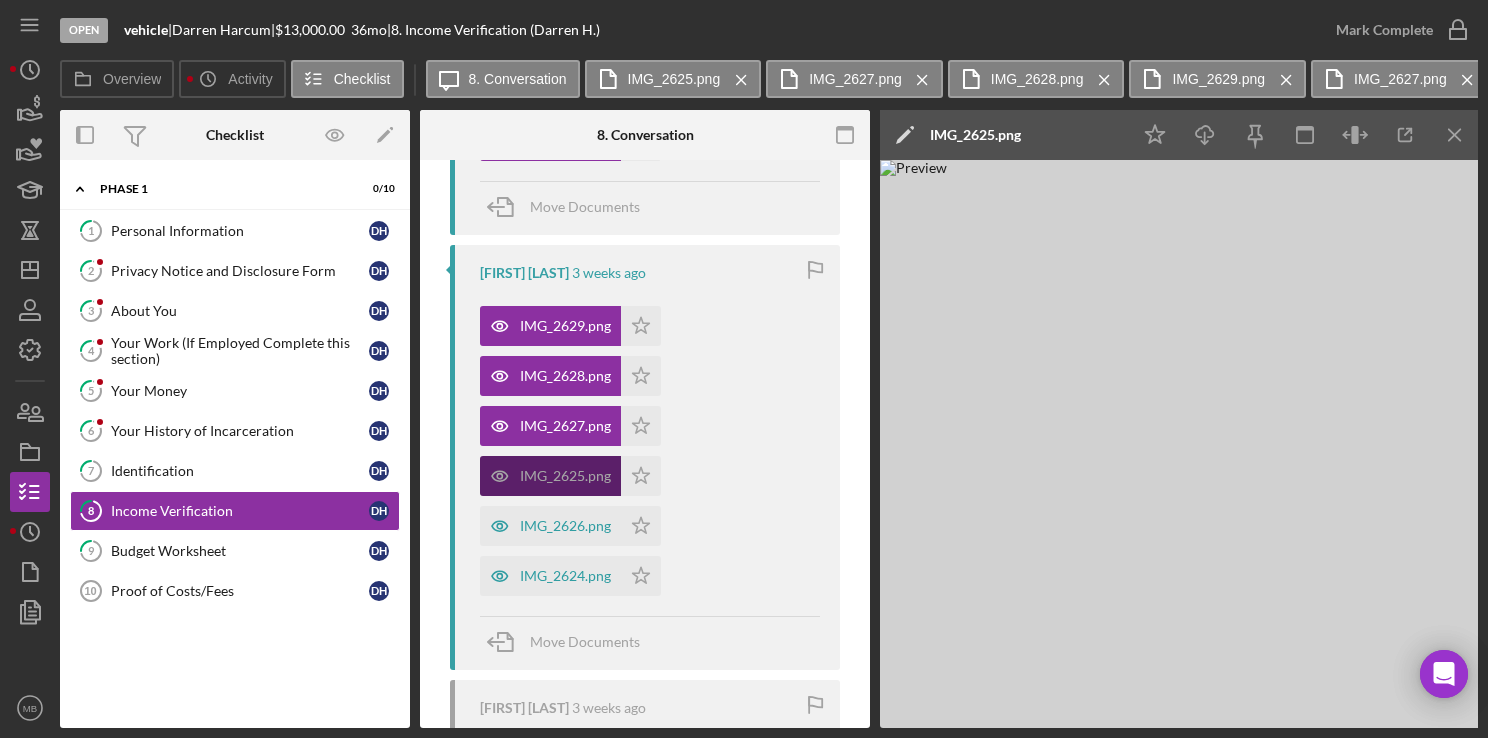 scroll, scrollTop: 1499, scrollLeft: 0, axis: vertical 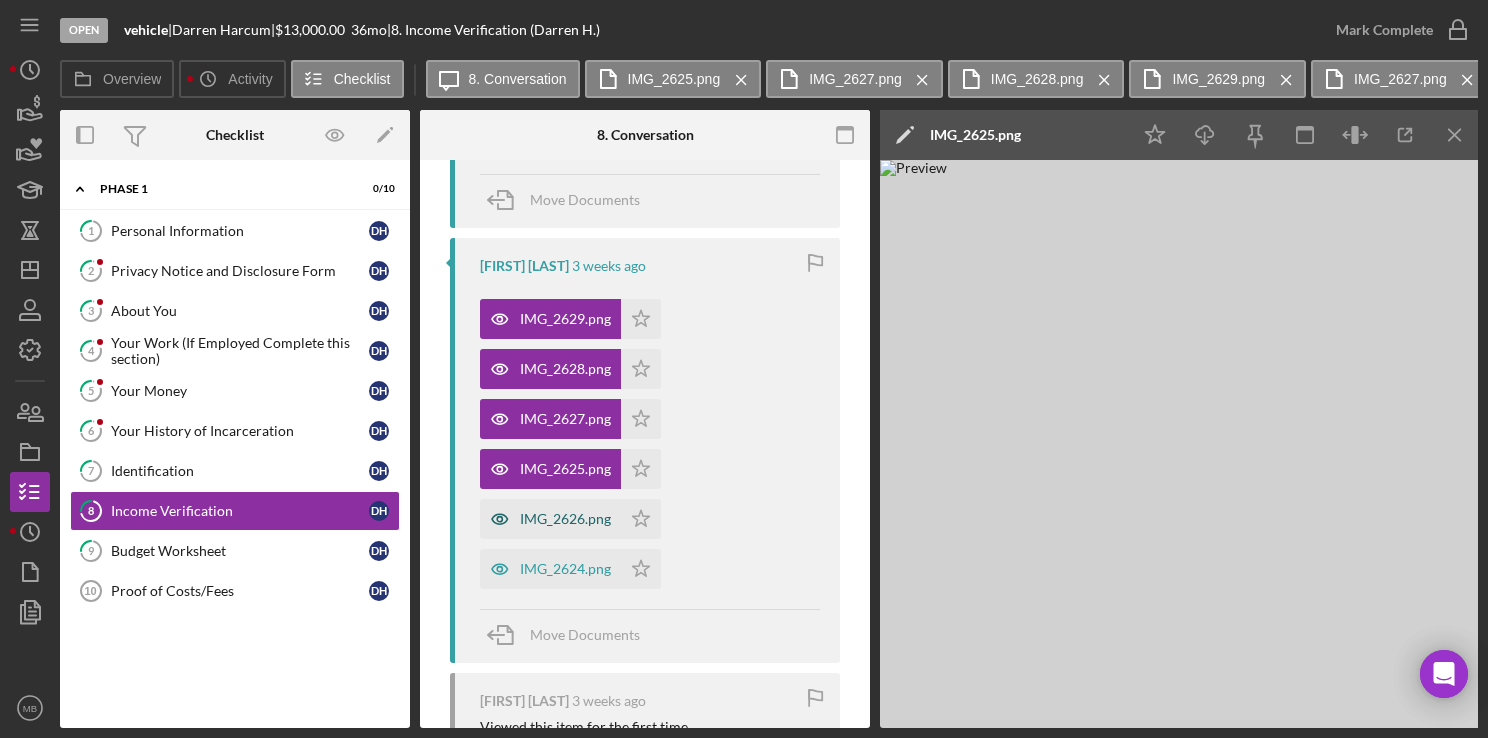 click on "IMG_2626.png" at bounding box center (550, 519) 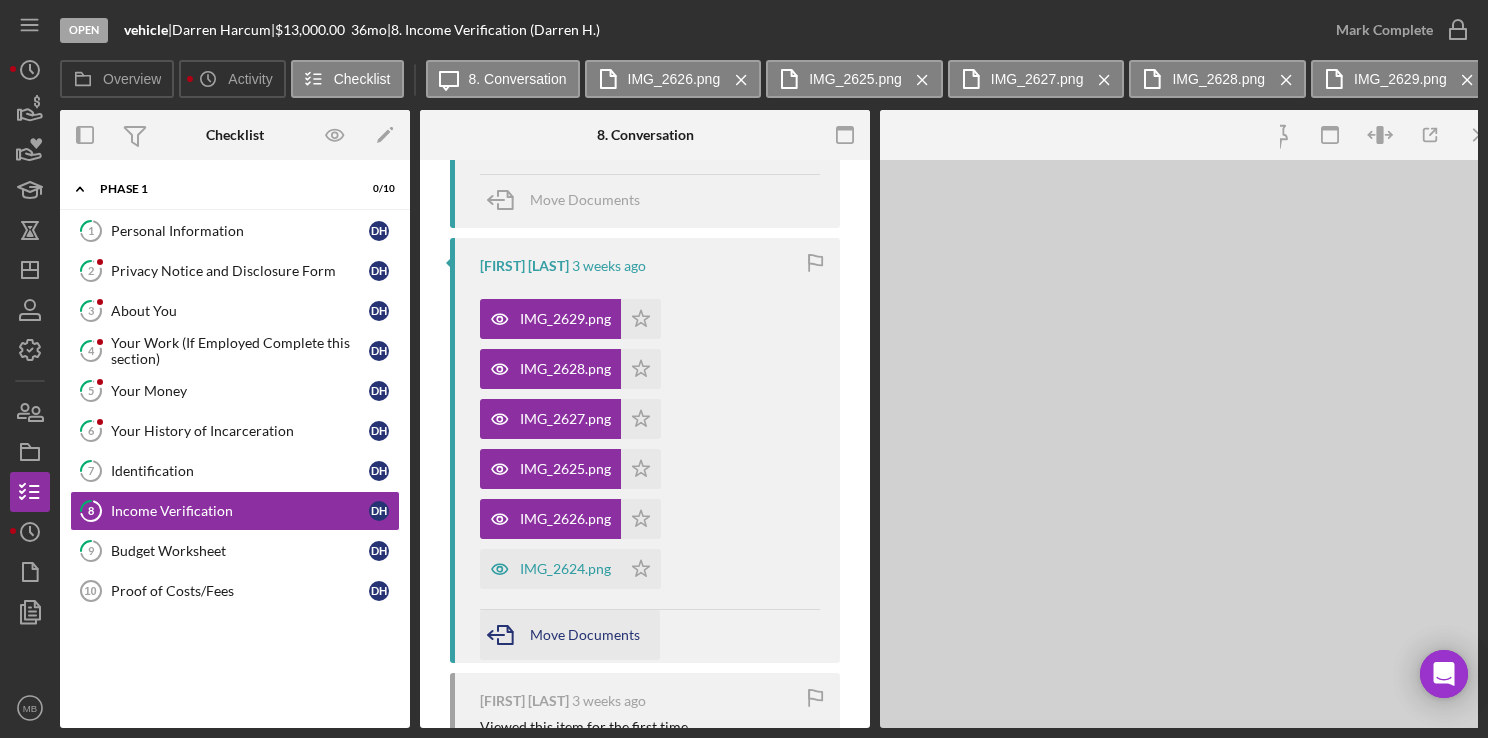 click 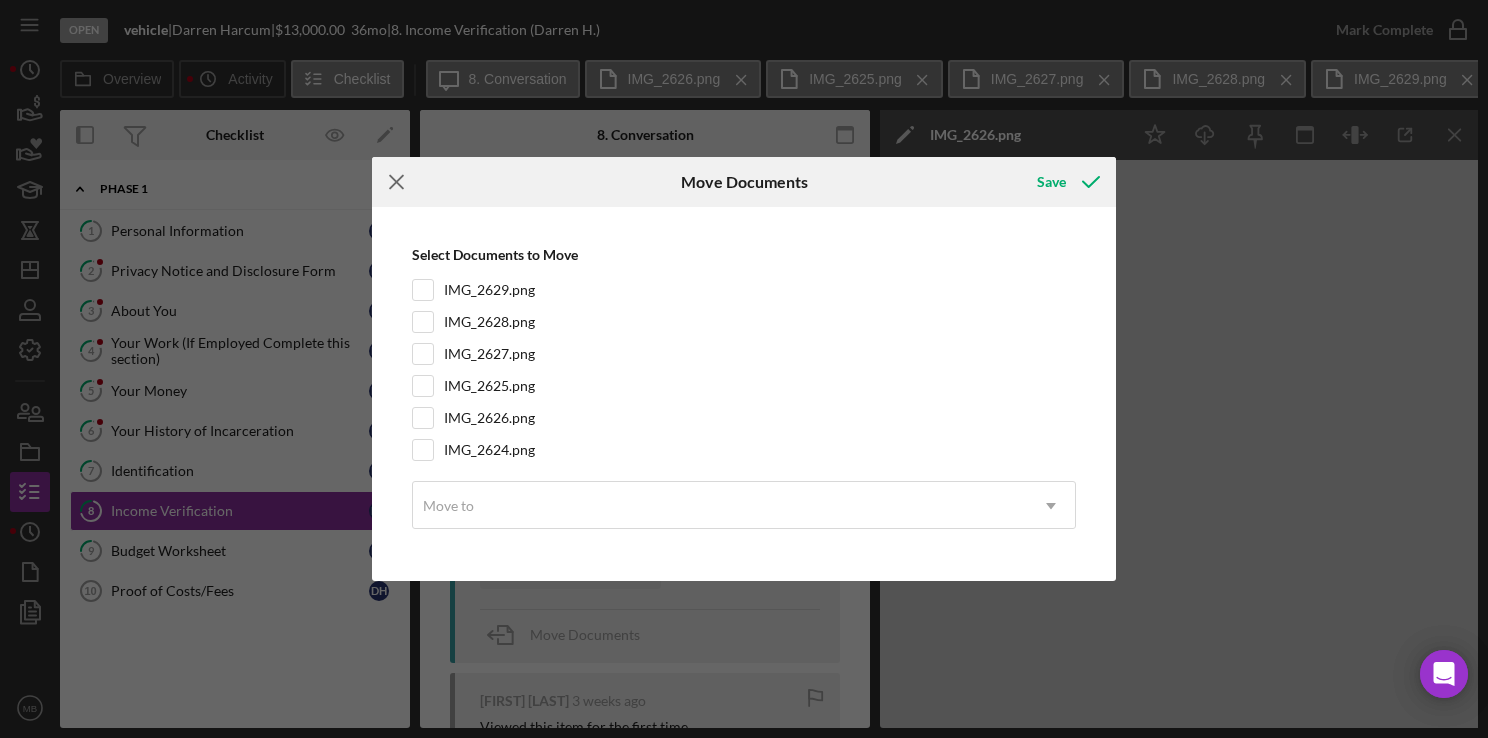 click on "Icon/Menu Close" 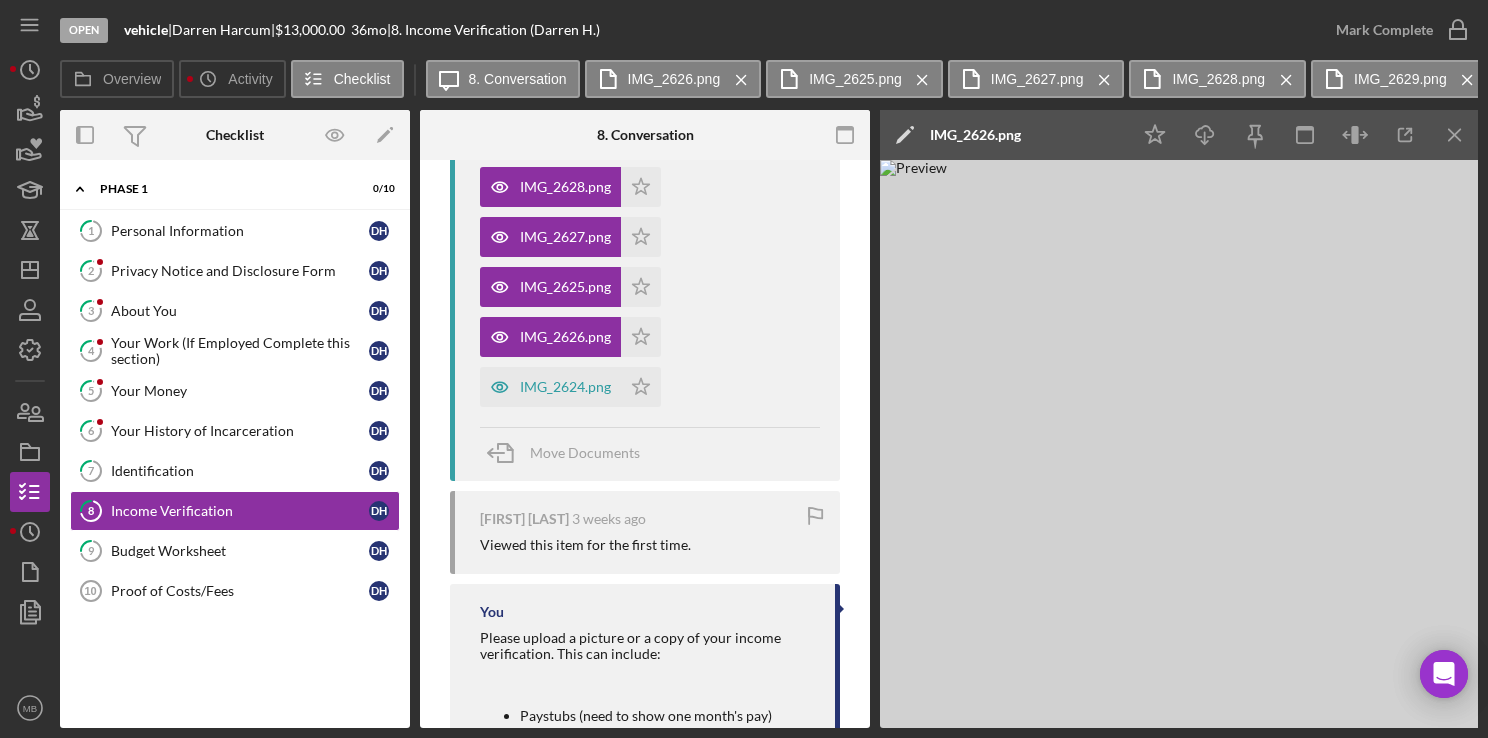 scroll, scrollTop: 1716, scrollLeft: 0, axis: vertical 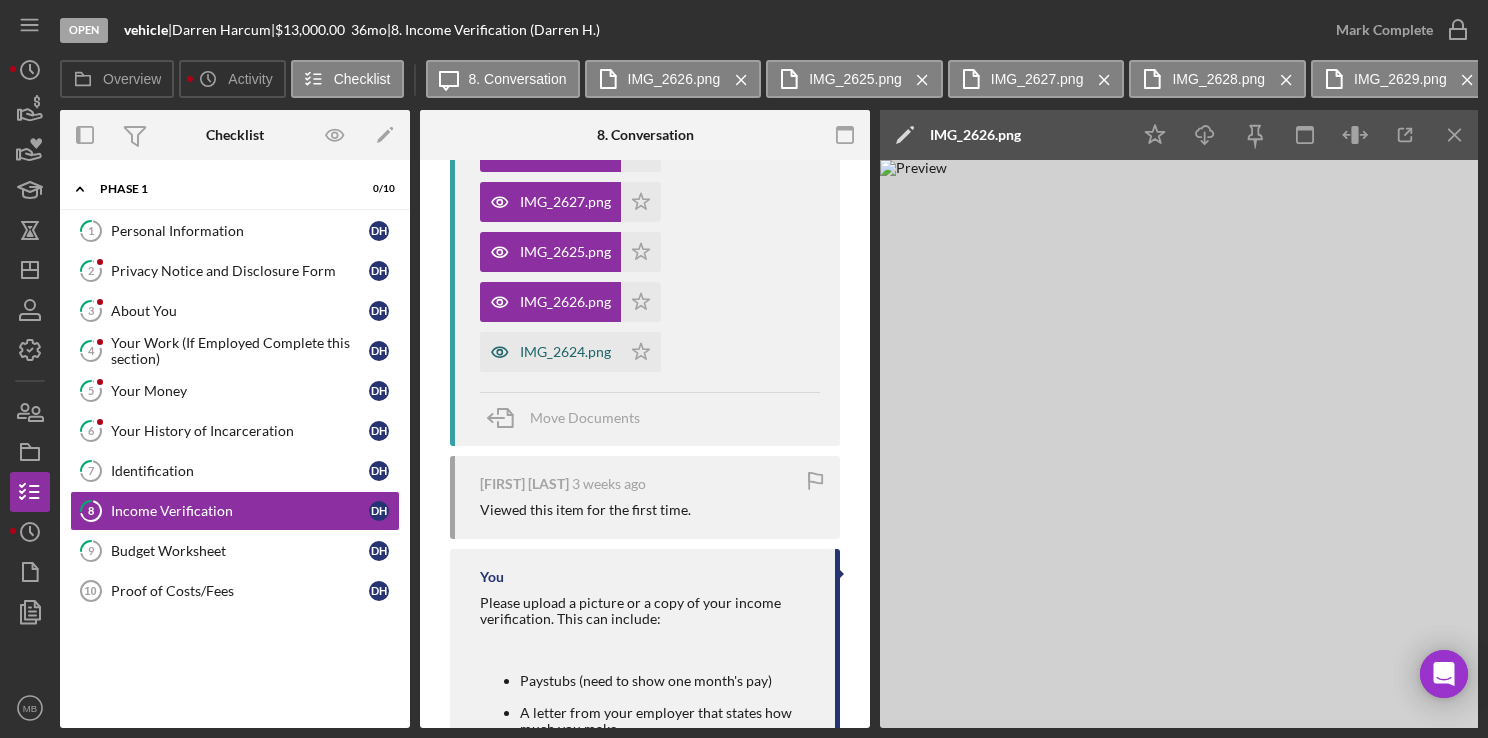 click on "IMG_2624.png" at bounding box center [550, 352] 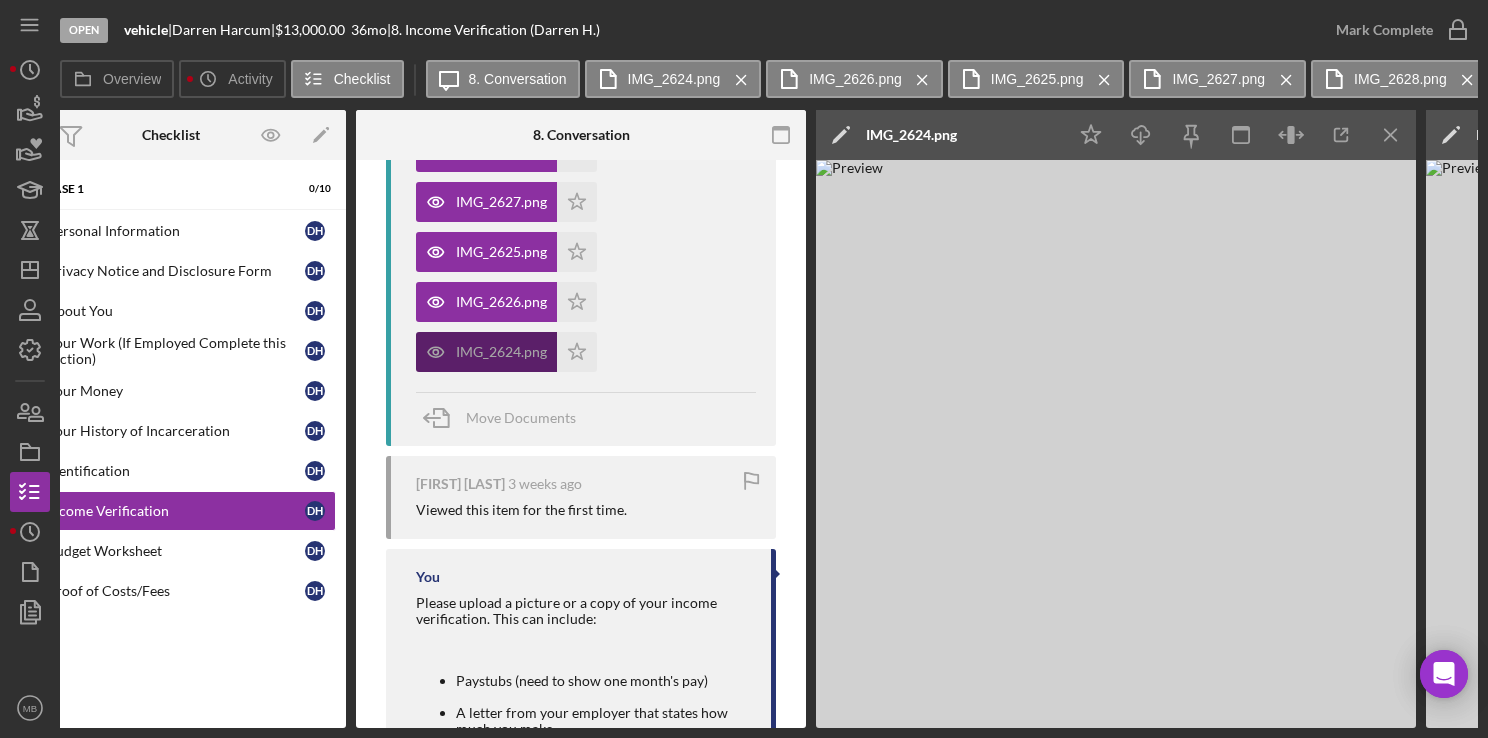scroll, scrollTop: 0, scrollLeft: 57, axis: horizontal 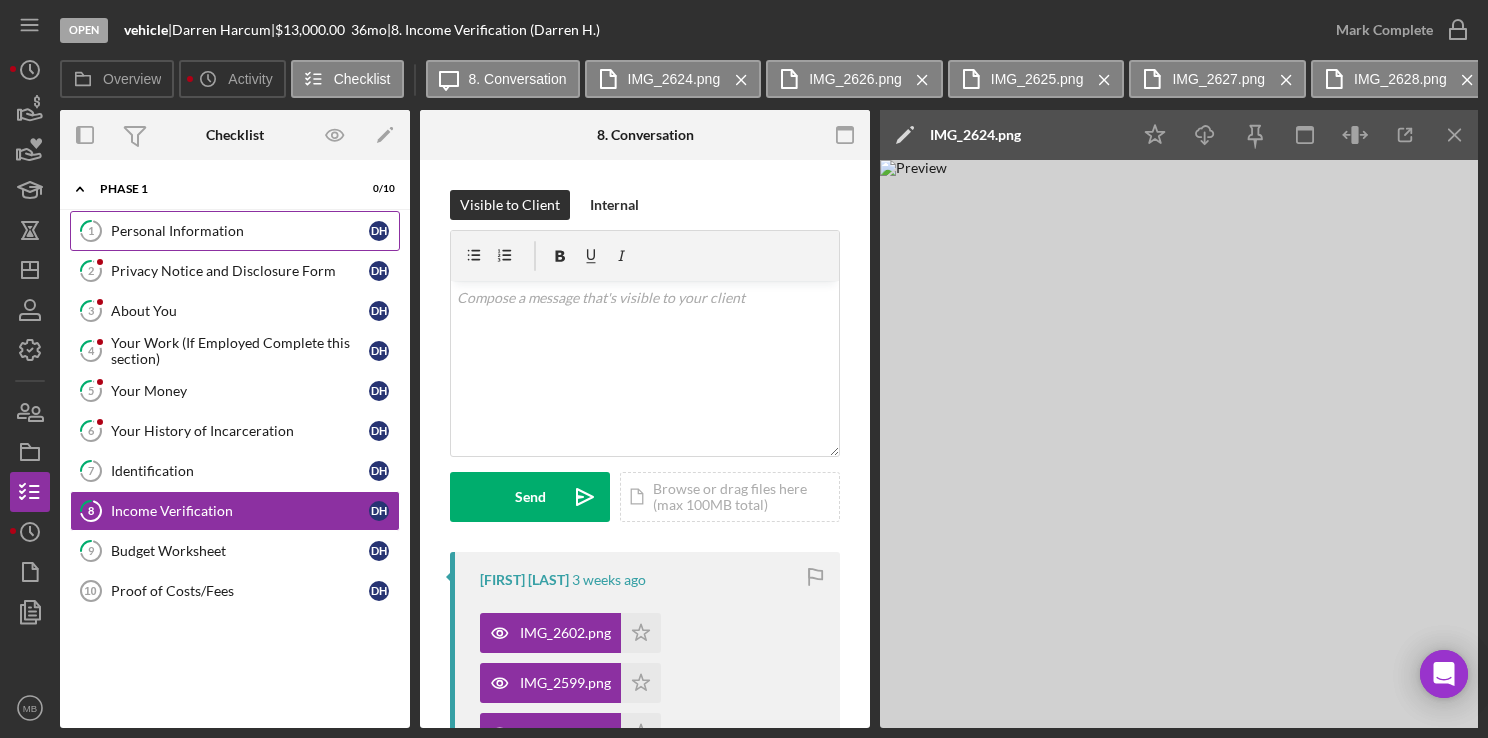 click on "Personal Information" at bounding box center (240, 231) 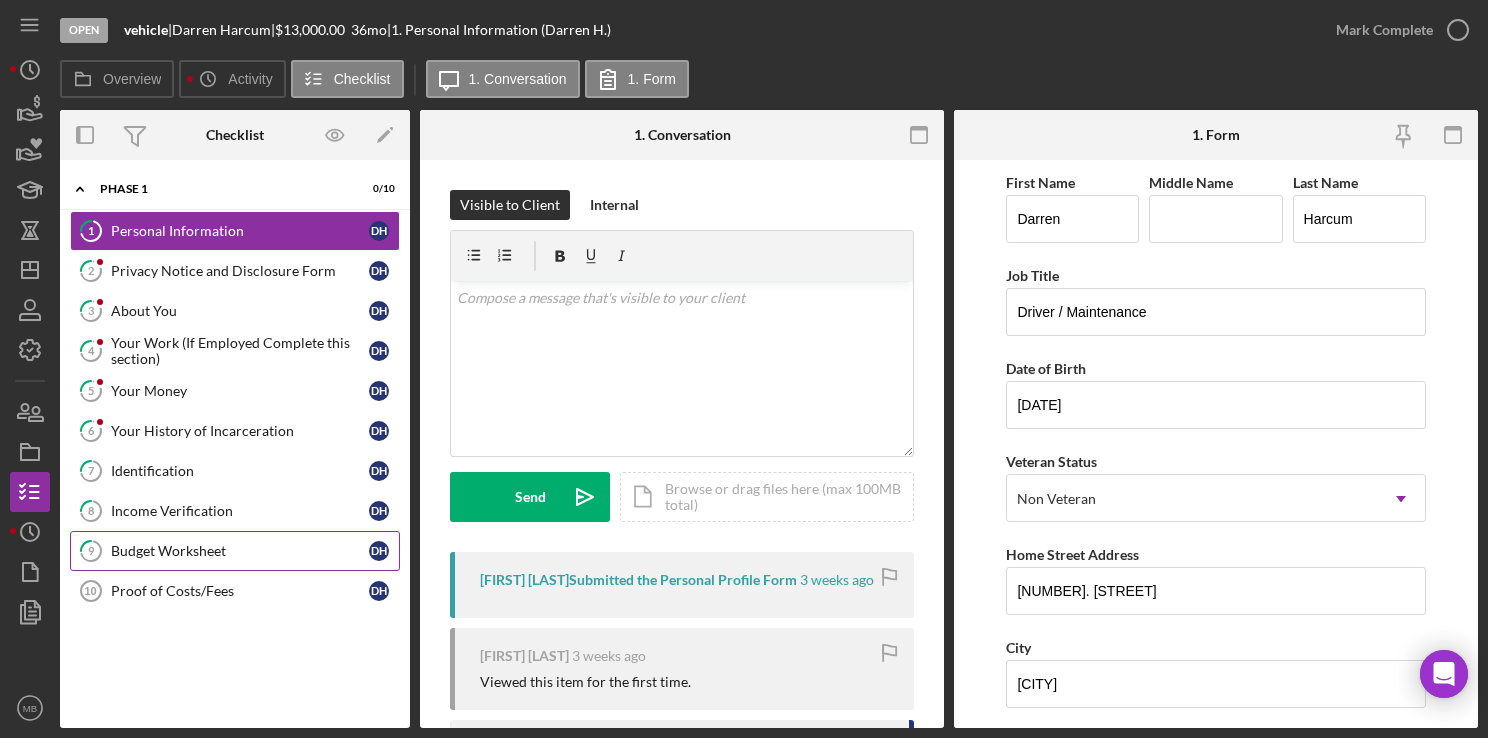 click on "9 Budget Worksheet D H" at bounding box center [235, 551] 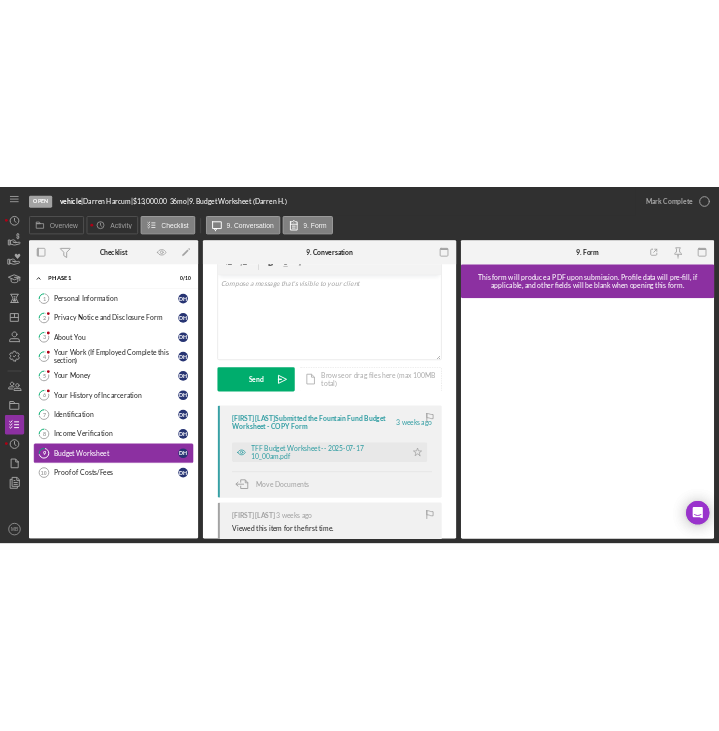 scroll, scrollTop: 138, scrollLeft: 0, axis: vertical 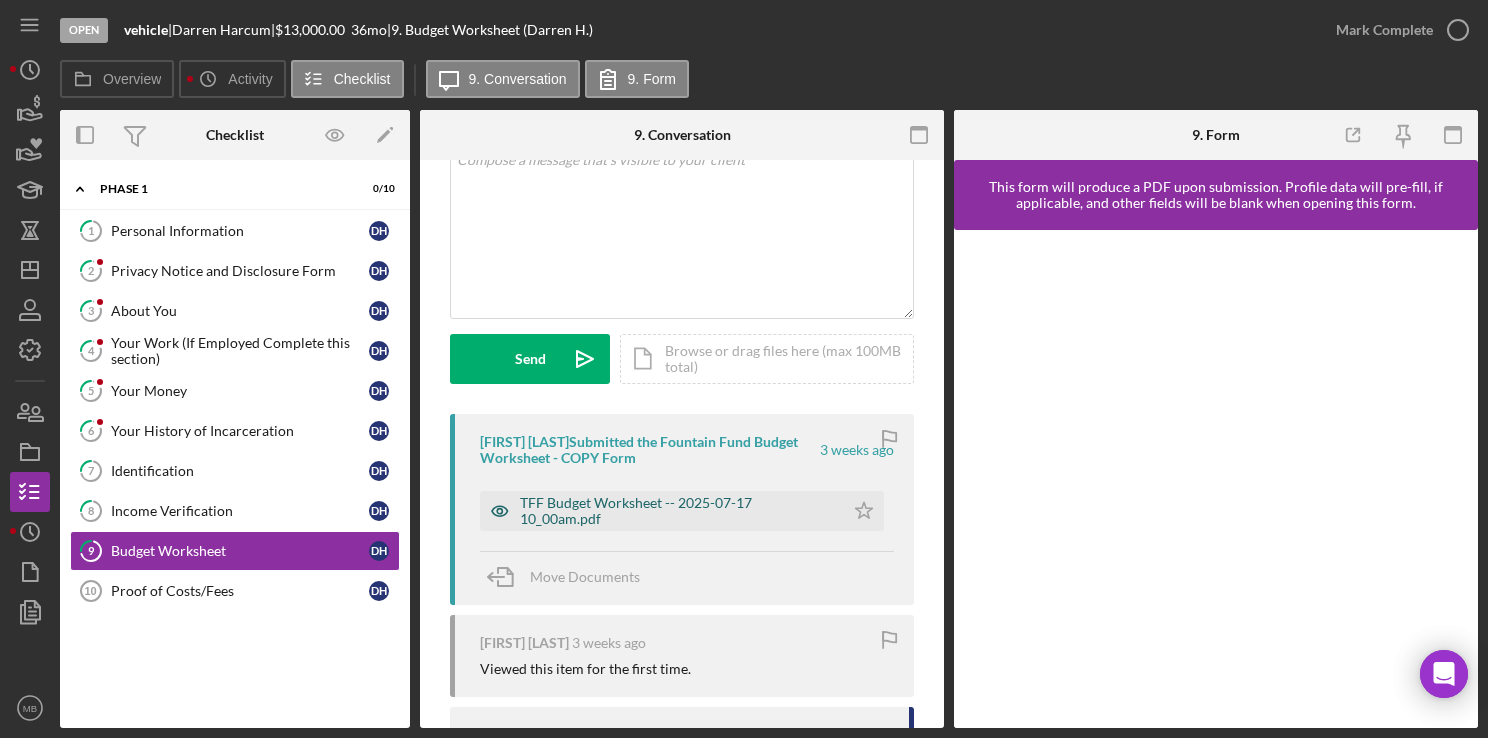 click on "TFF Budget Worksheet -- 2025-07-17 10_00am.pdf" at bounding box center (677, 511) 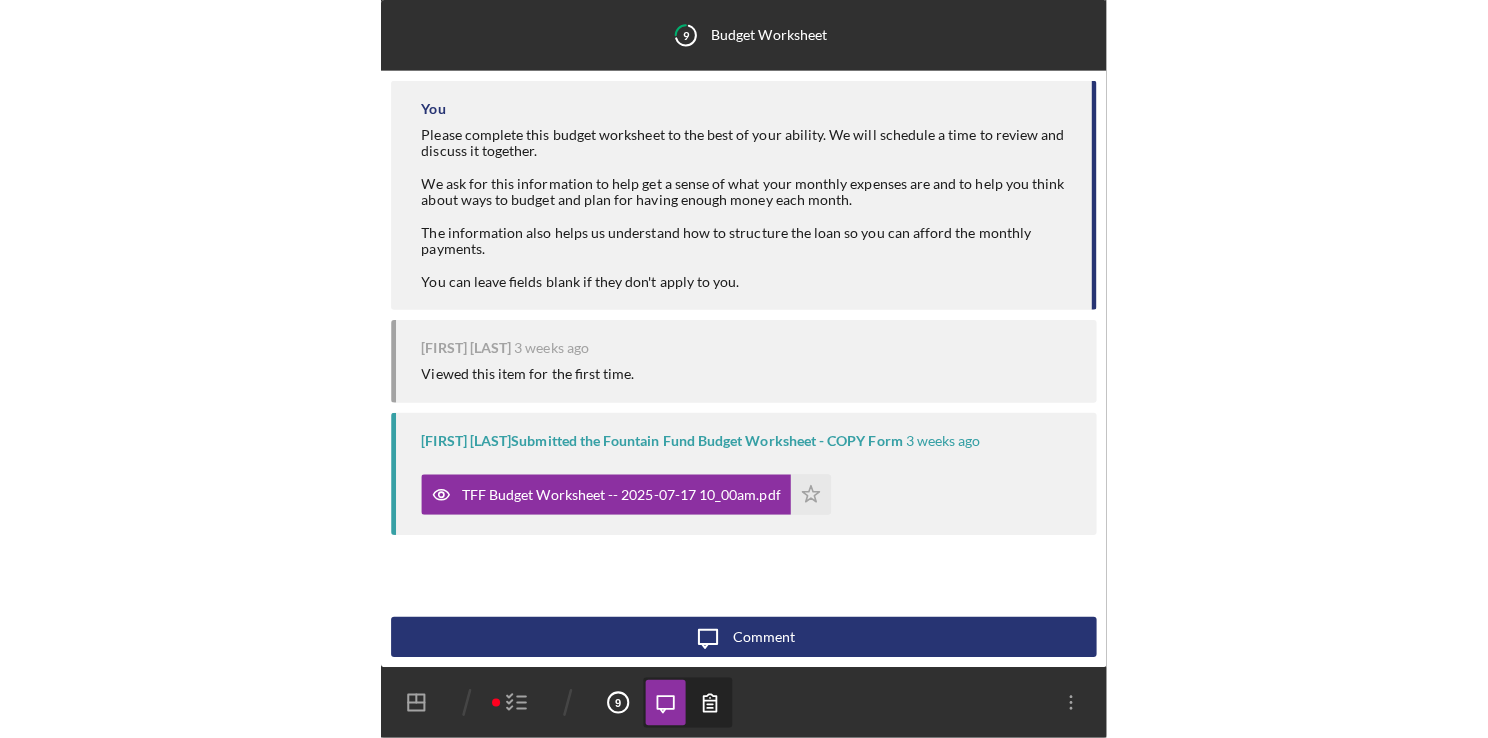 scroll, scrollTop: 0, scrollLeft: 0, axis: both 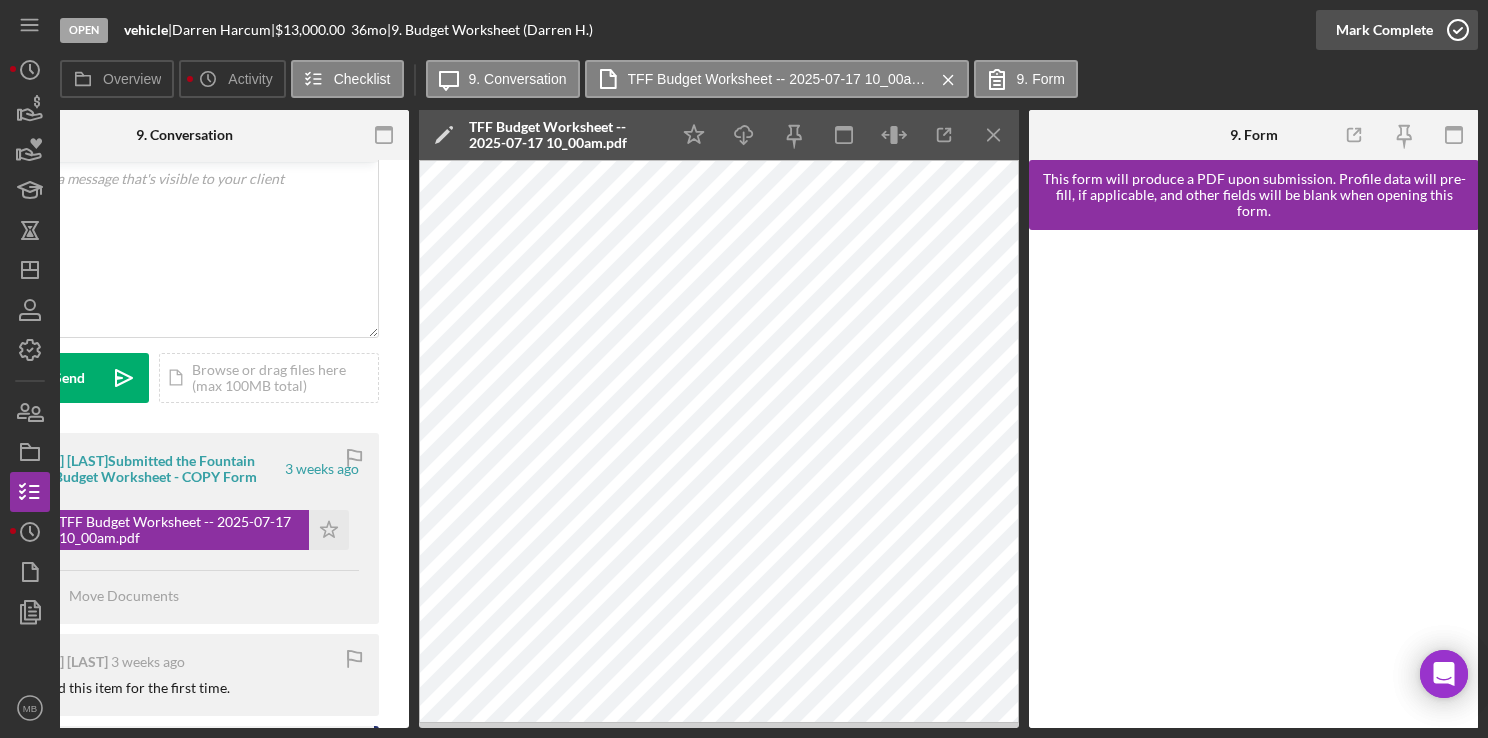 click 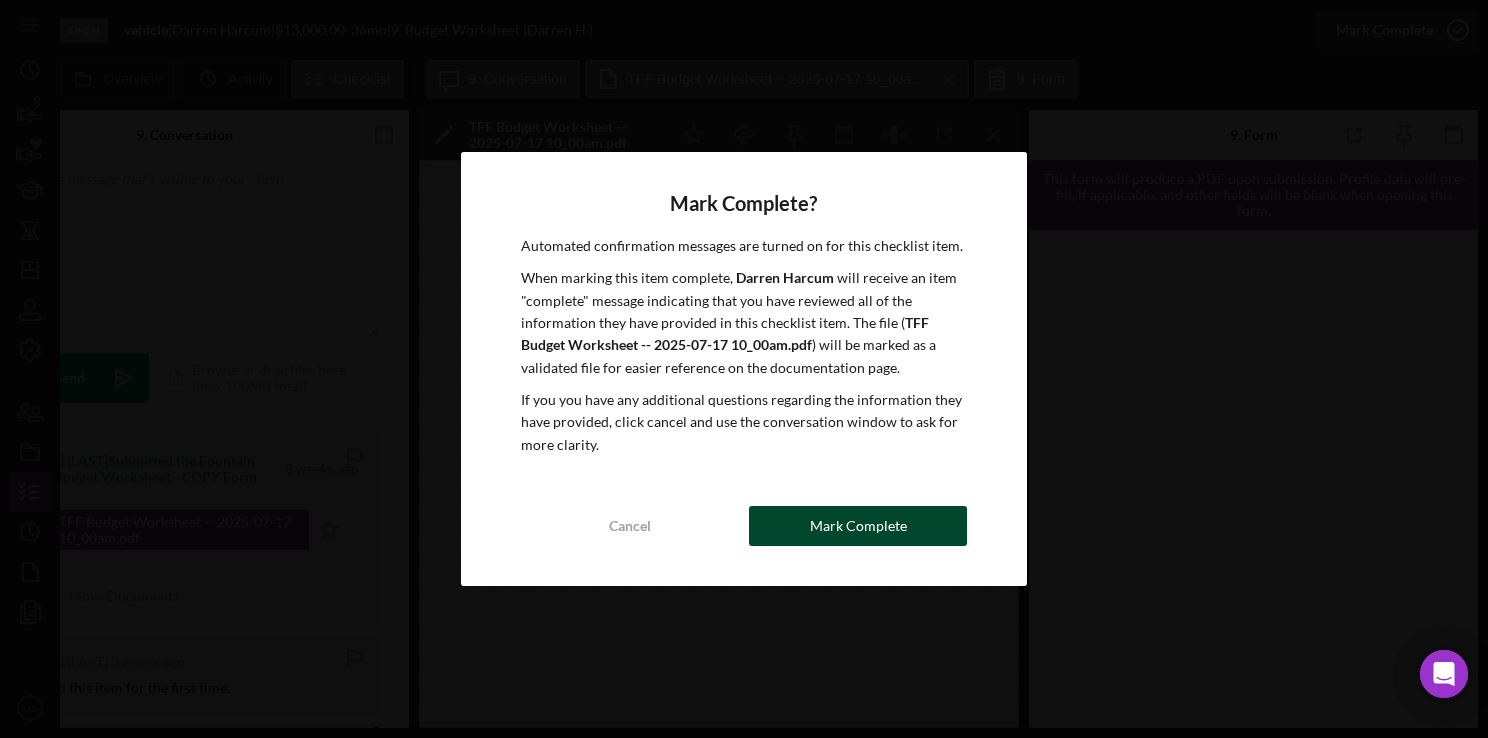 click on "Mark Complete" at bounding box center [858, 526] 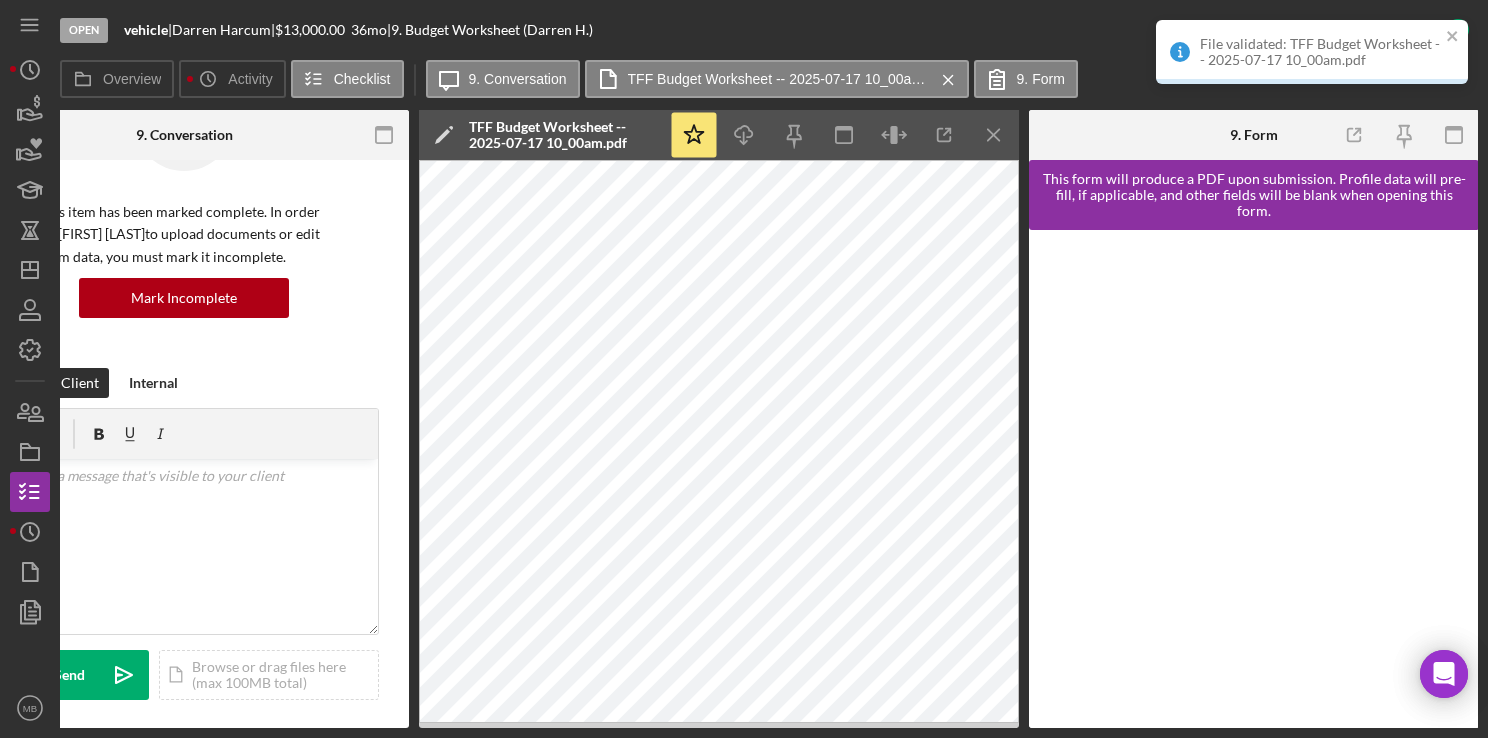 scroll, scrollTop: 416, scrollLeft: 0, axis: vertical 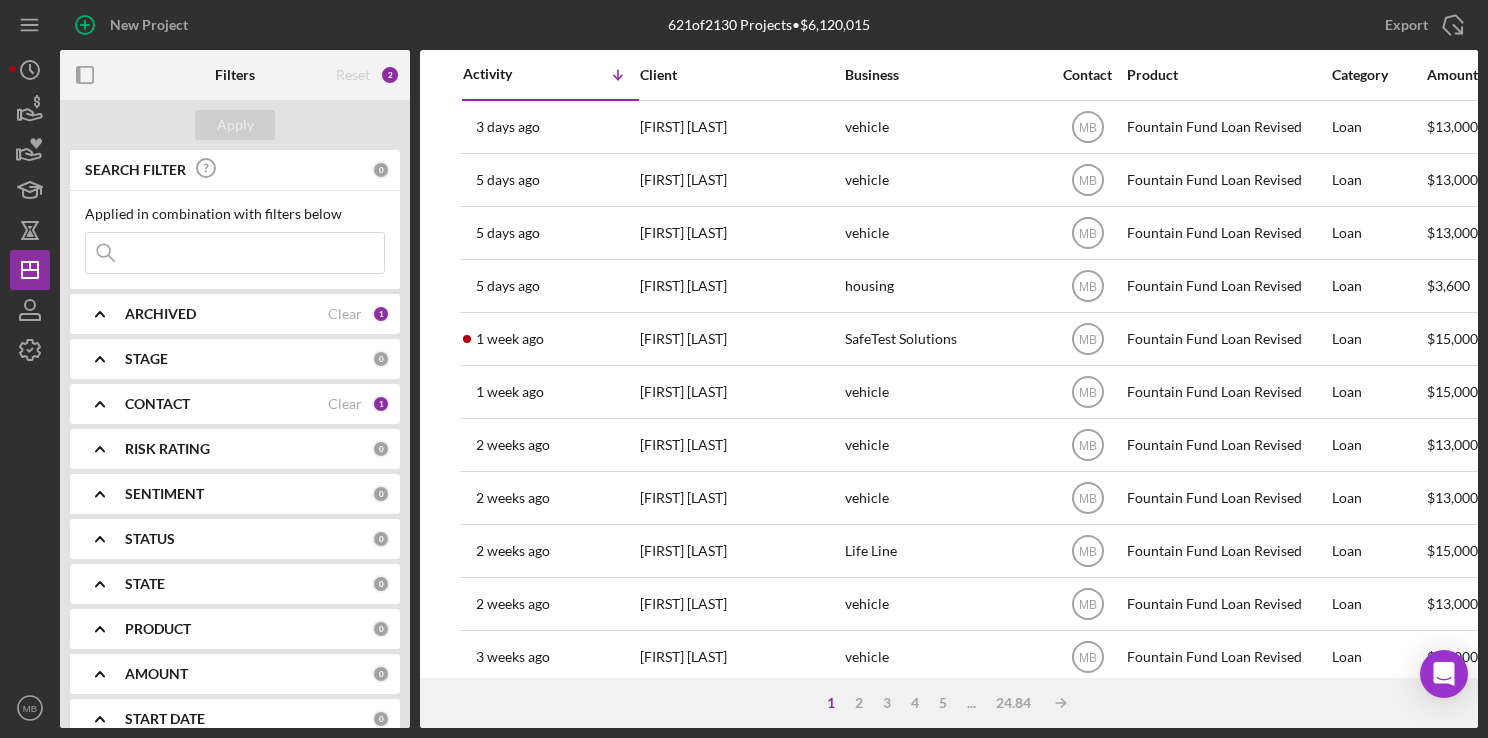 click at bounding box center [235, 253] 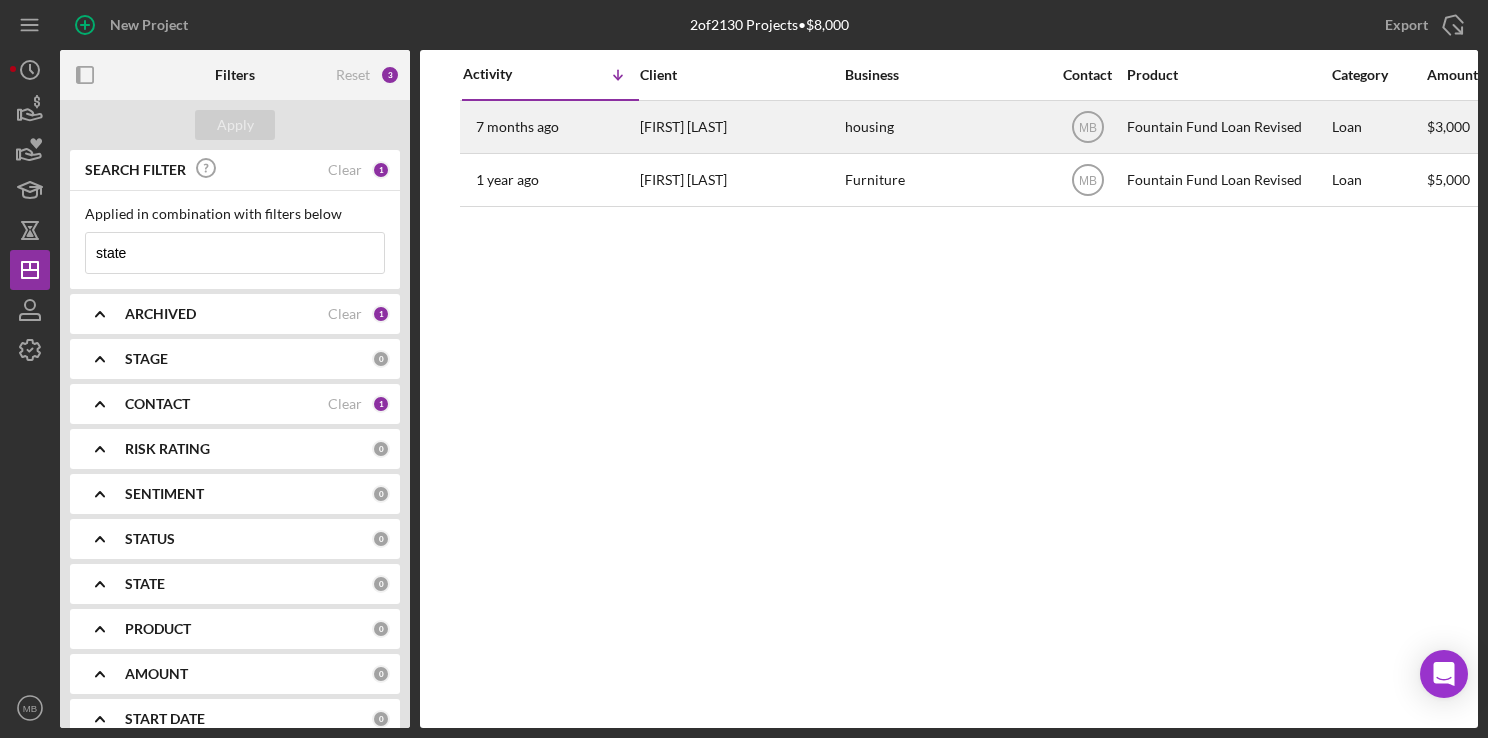 type on "state" 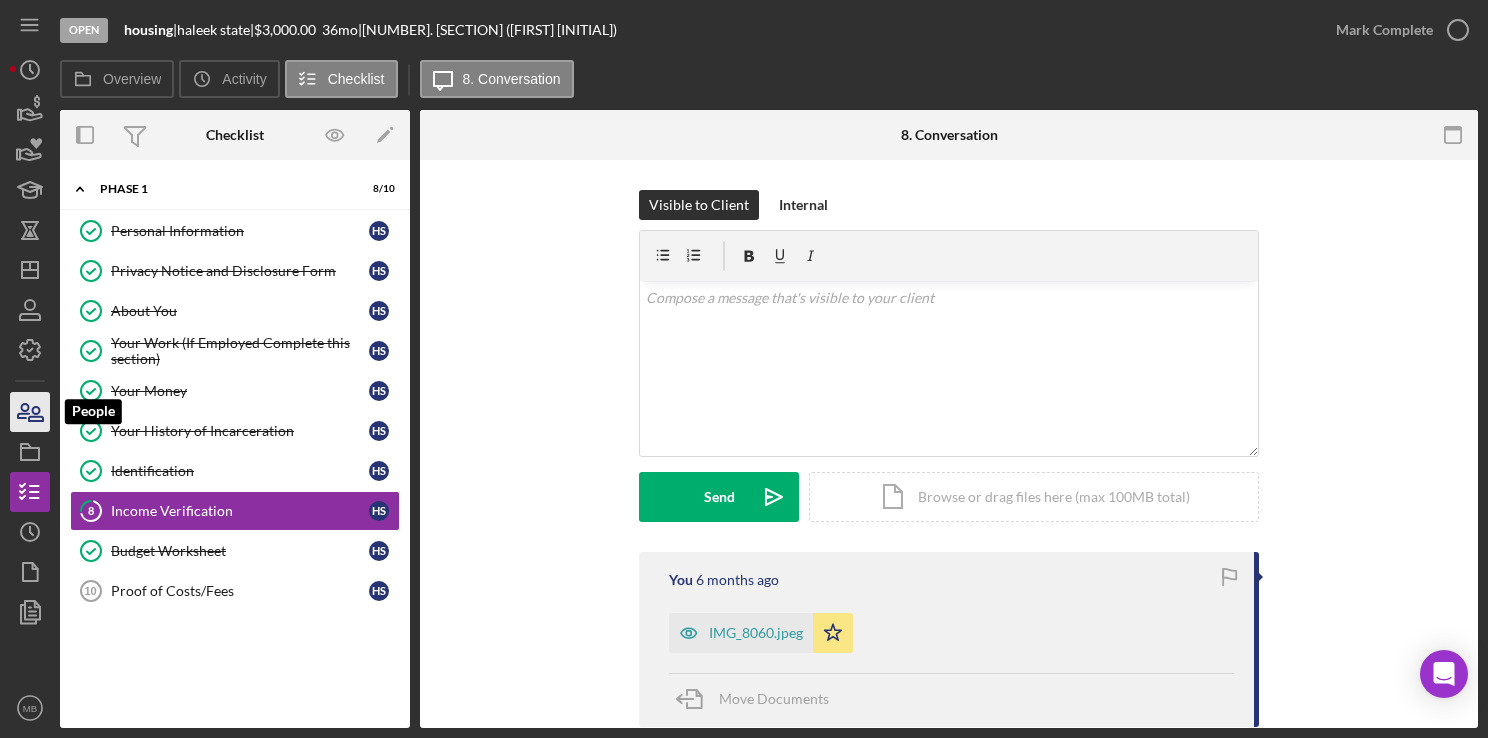 click 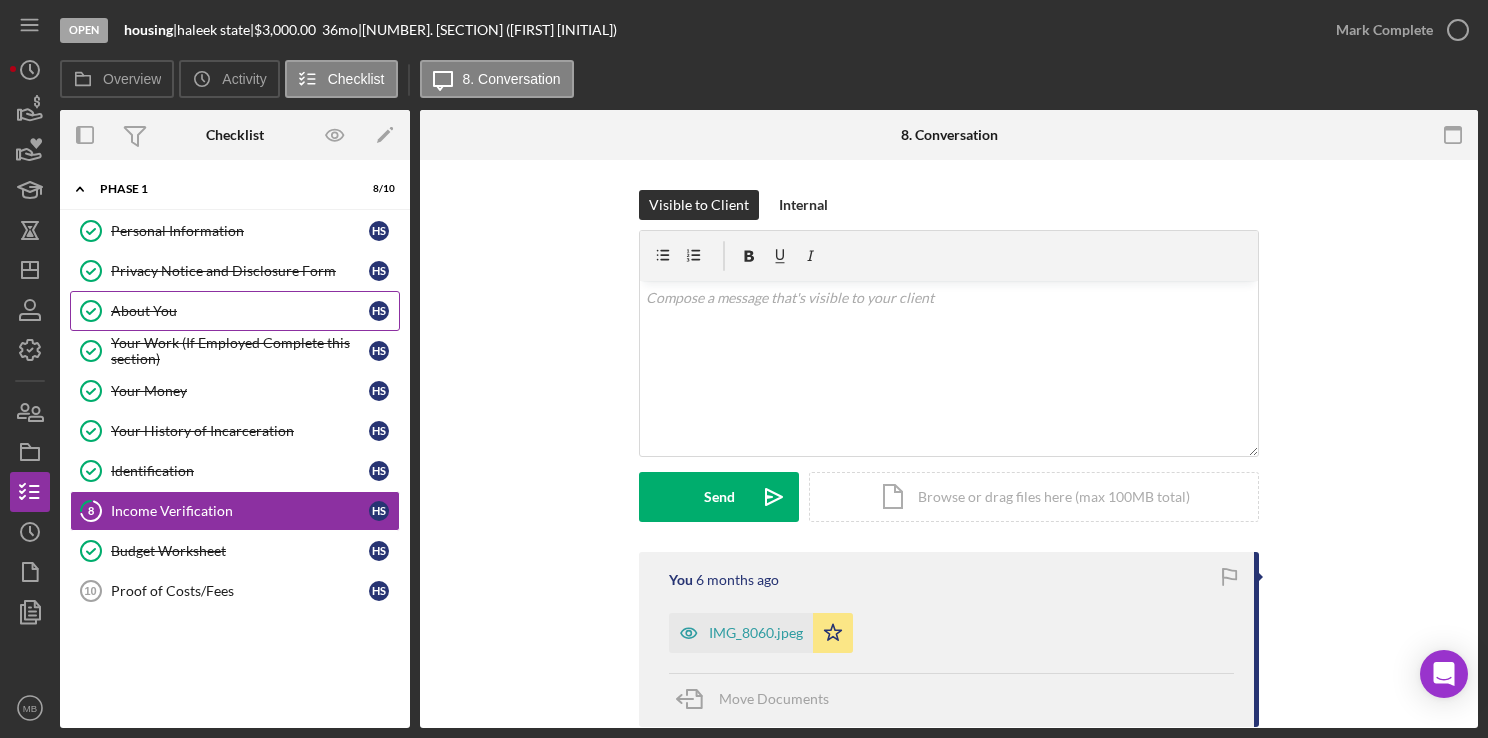 click on "About You" at bounding box center [240, 311] 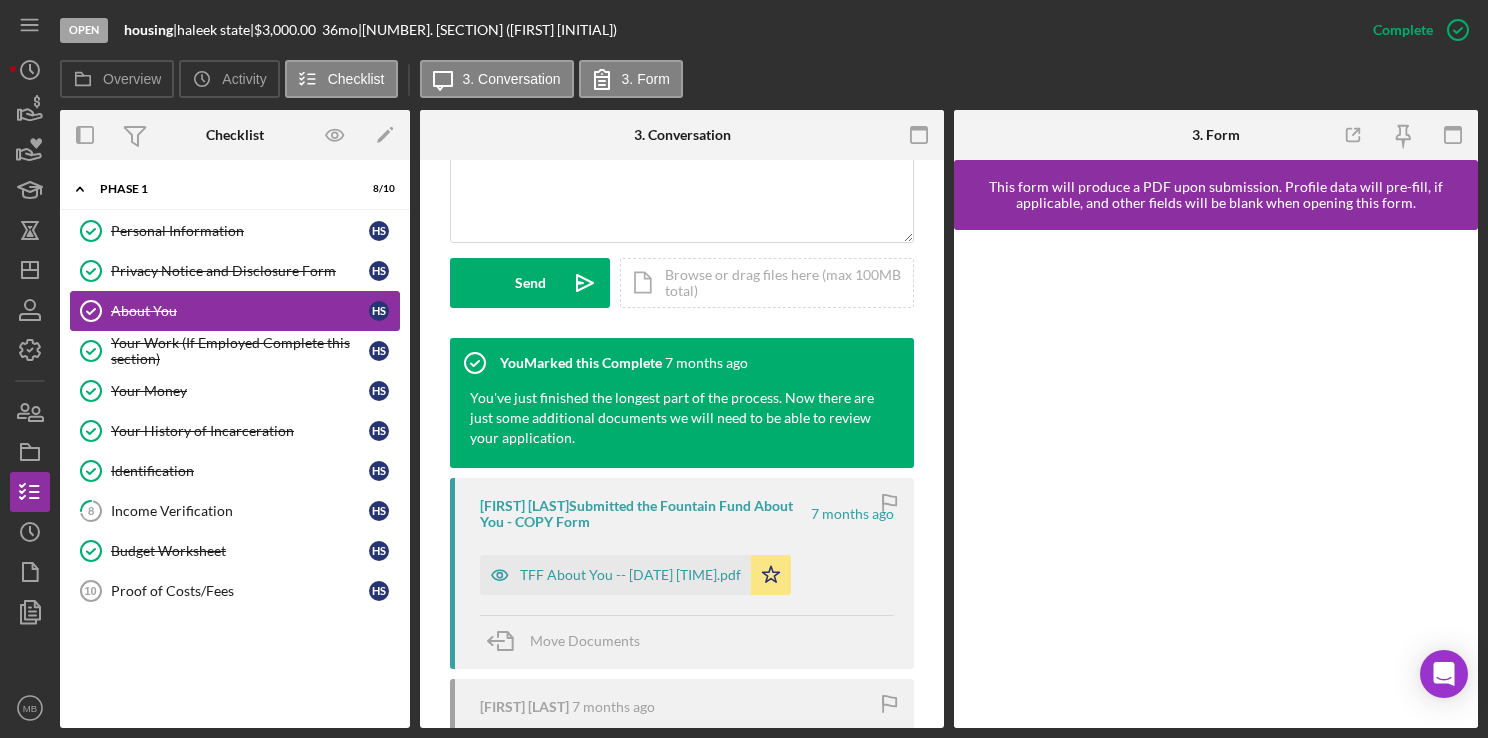 scroll, scrollTop: 540, scrollLeft: 0, axis: vertical 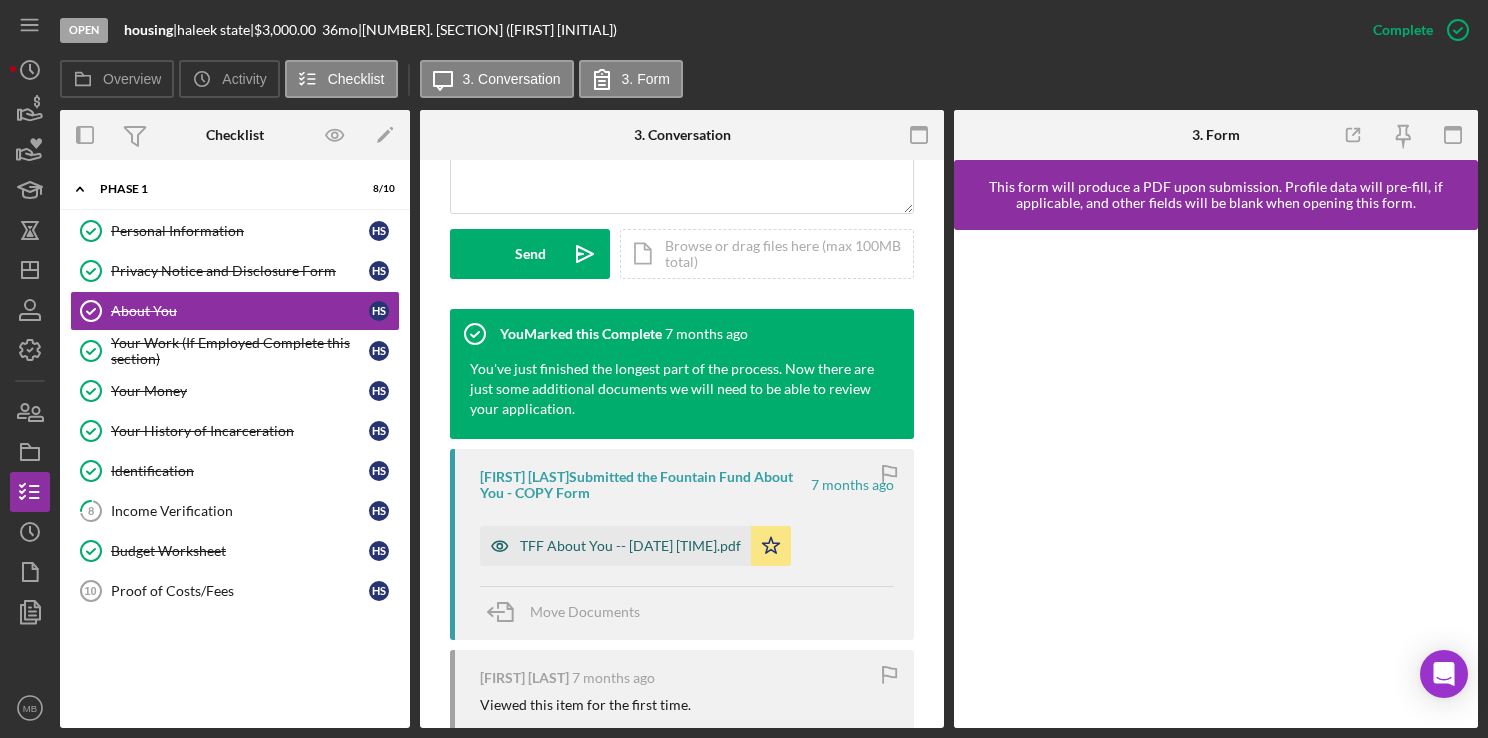 click on "TFF About You -- [DATE] [TIME].pdf" at bounding box center [615, 546] 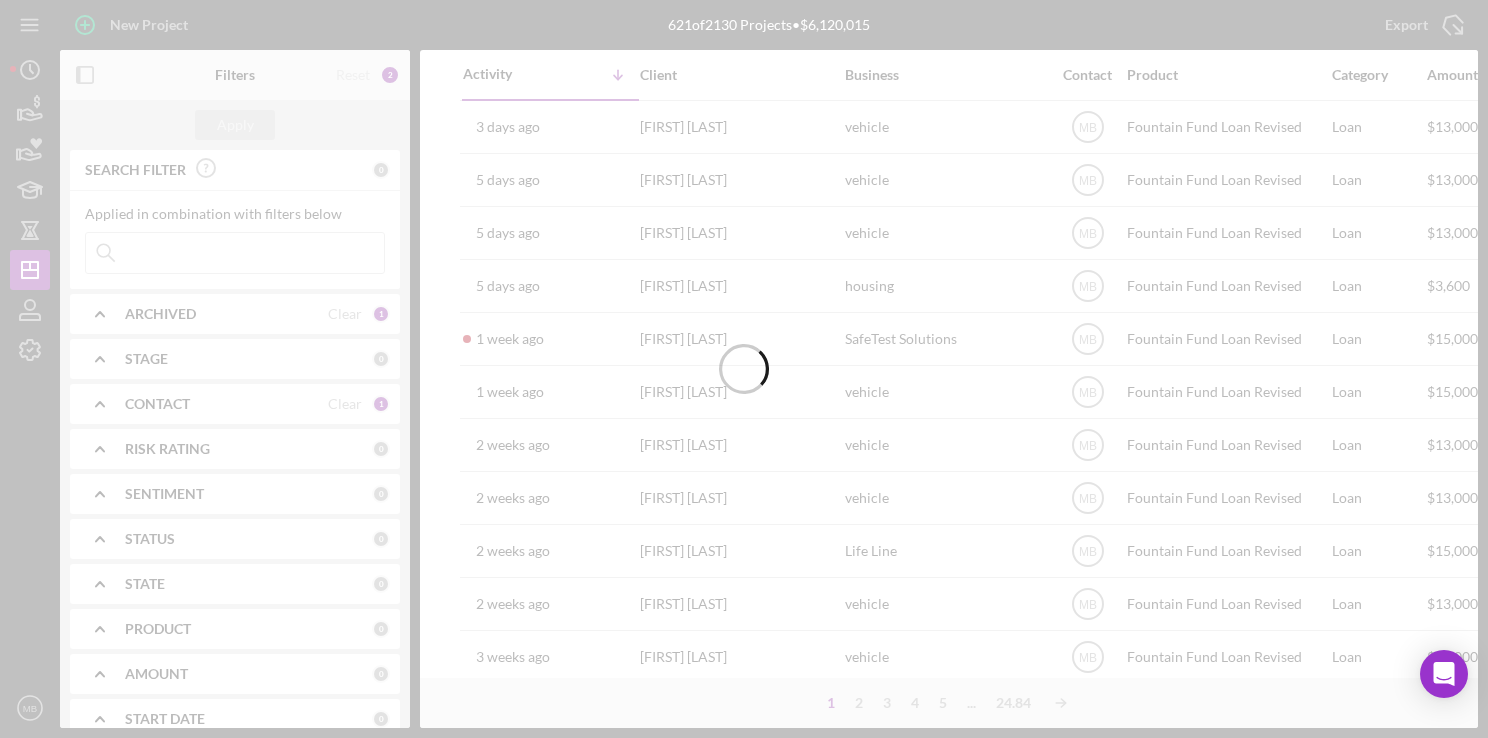click at bounding box center (744, 369) 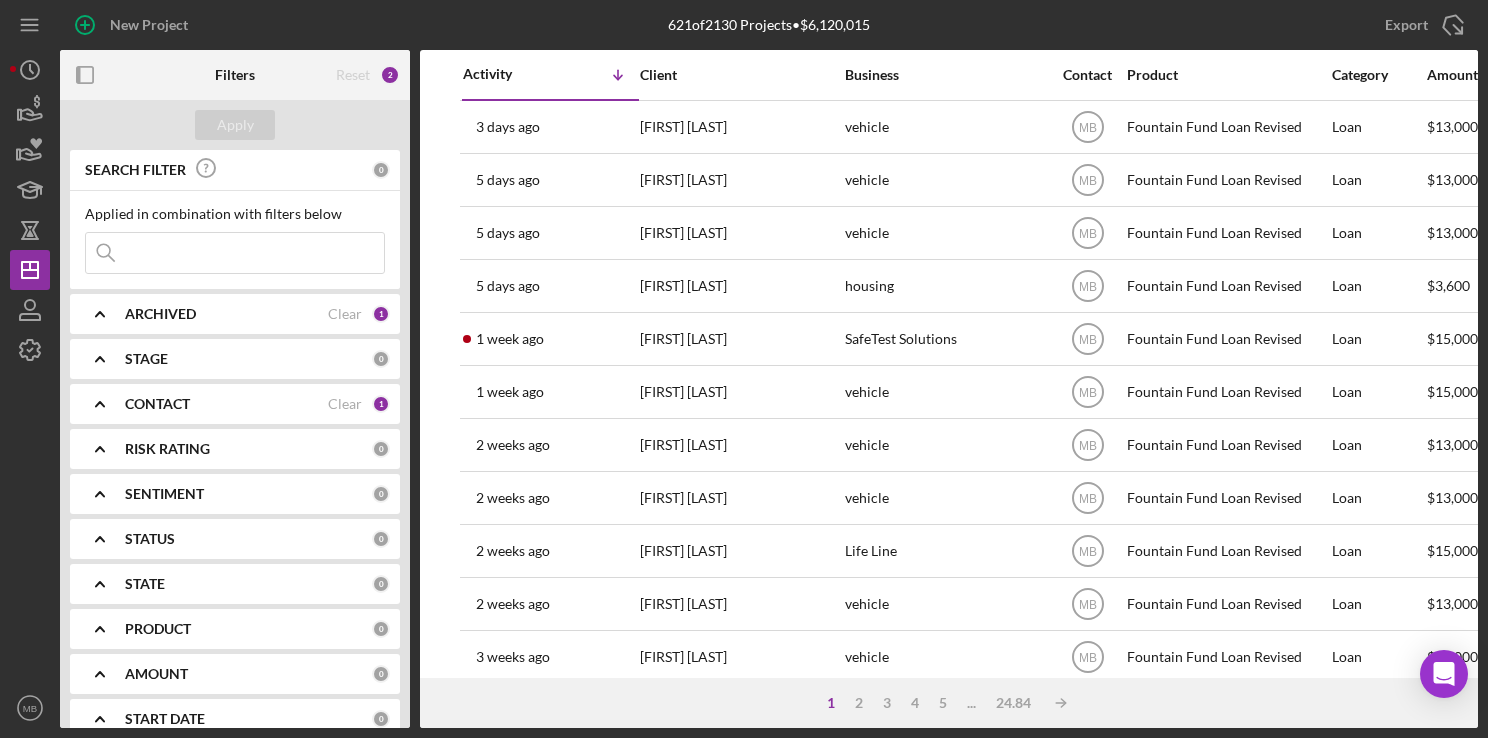 click at bounding box center (235, 253) 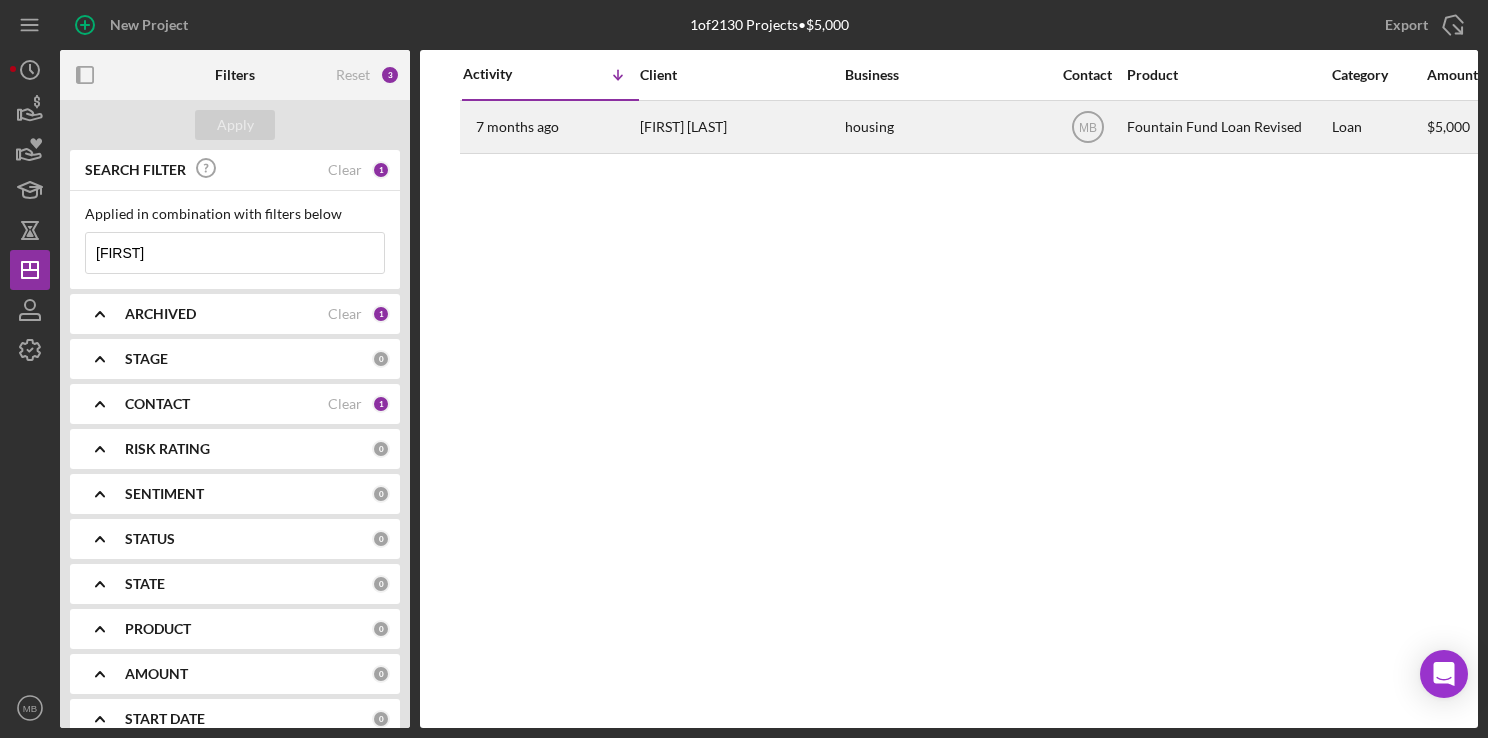 type on "[FIRST]" 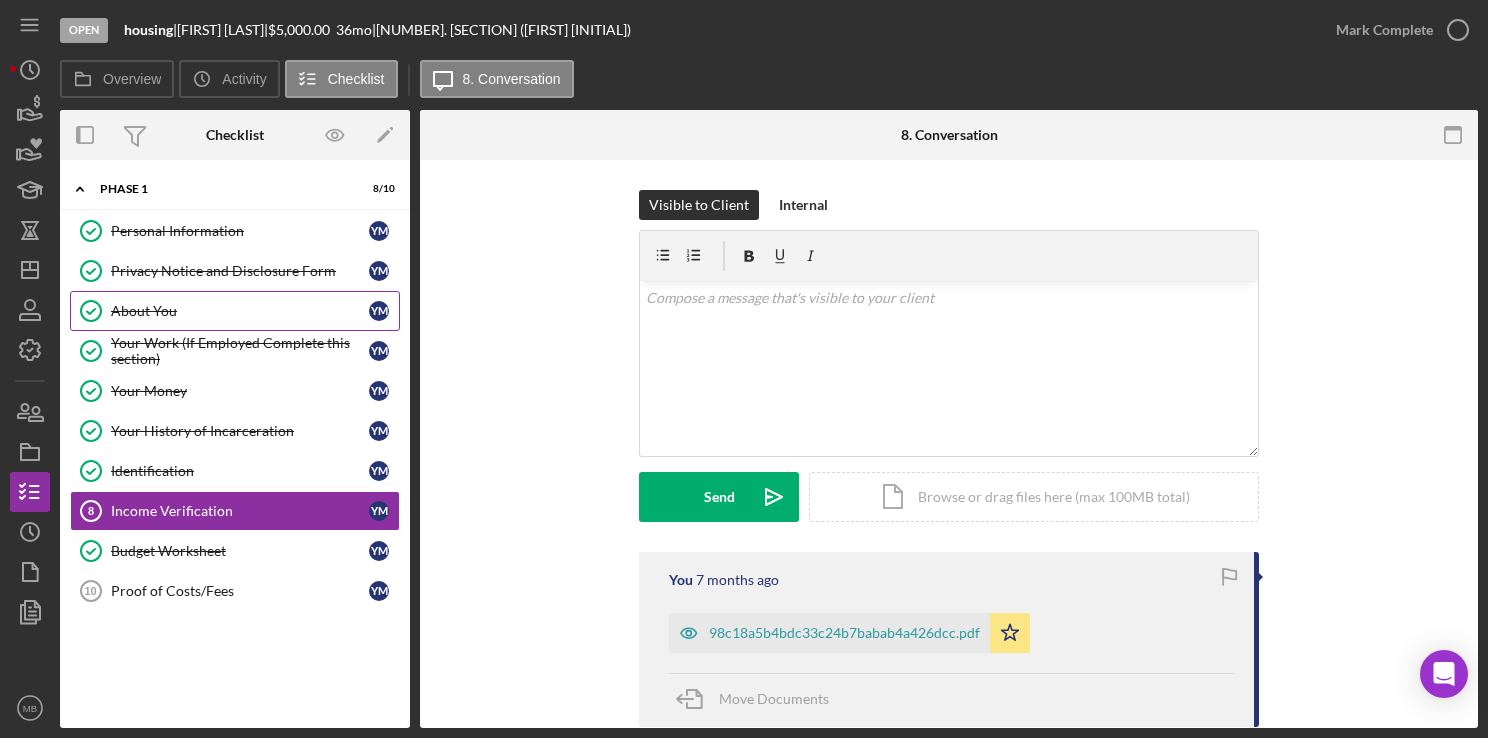 click on "About You" at bounding box center [240, 311] 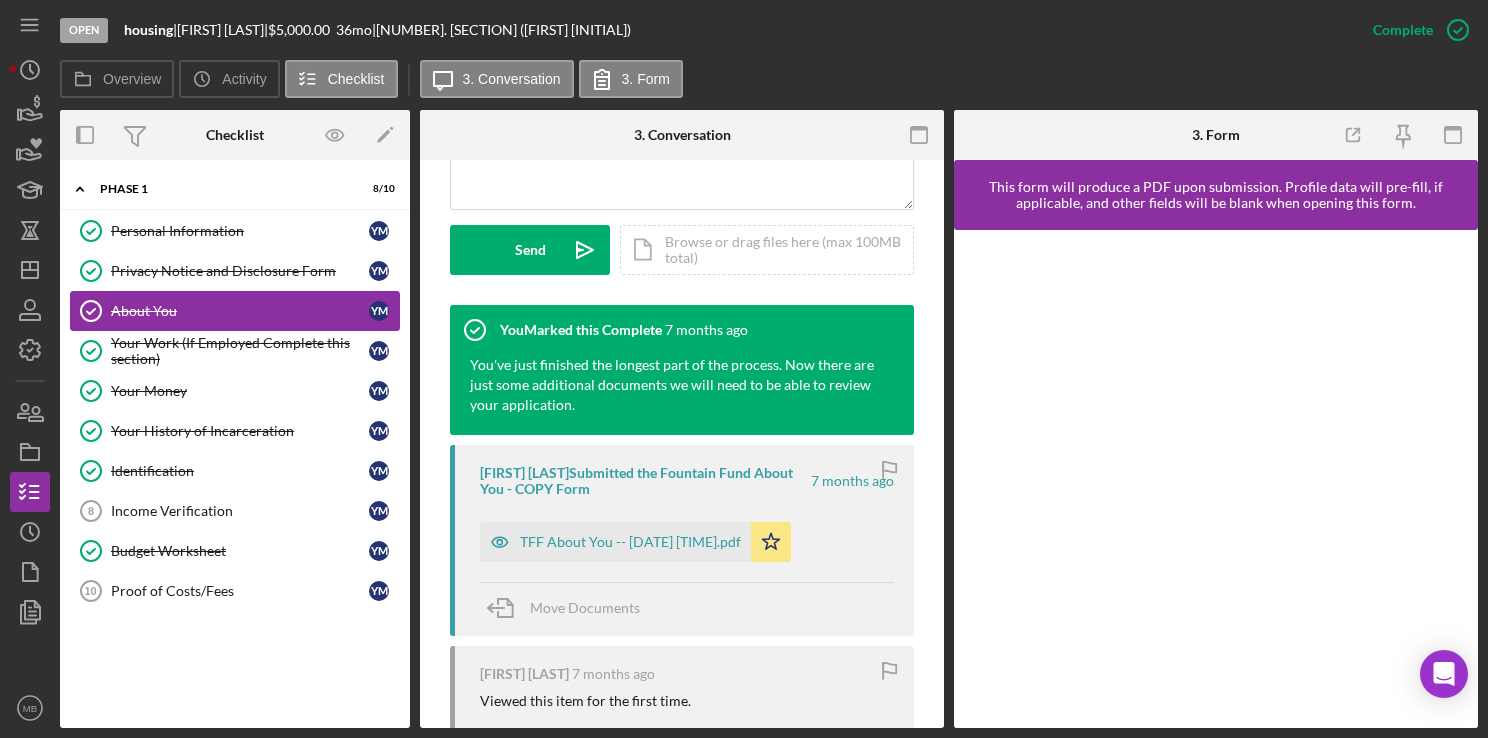scroll, scrollTop: 576, scrollLeft: 0, axis: vertical 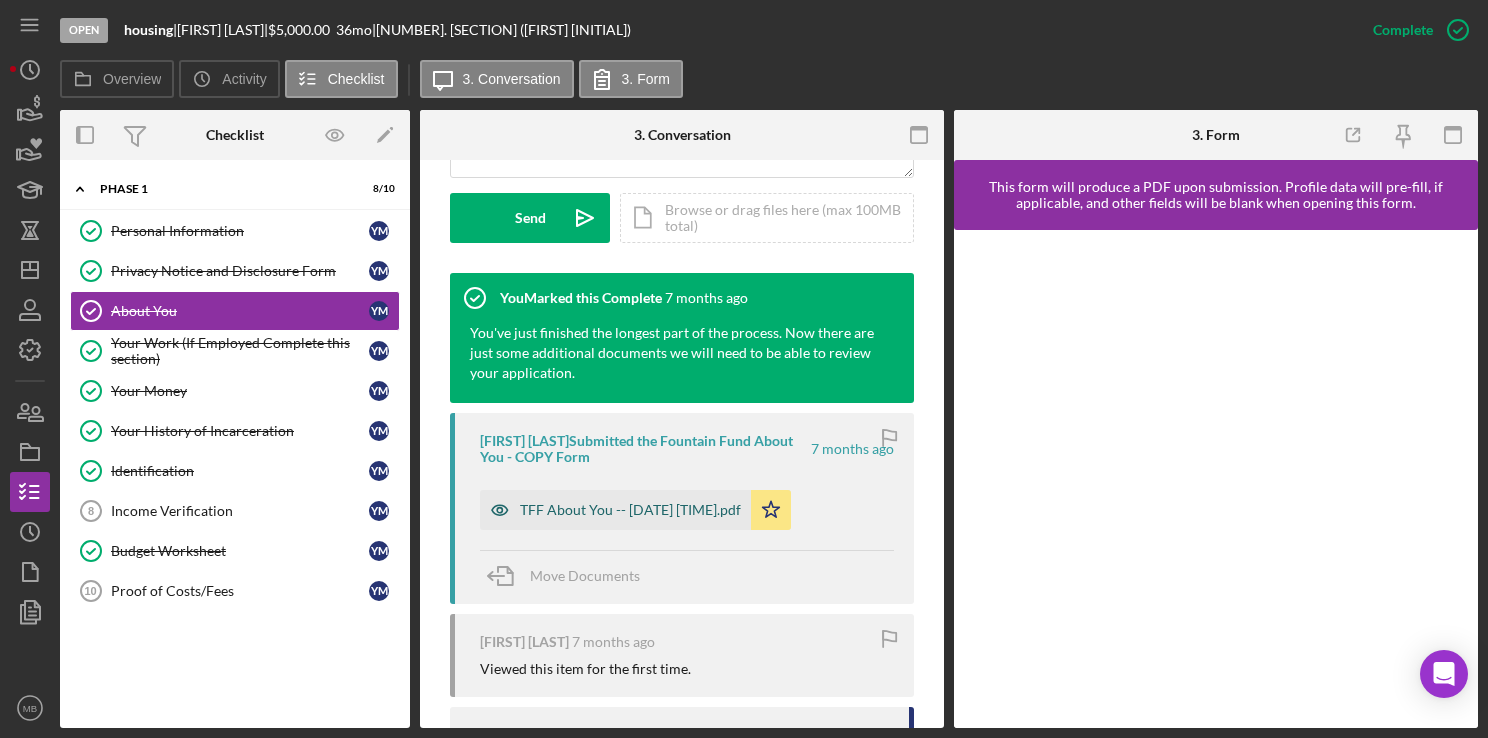 click on "TFF About You -- [DATE] [TIME].pdf" at bounding box center (615, 510) 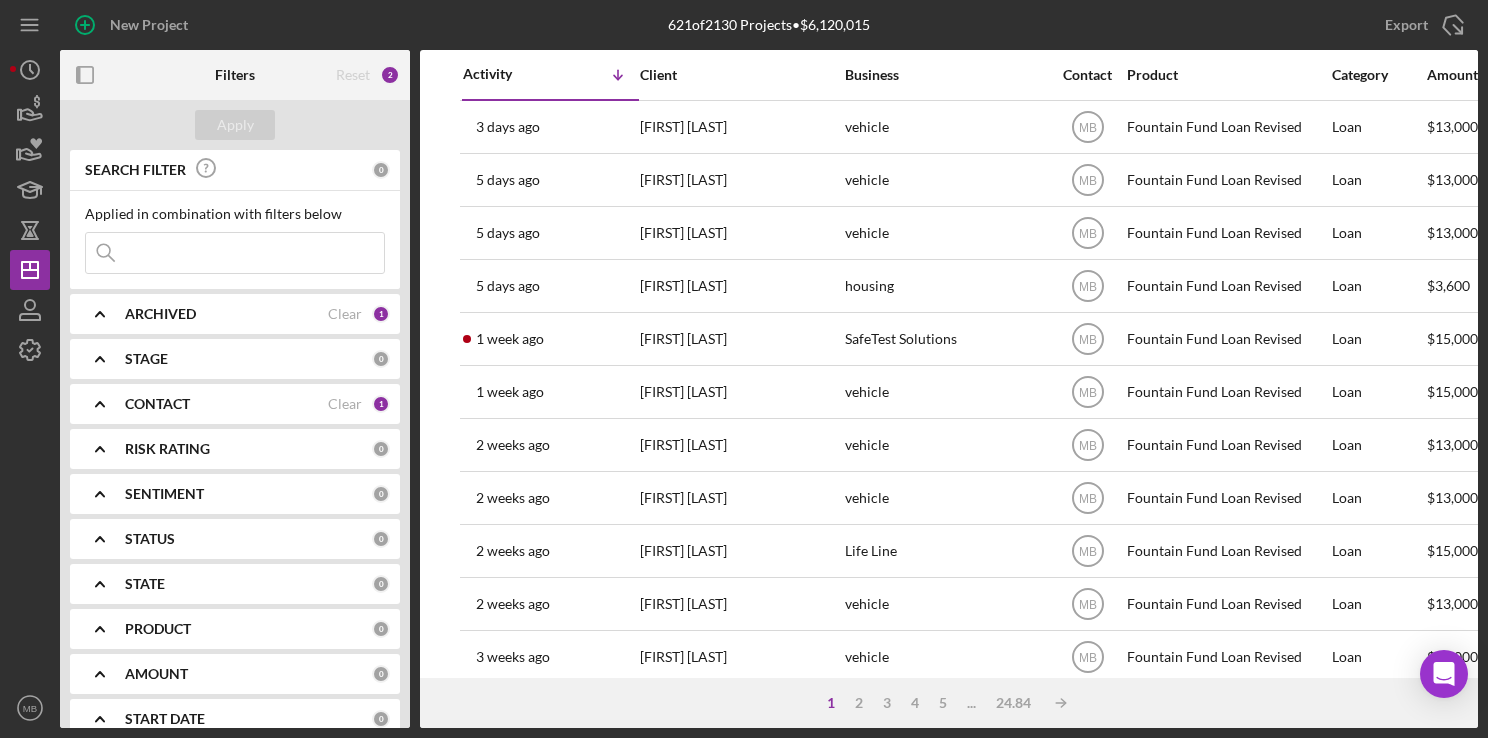 click at bounding box center [235, 253] 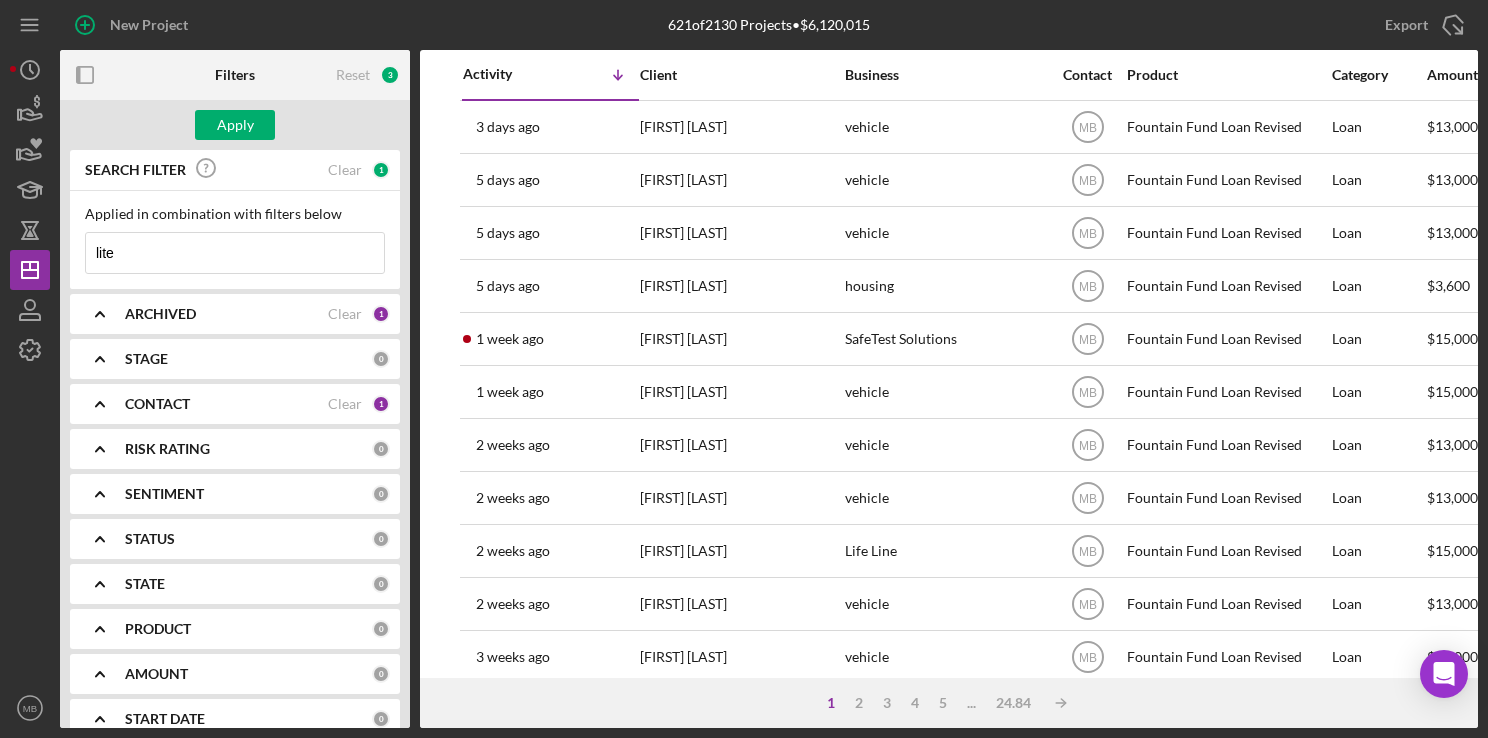 type on "lites" 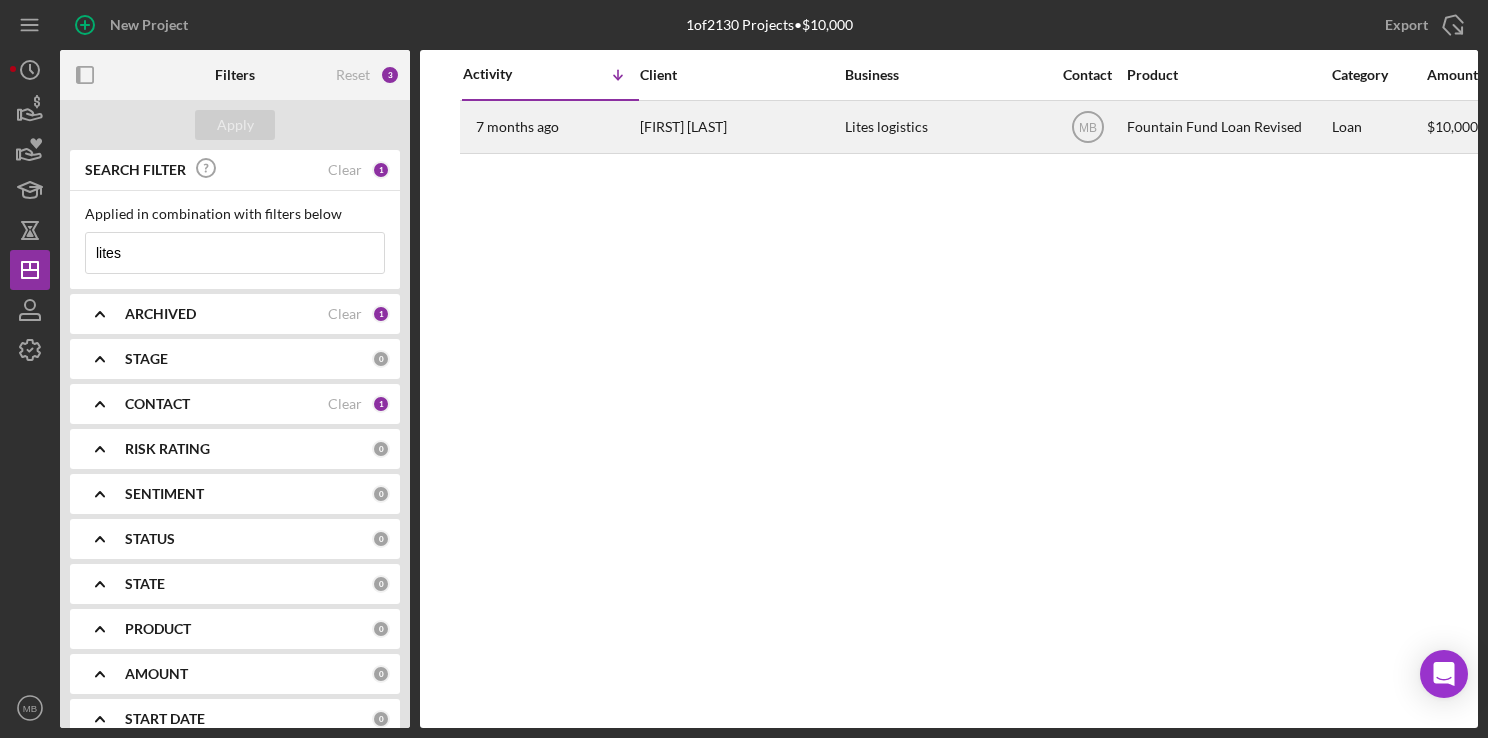 click on "[FIRST] [LAST]" at bounding box center [740, 127] 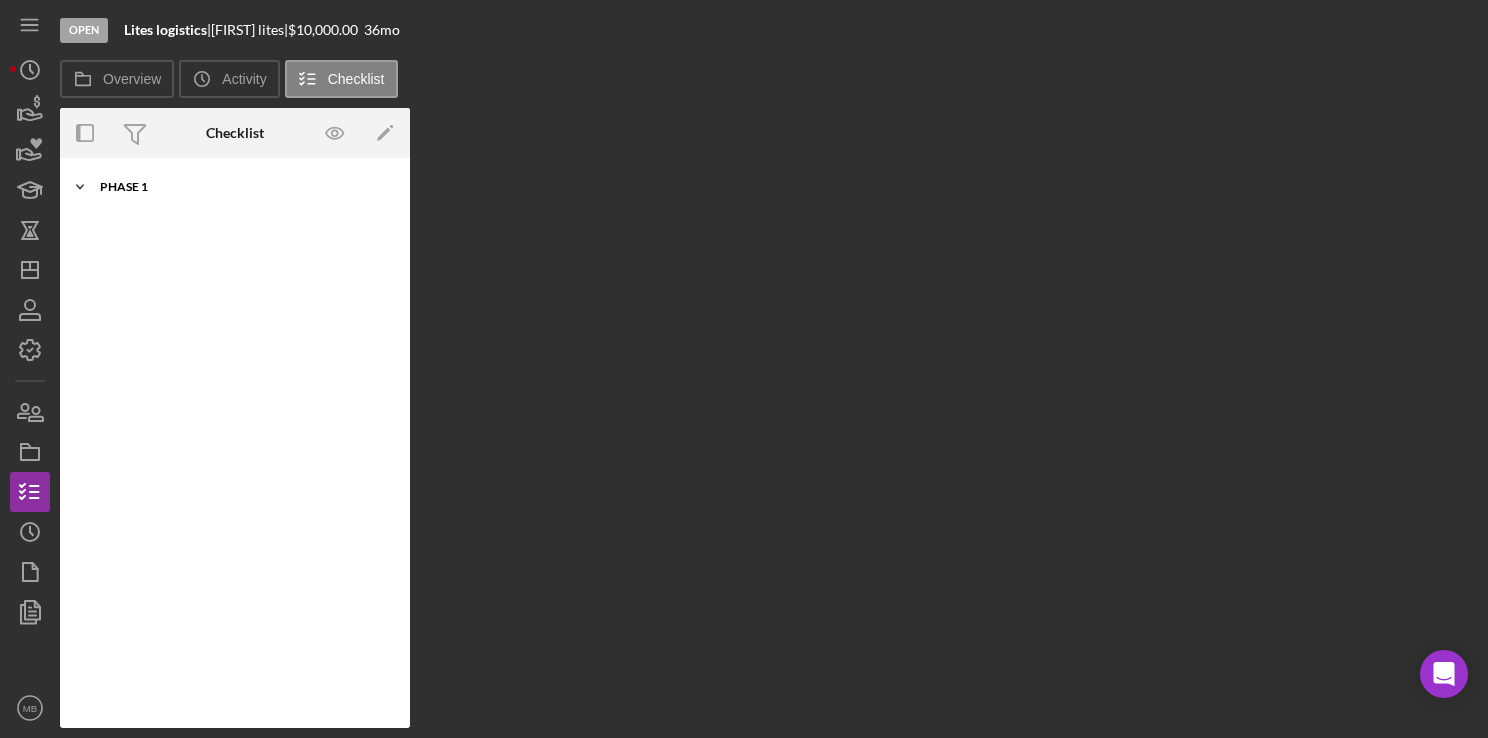 click on "Phase 1" at bounding box center [242, 187] 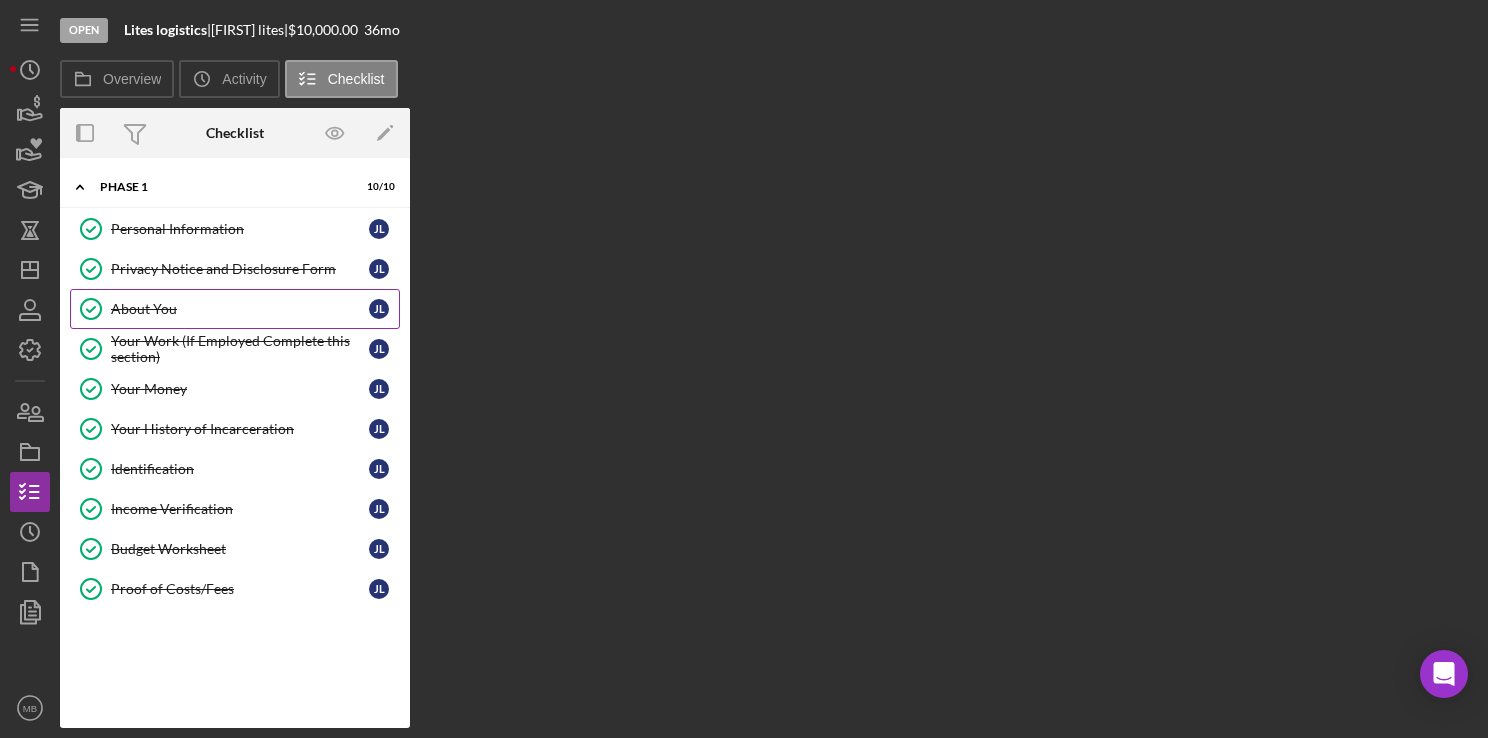 click on "About You" at bounding box center [240, 309] 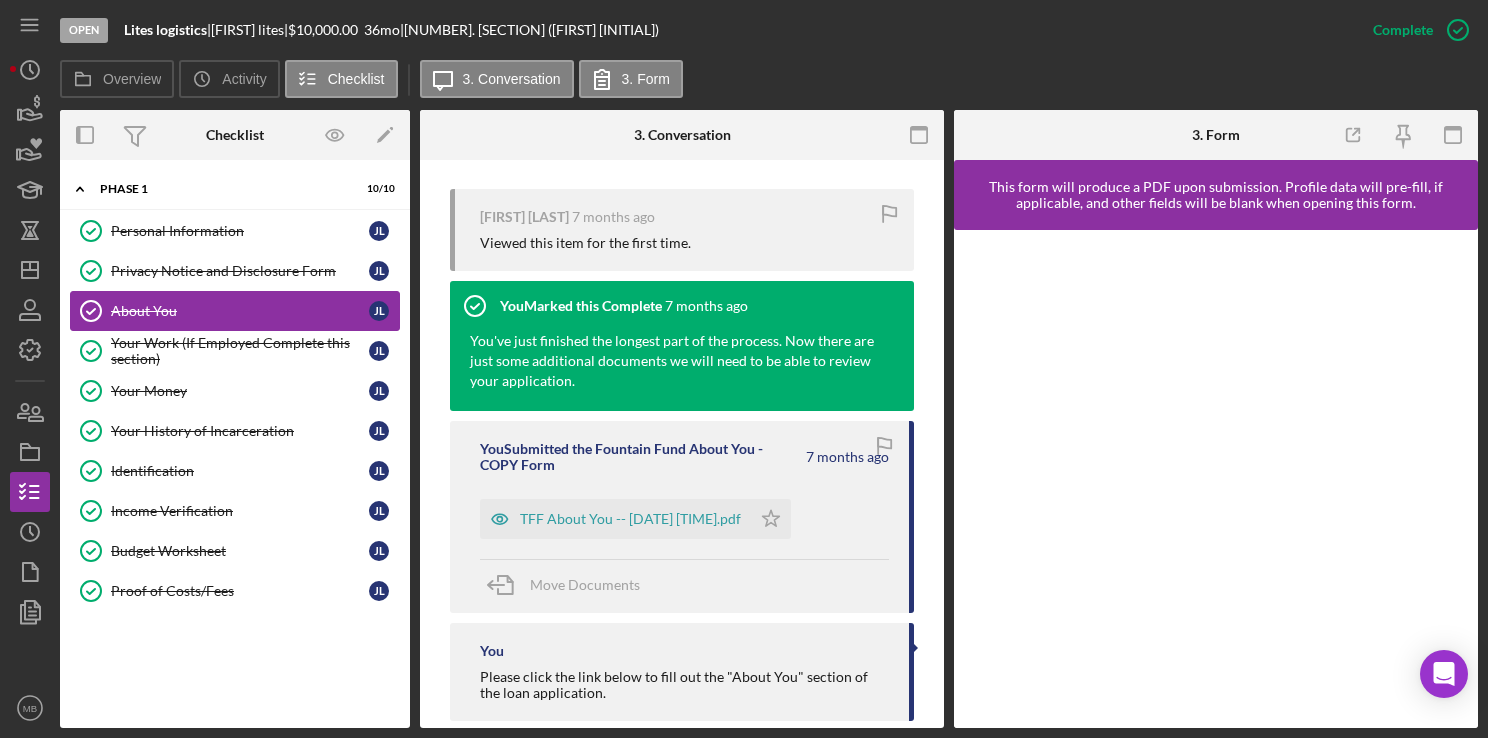 scroll, scrollTop: 692, scrollLeft: 0, axis: vertical 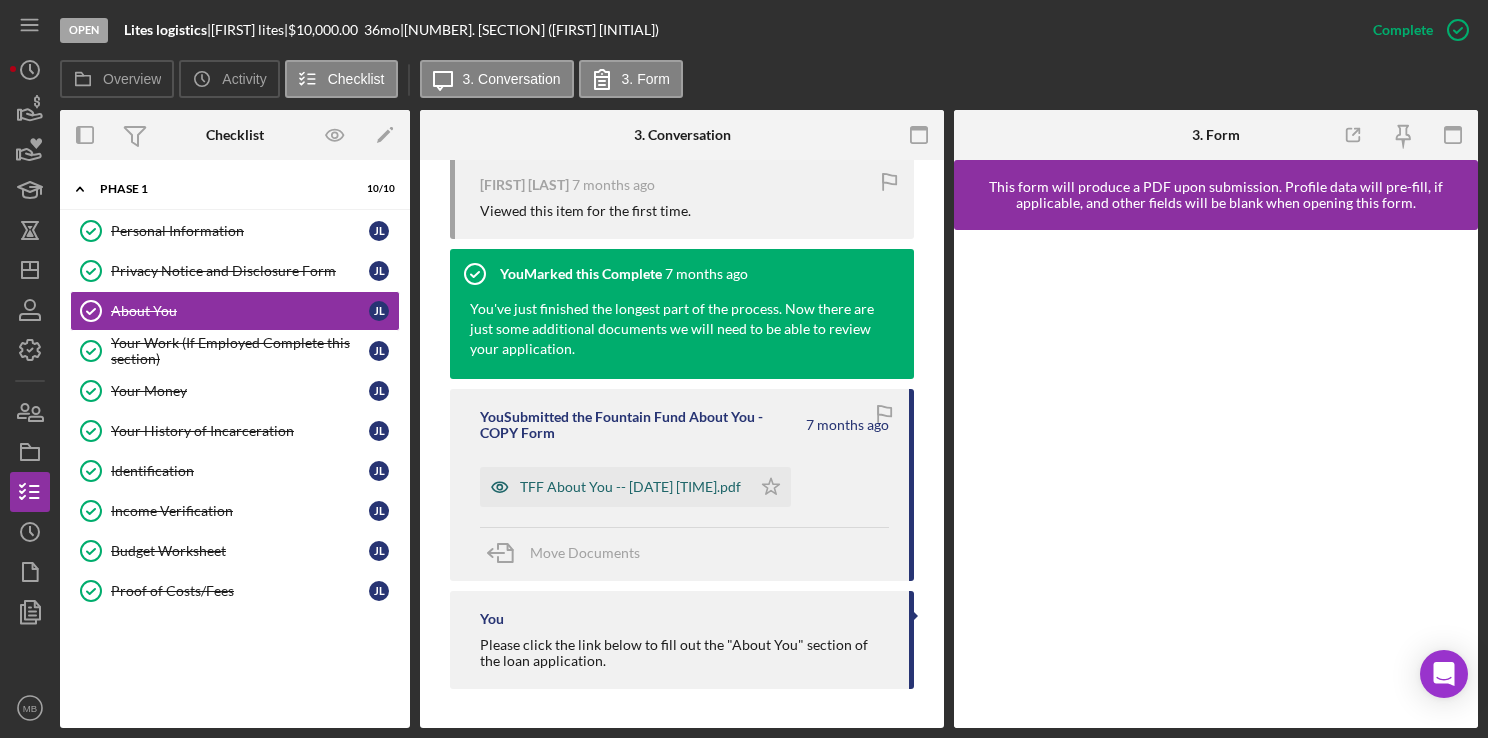 click on "TFF About You -- [DATE] [TIME].pdf" at bounding box center [615, 487] 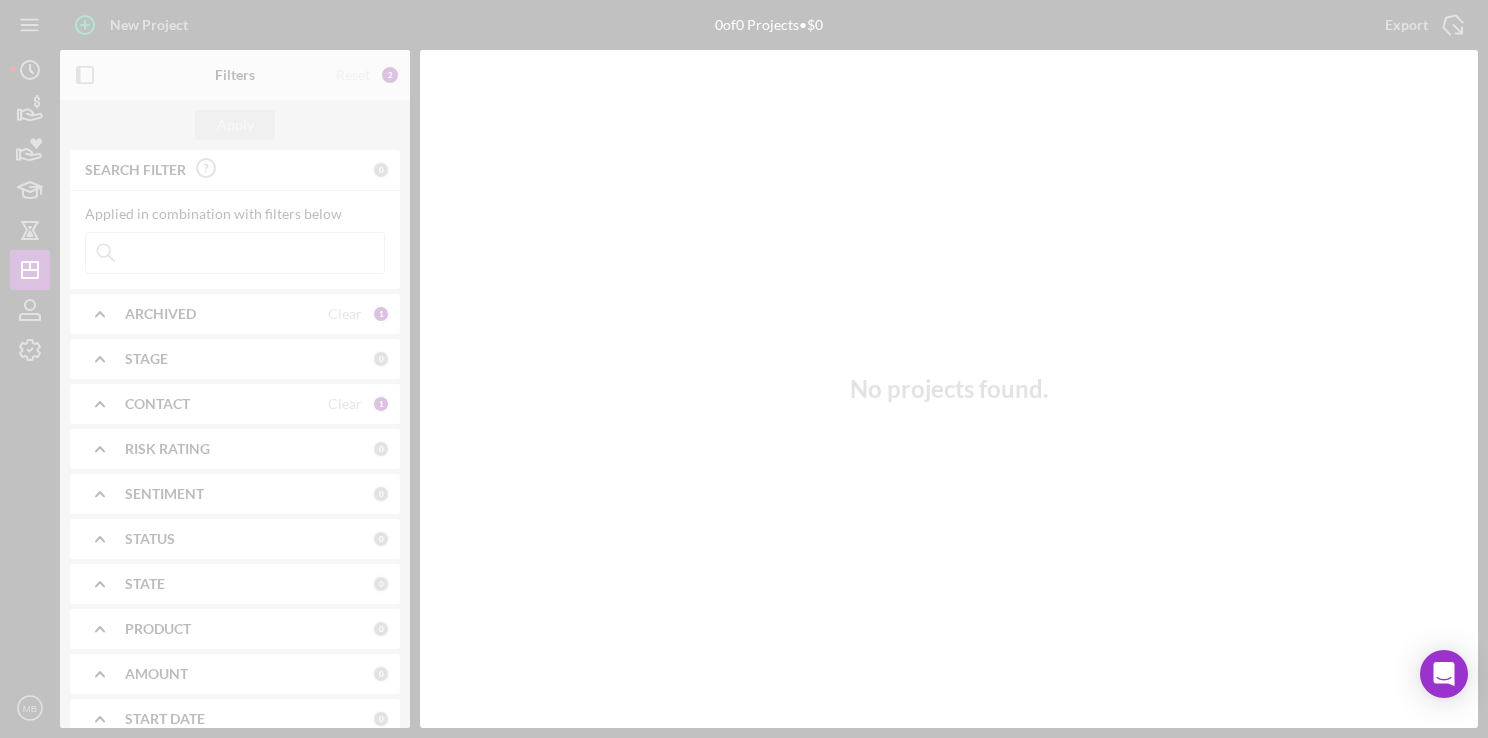 click at bounding box center [744, 369] 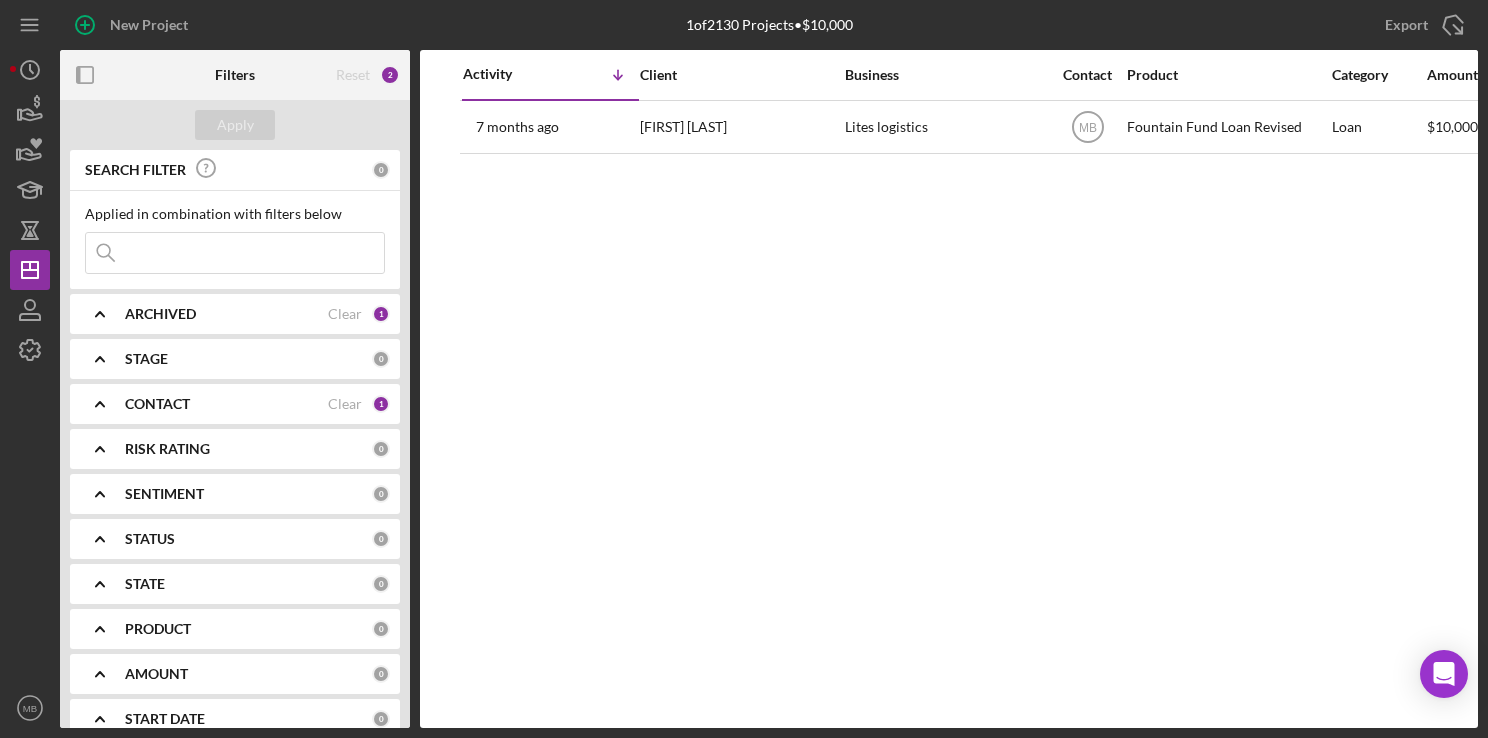 click at bounding box center [235, 253] 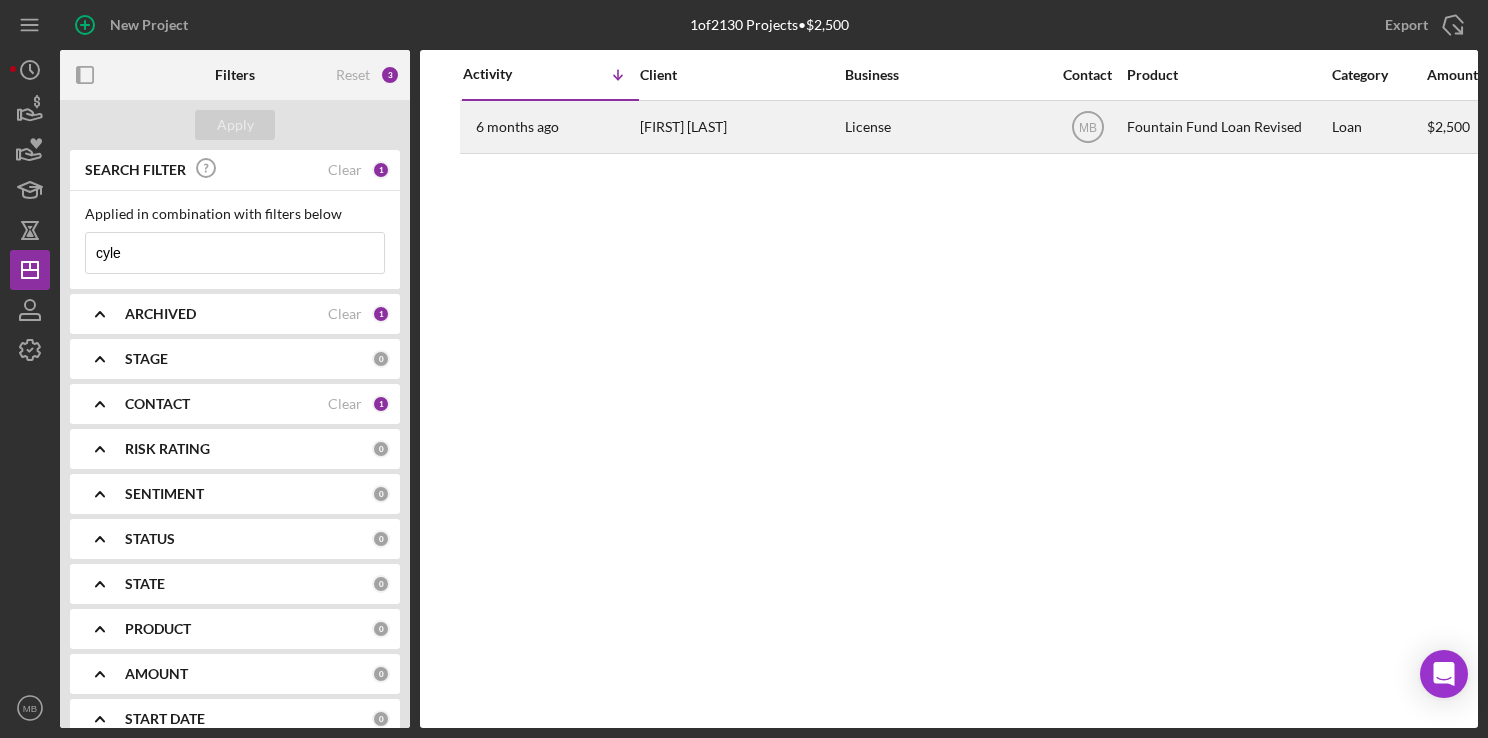 type on "cyle" 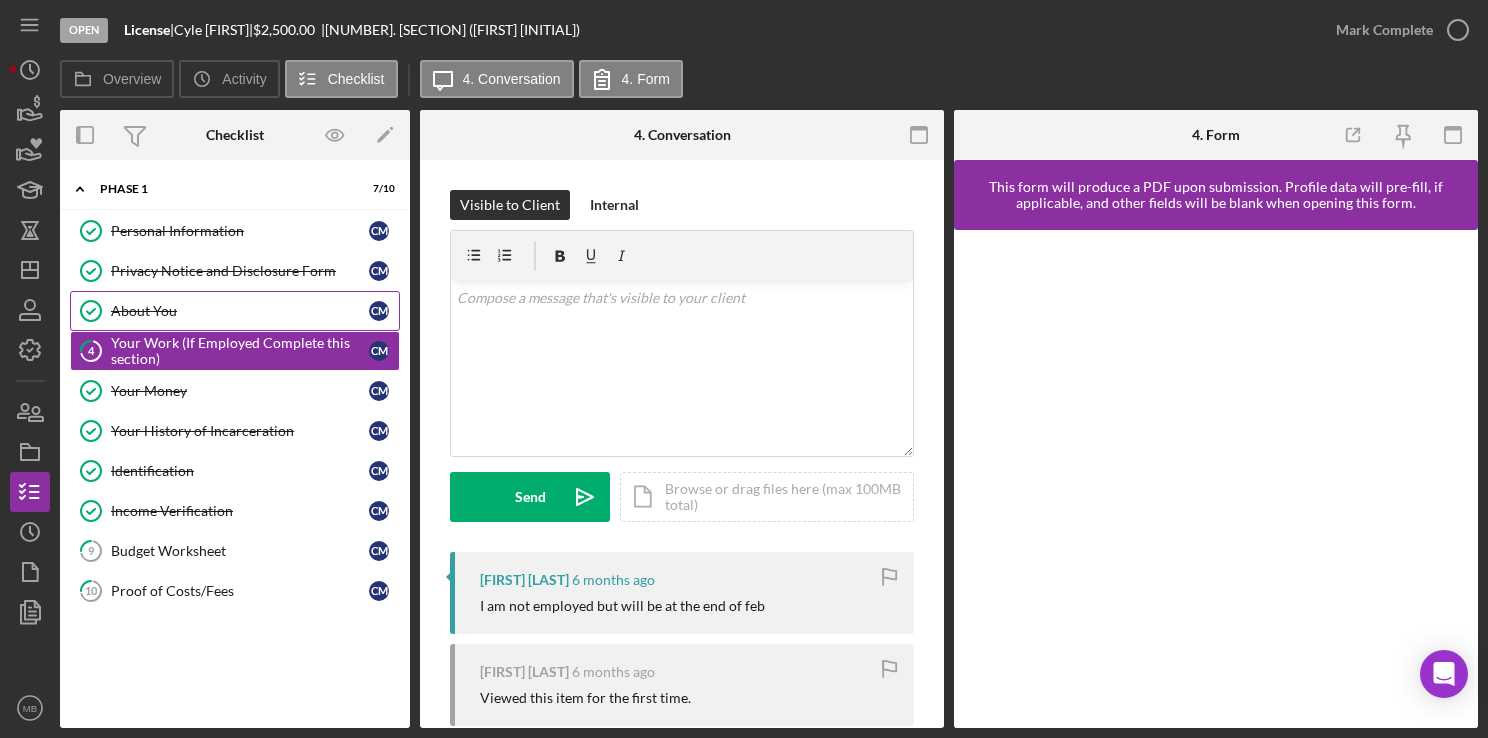 click on "About You" at bounding box center (240, 311) 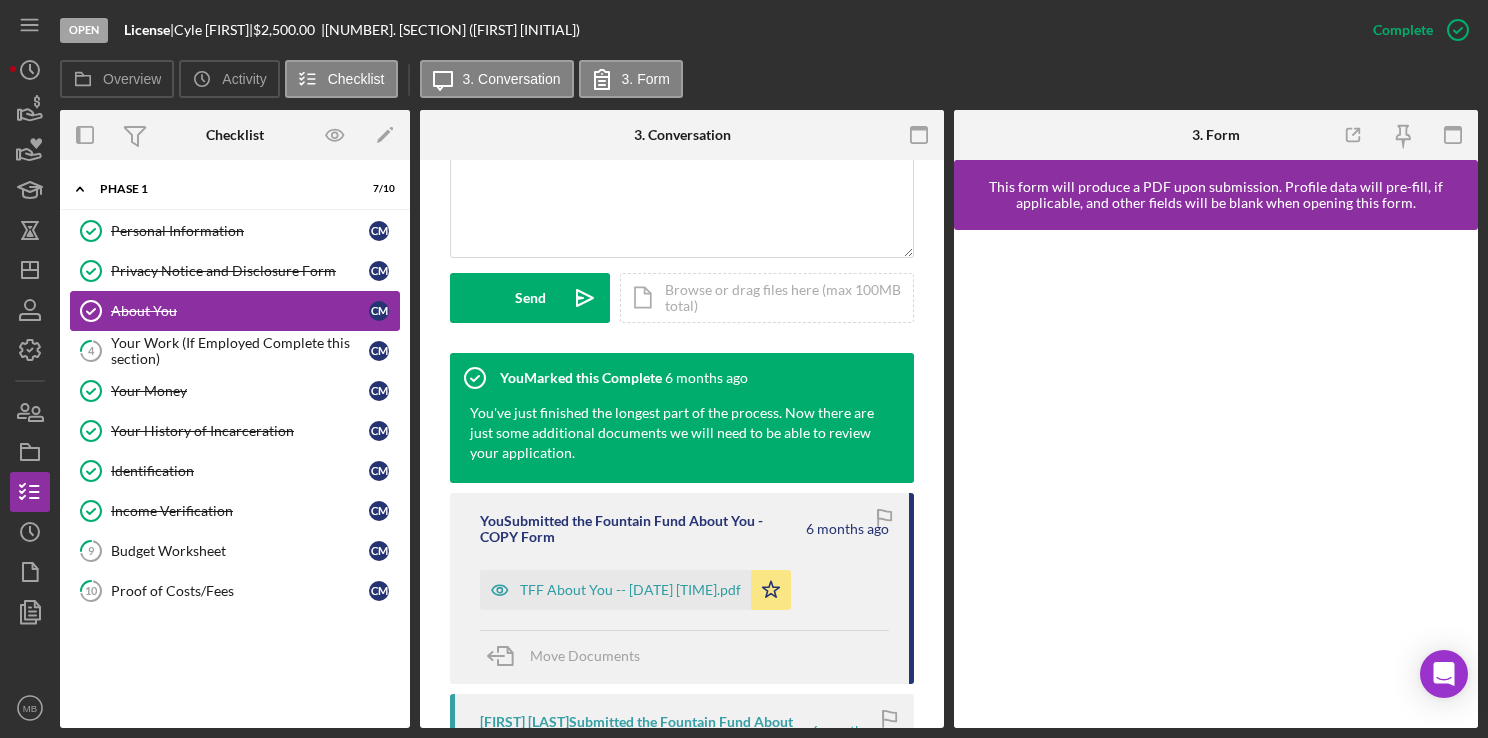 scroll, scrollTop: 514, scrollLeft: 0, axis: vertical 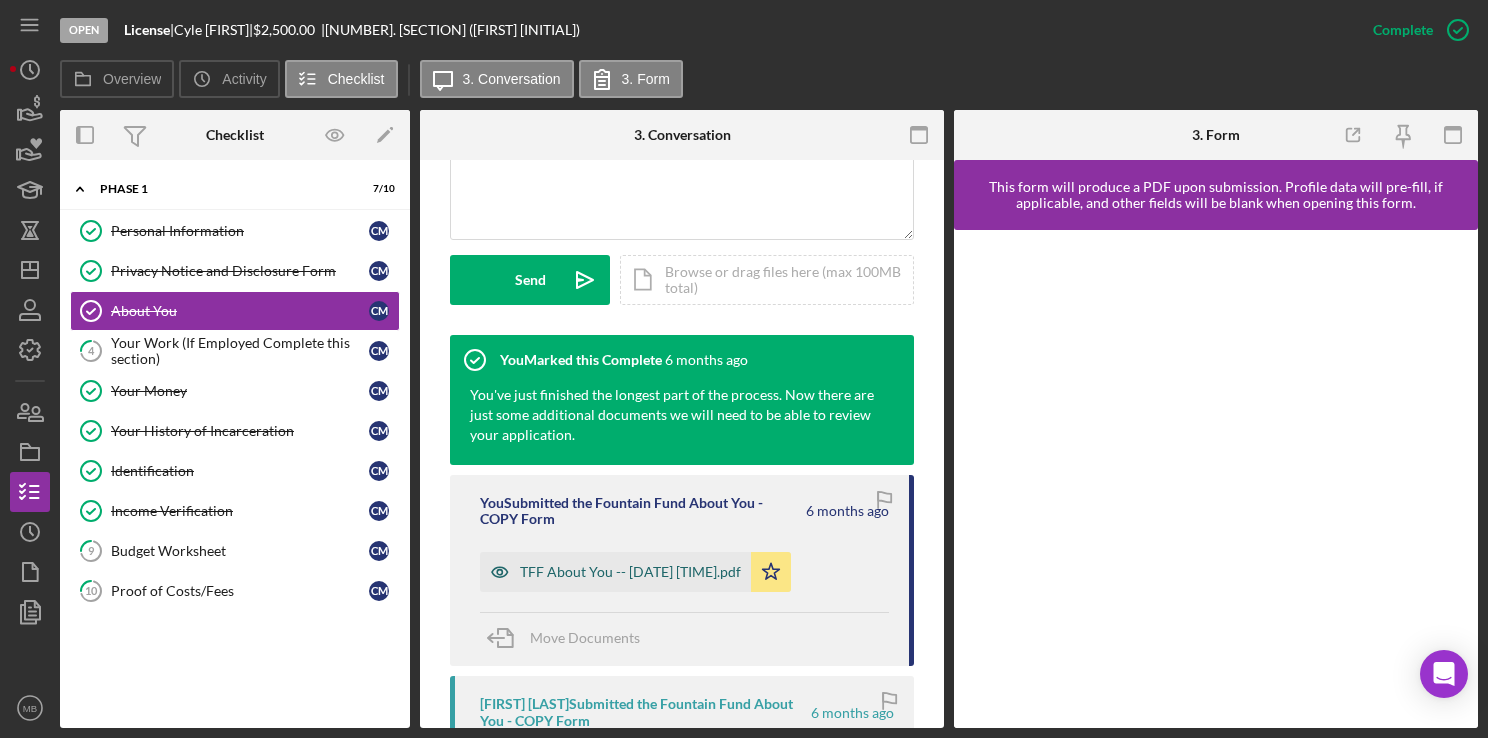 click on "TFF About You -- [DATE] [TIME].pdf" at bounding box center [630, 572] 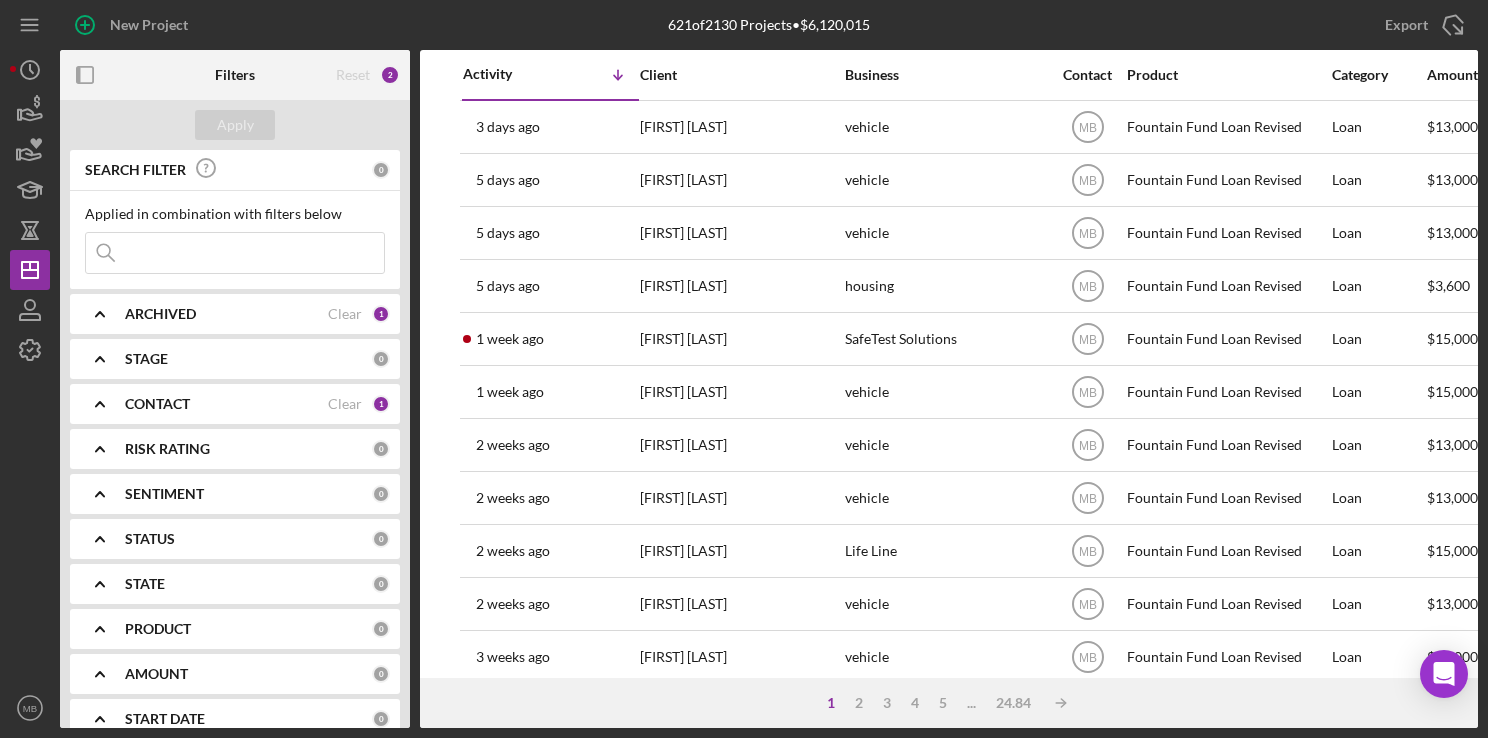click at bounding box center (235, 253) 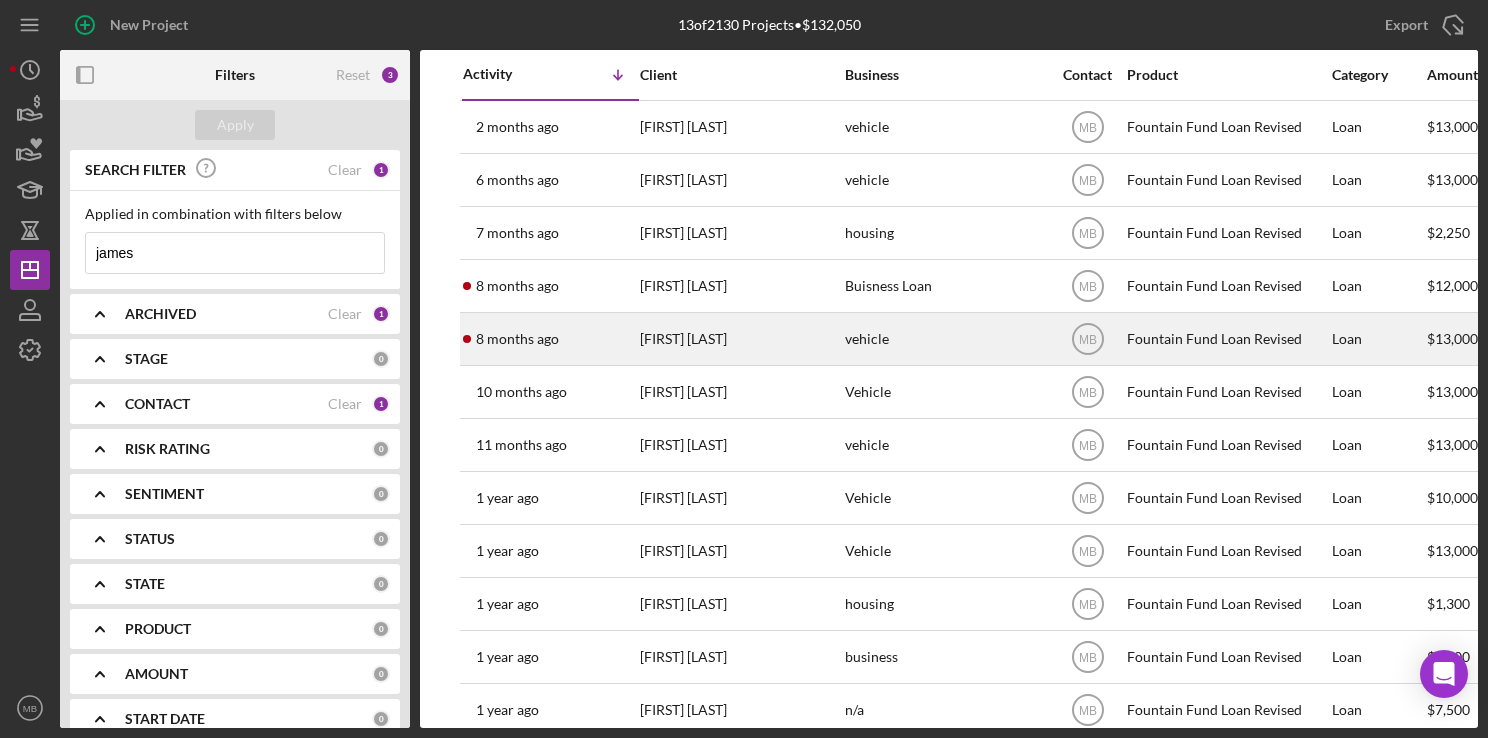 type on "james" 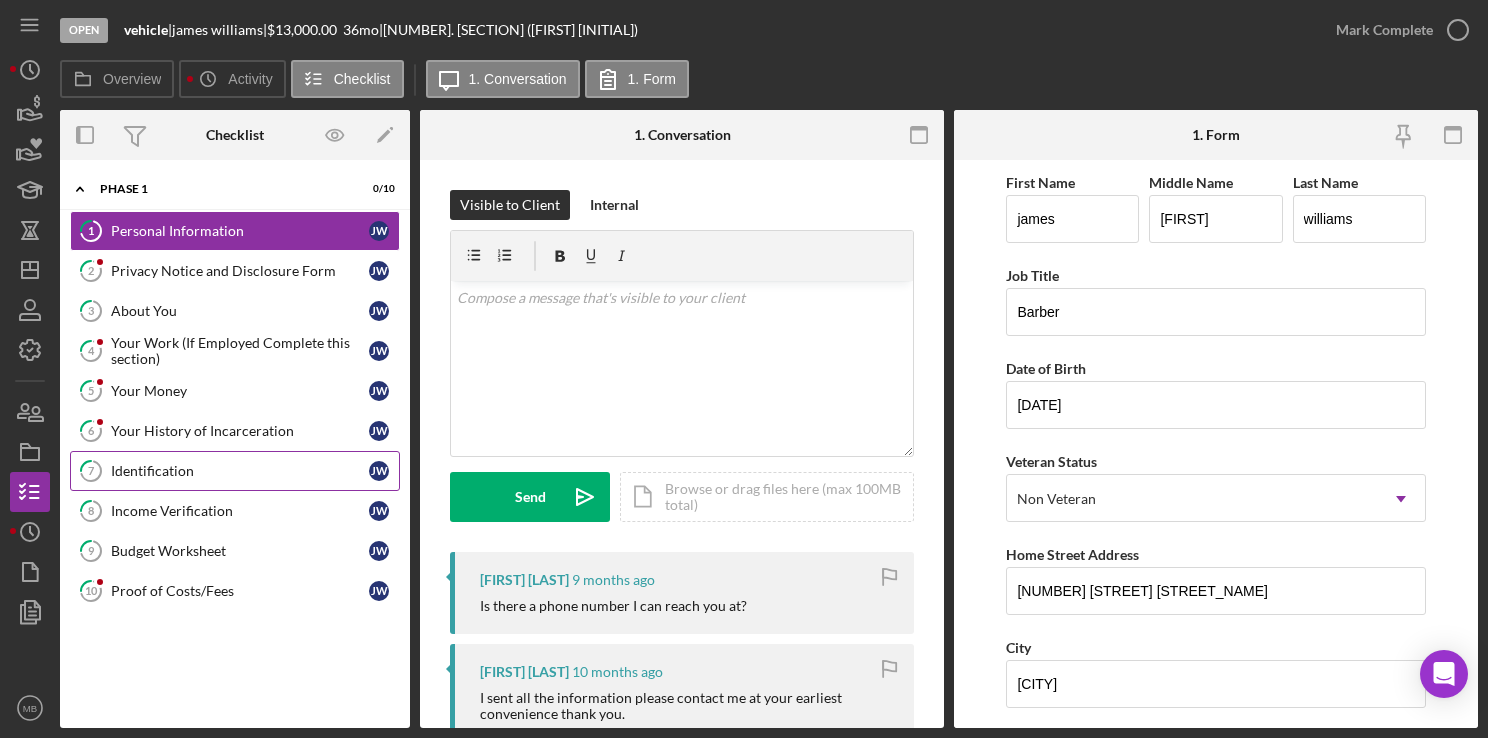 click on "[FIRST] [LAST]" at bounding box center [235, 471] 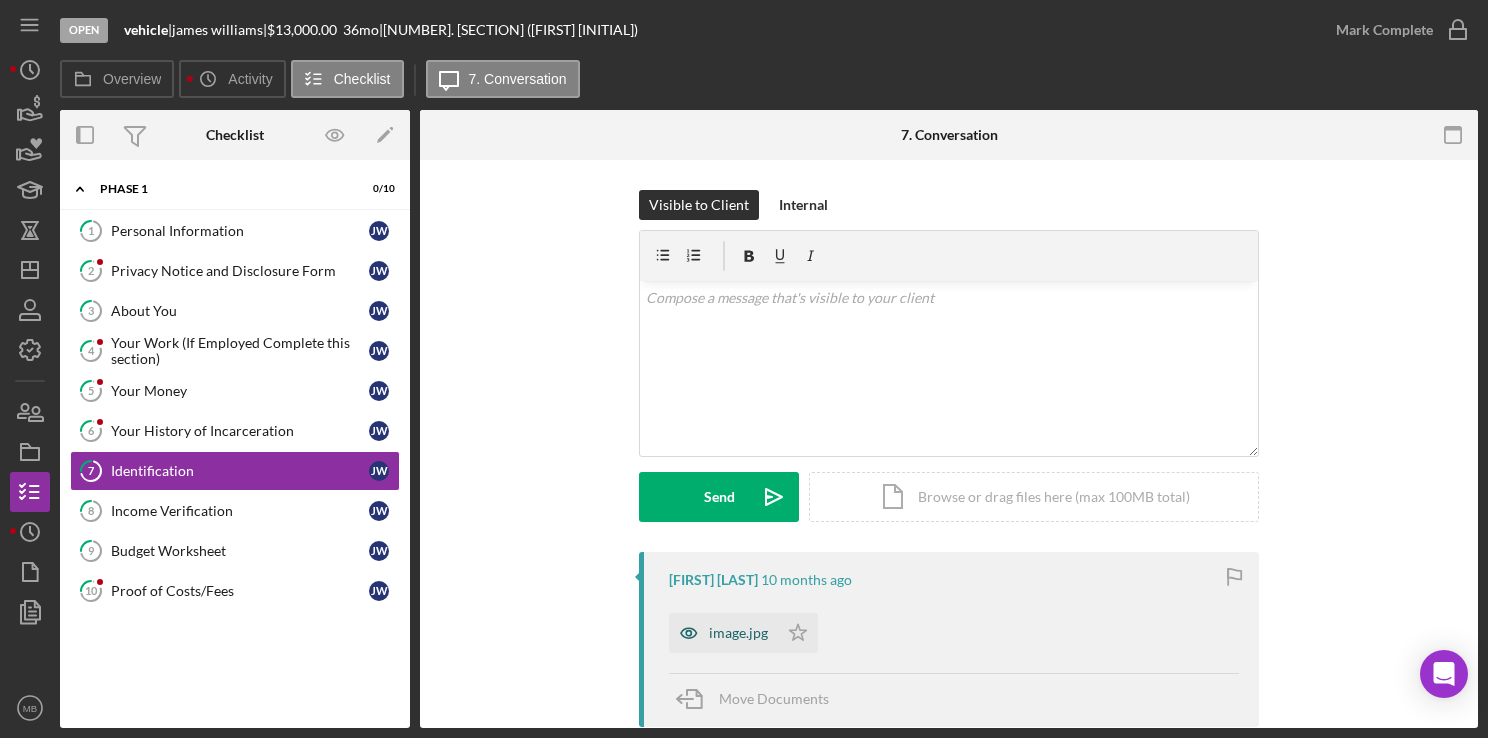 click on "image.jpg" at bounding box center [738, 633] 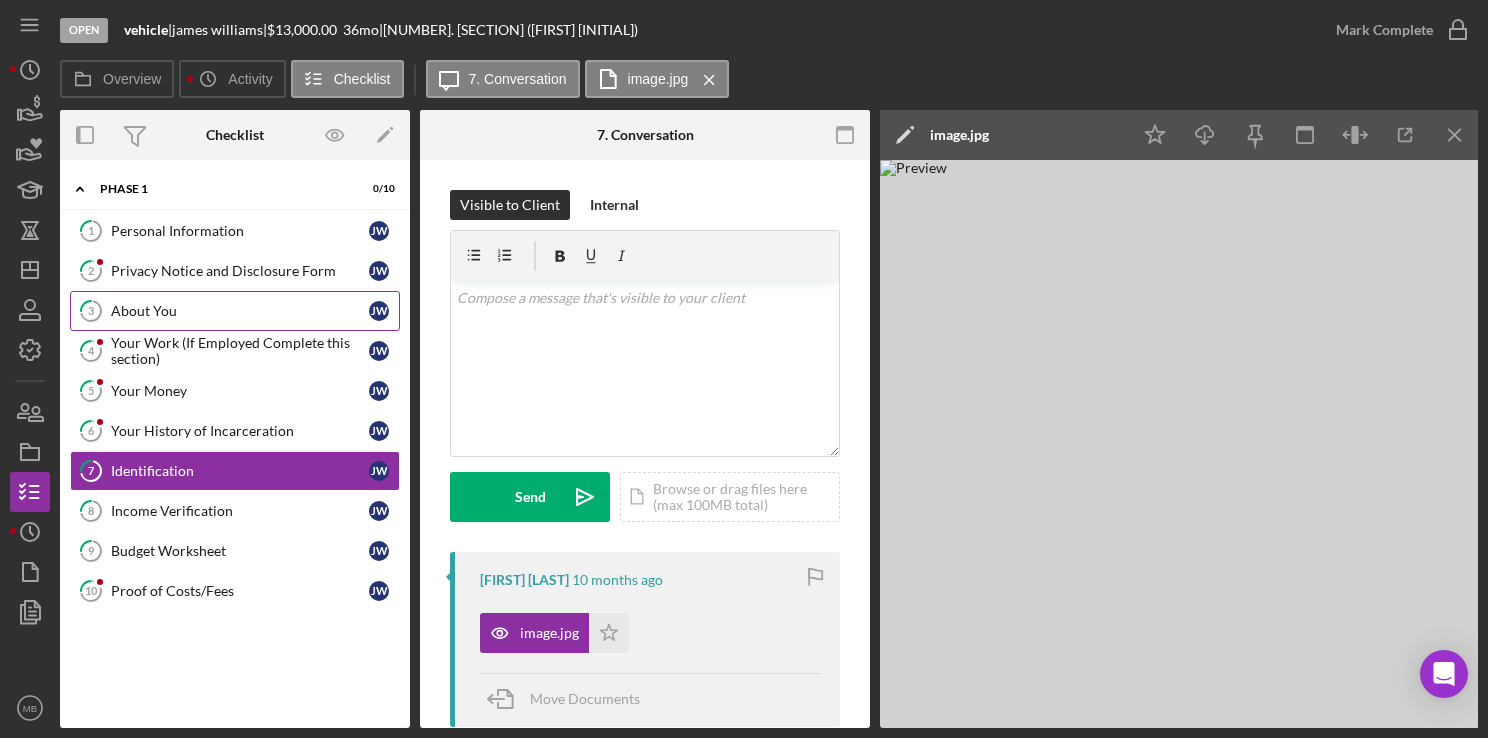 click on "About You" at bounding box center [240, 311] 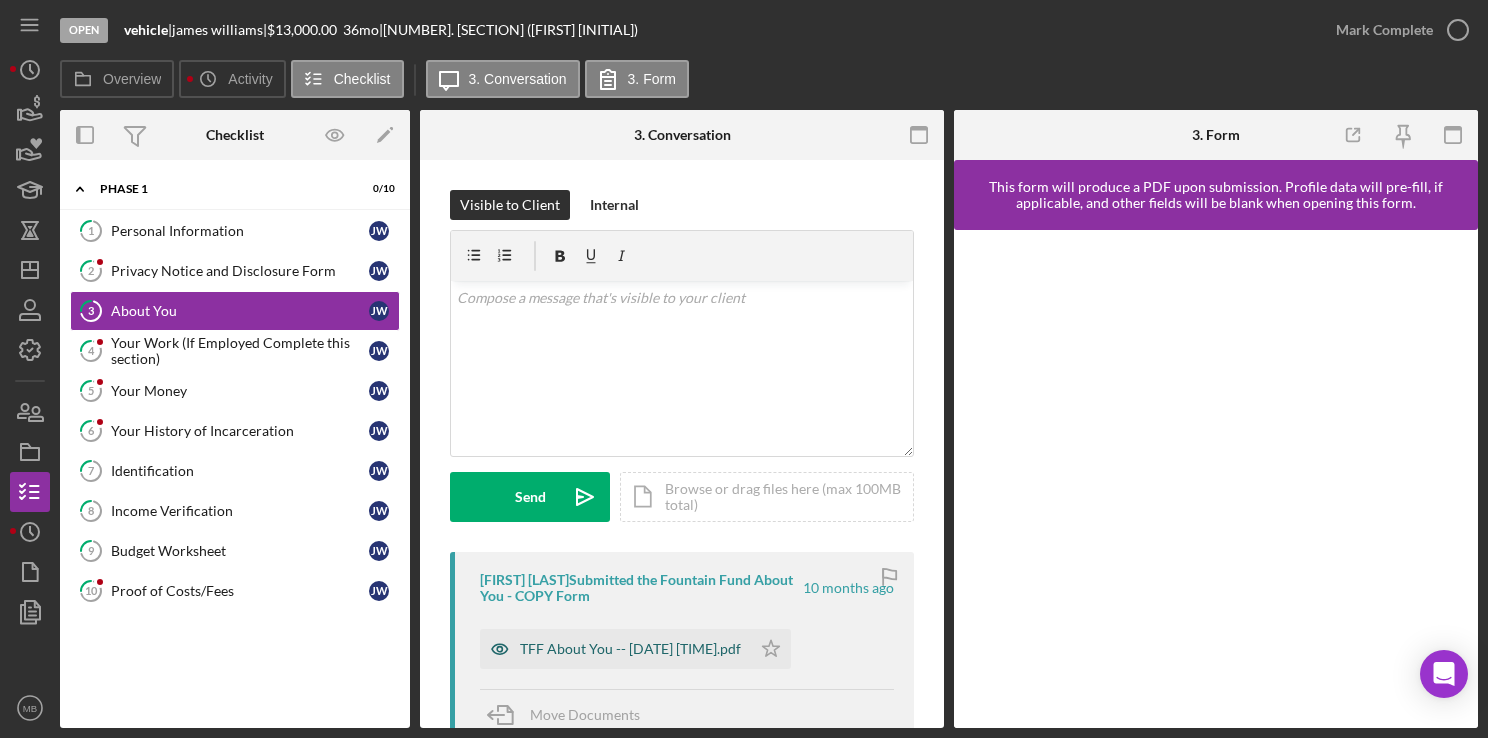 click on "TFF About You -- [DATE] [TIME].pdf" at bounding box center [630, 649] 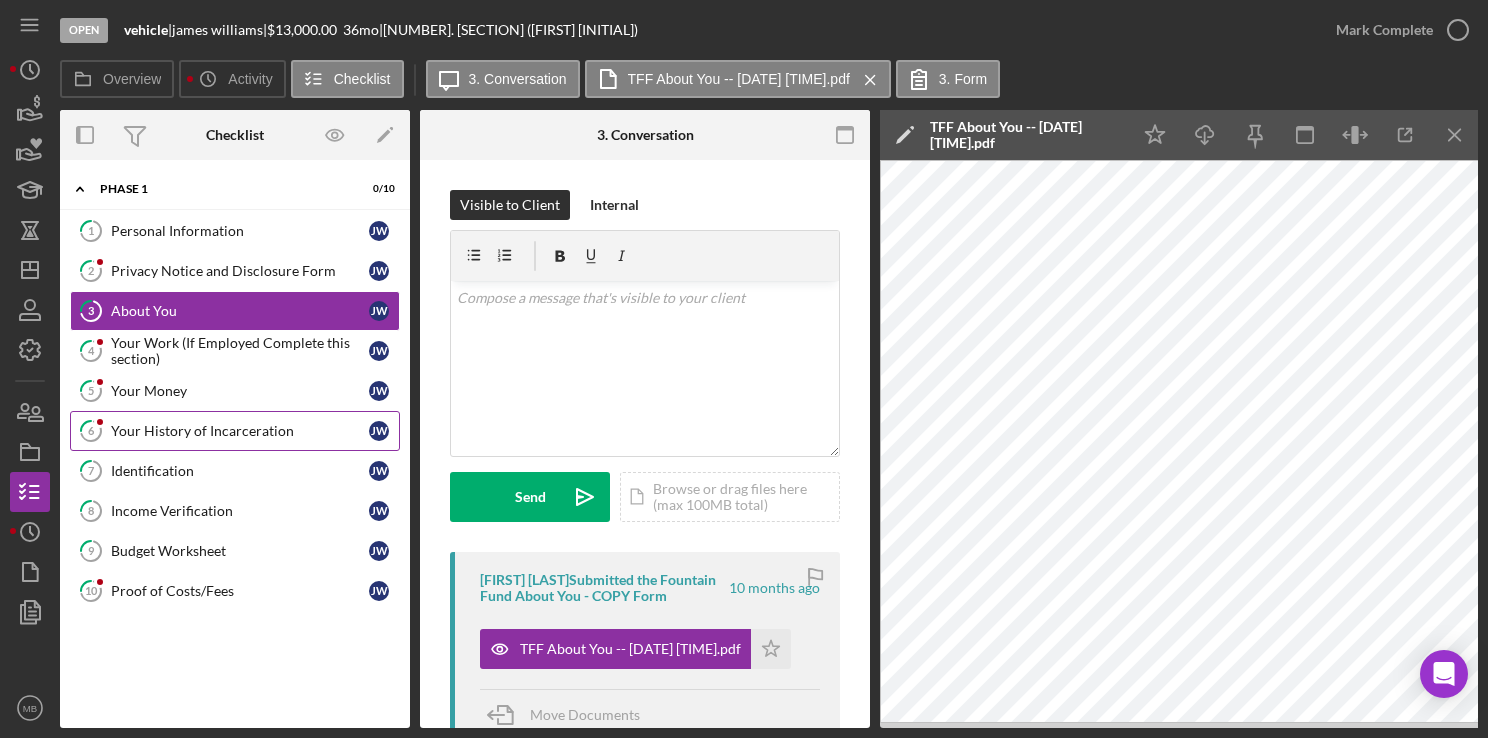 click on "Your History of Incarceration" at bounding box center [240, 431] 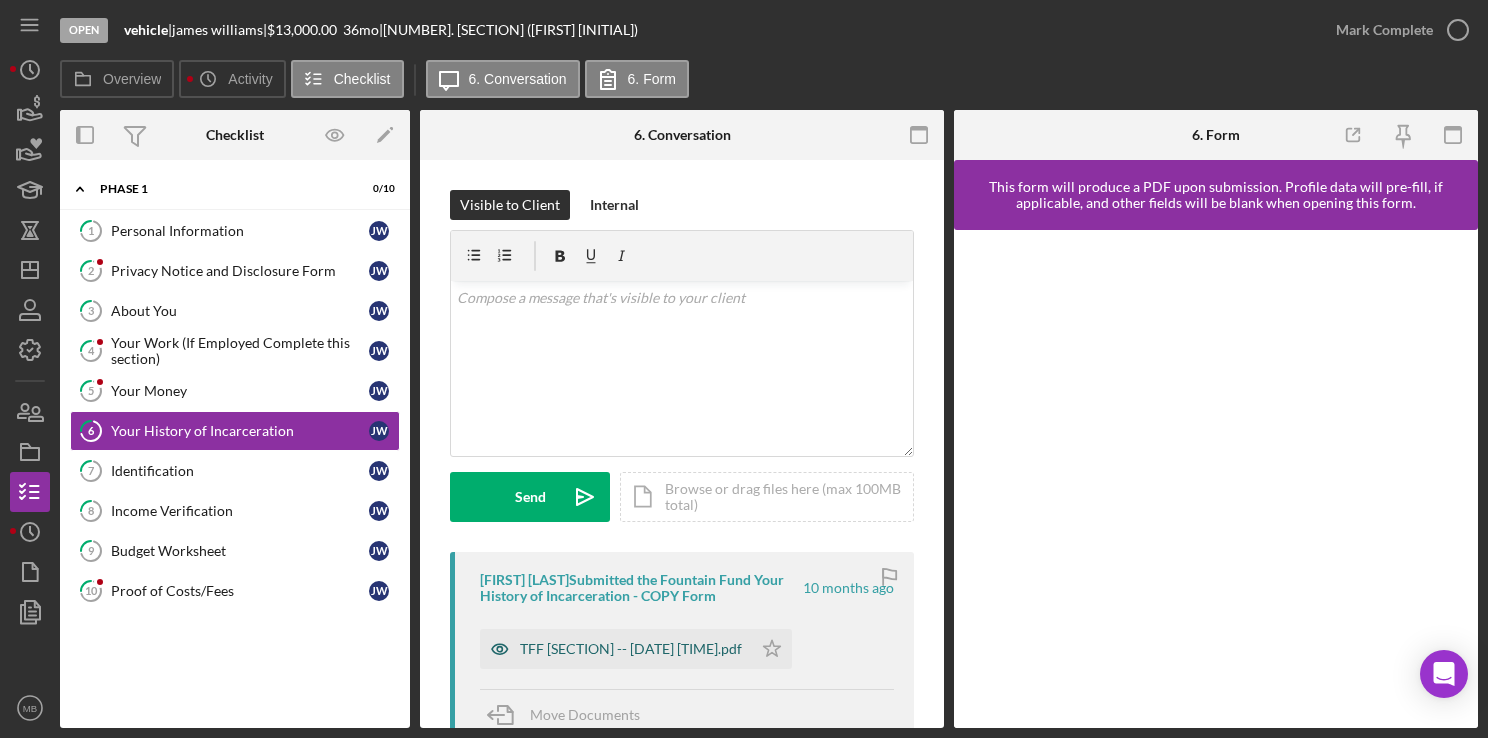 click on "TFF [SECTION] -- [DATE] [TIME].pdf" at bounding box center [631, 649] 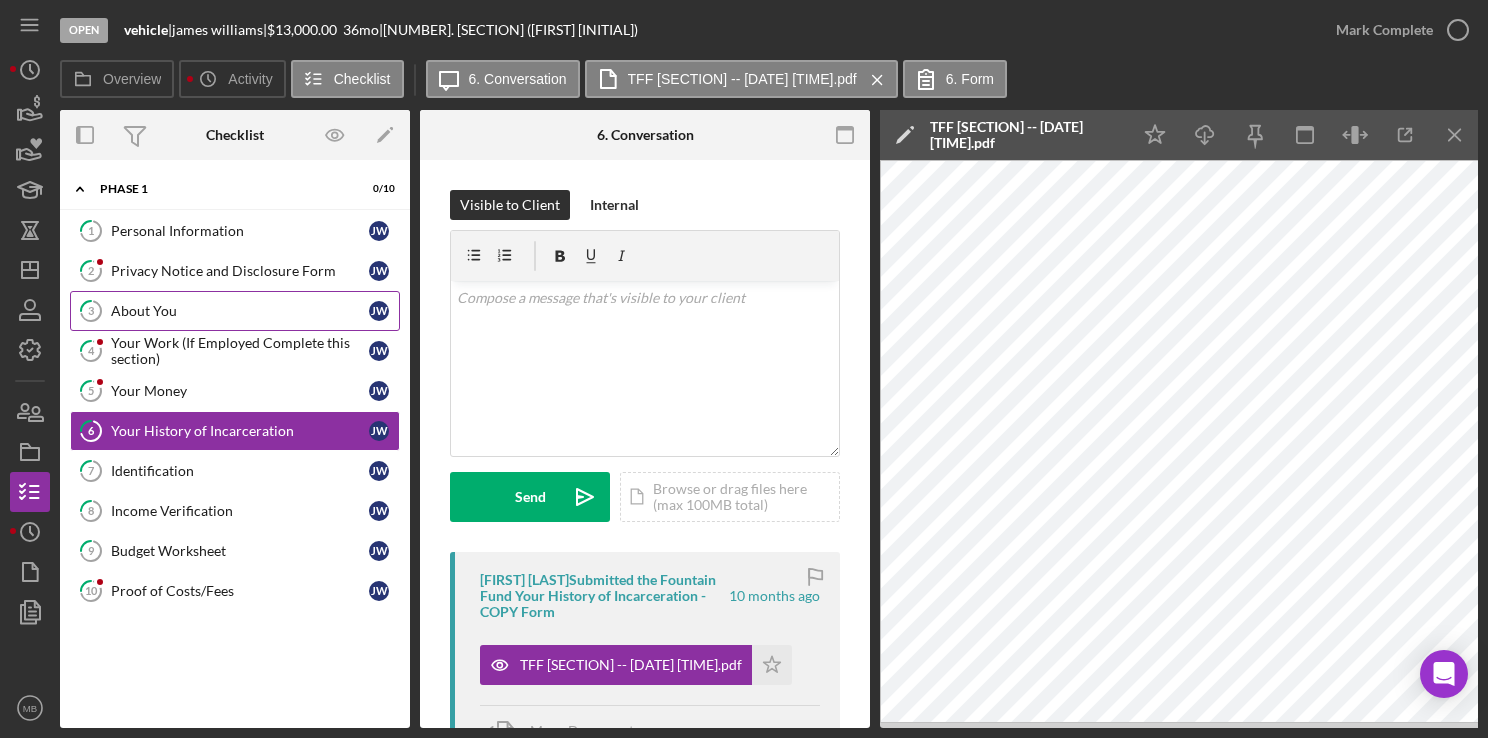 click on "About You" at bounding box center [240, 311] 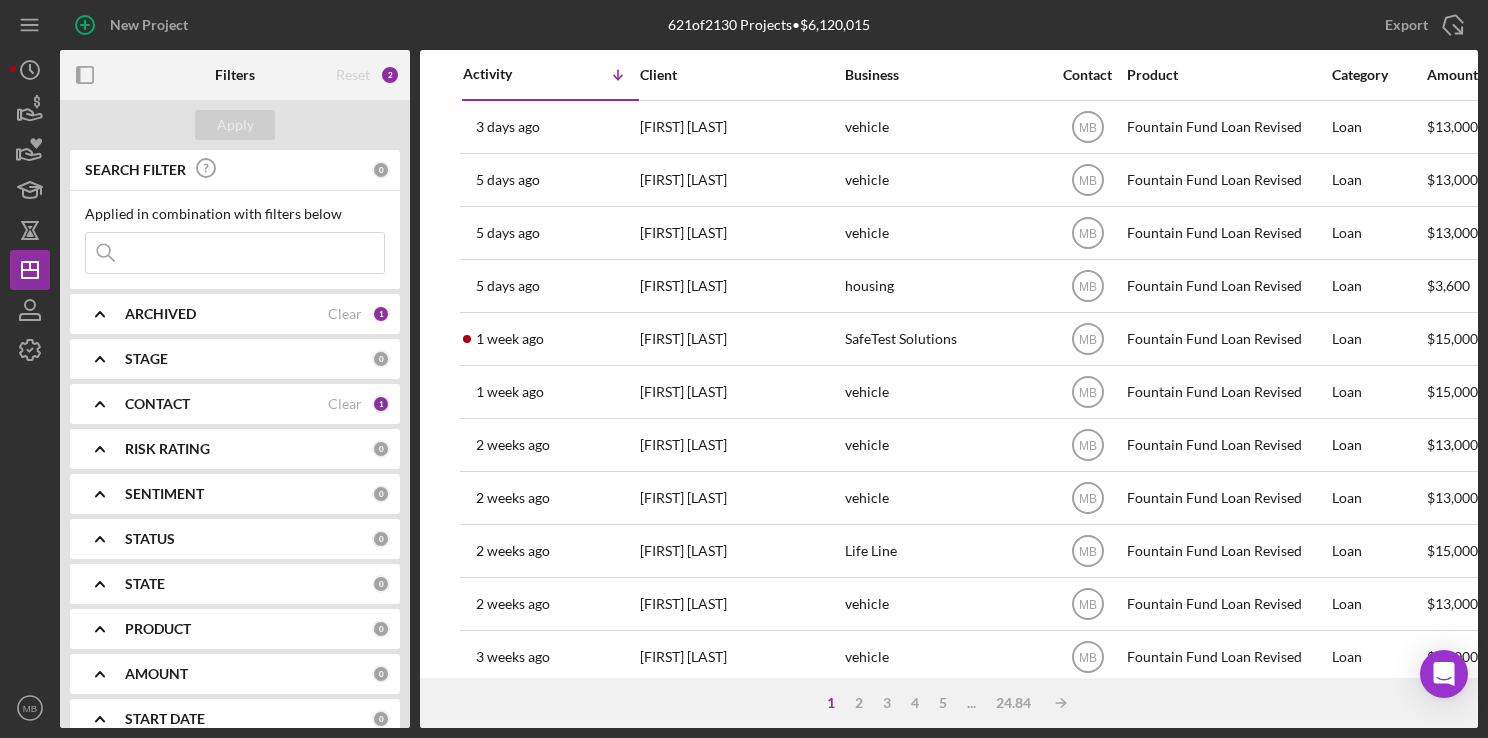 click at bounding box center [235, 253] 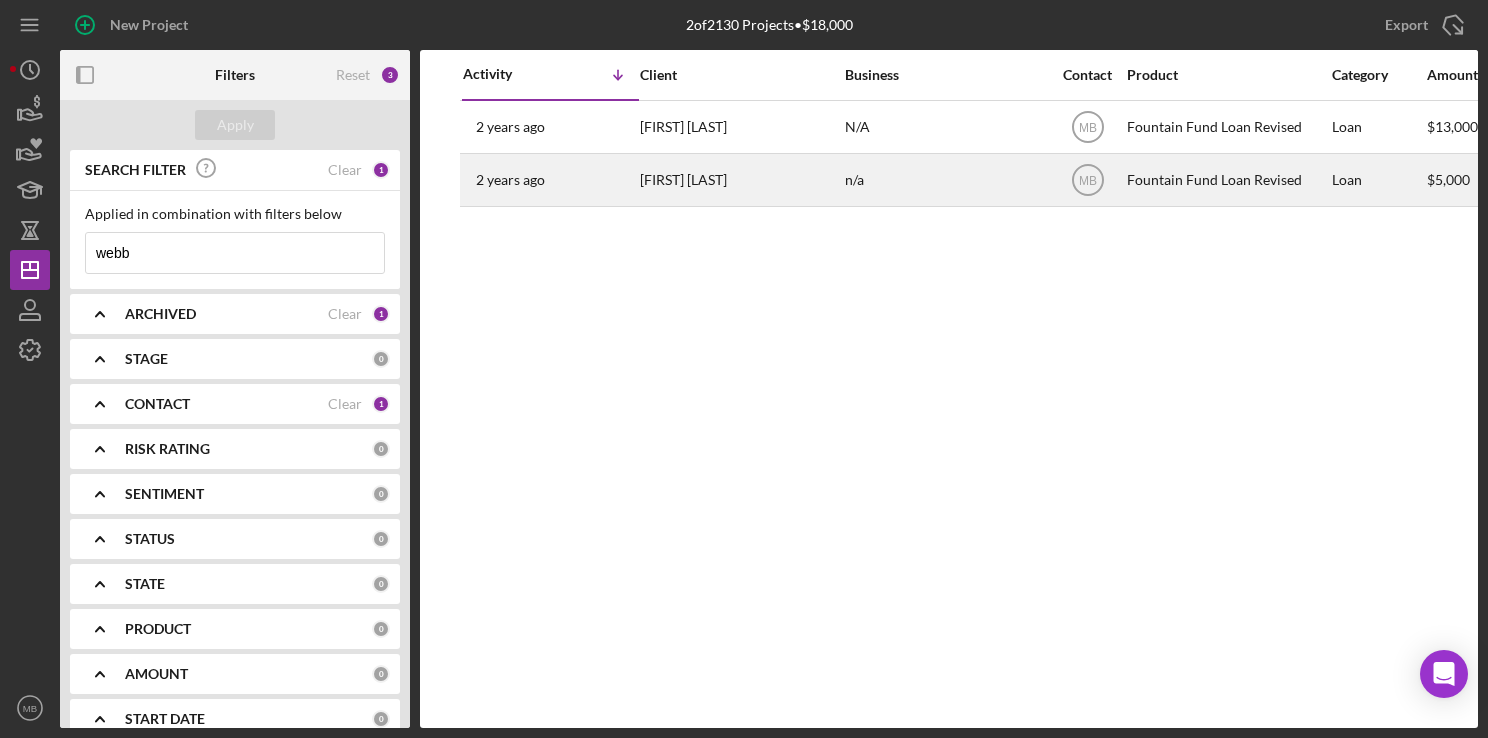 type on "webb" 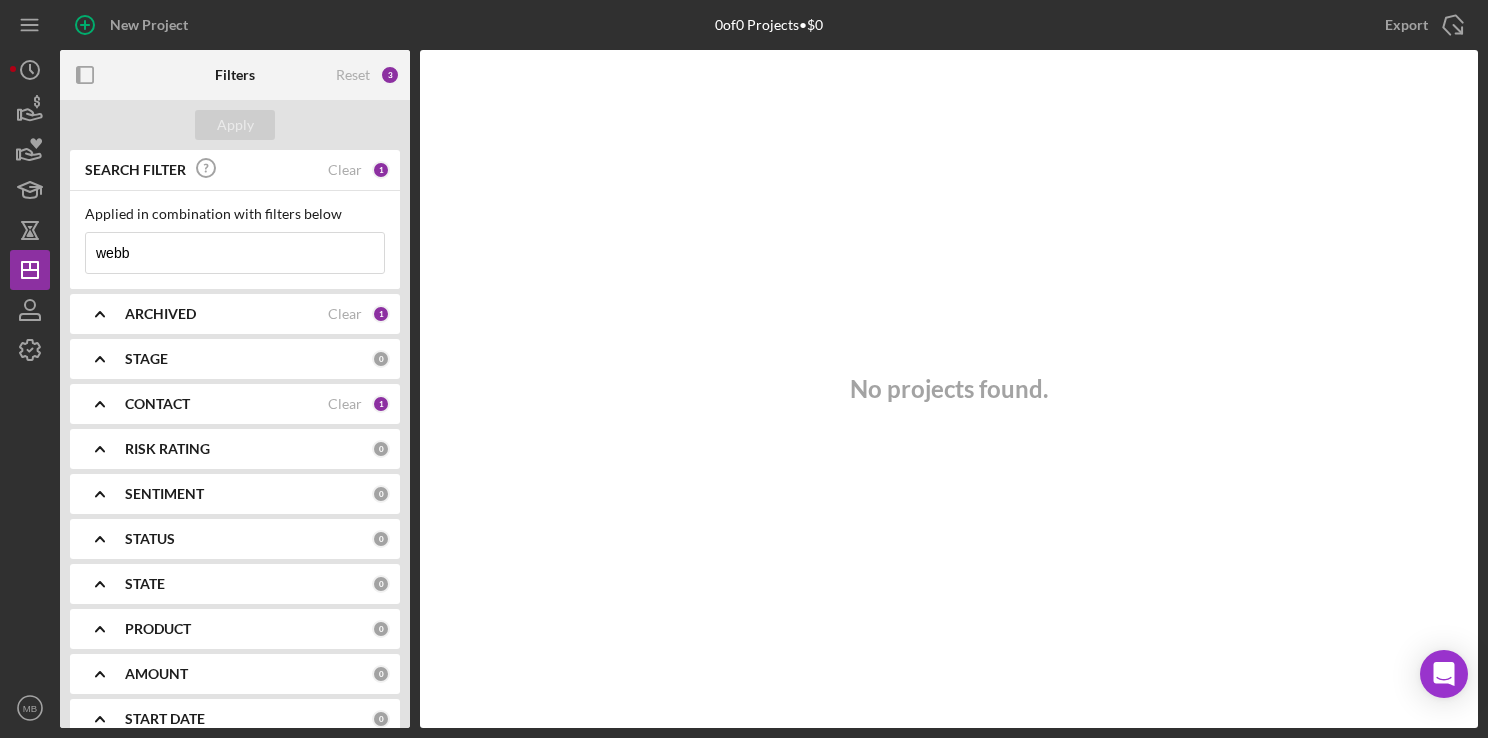 type 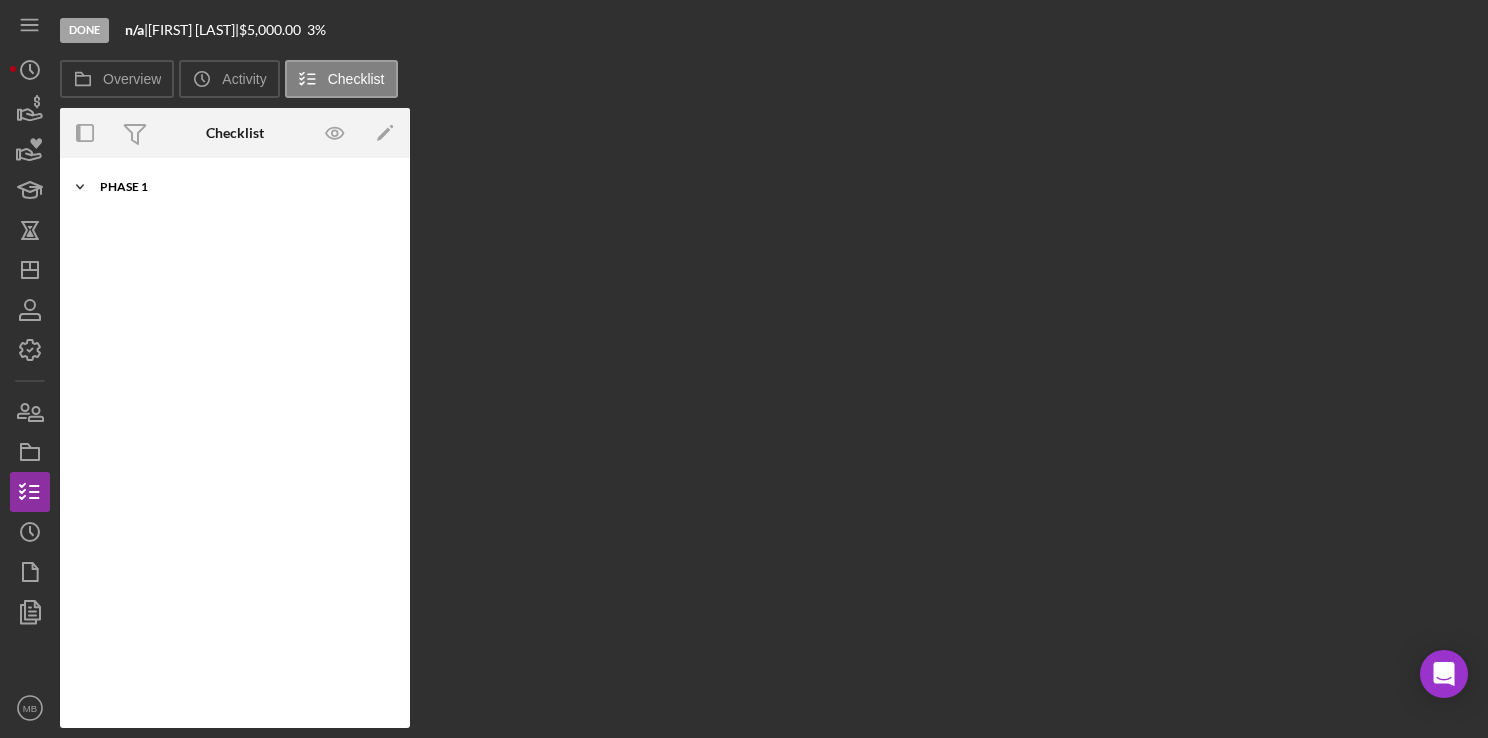 click on "Phase 1" at bounding box center (242, 187) 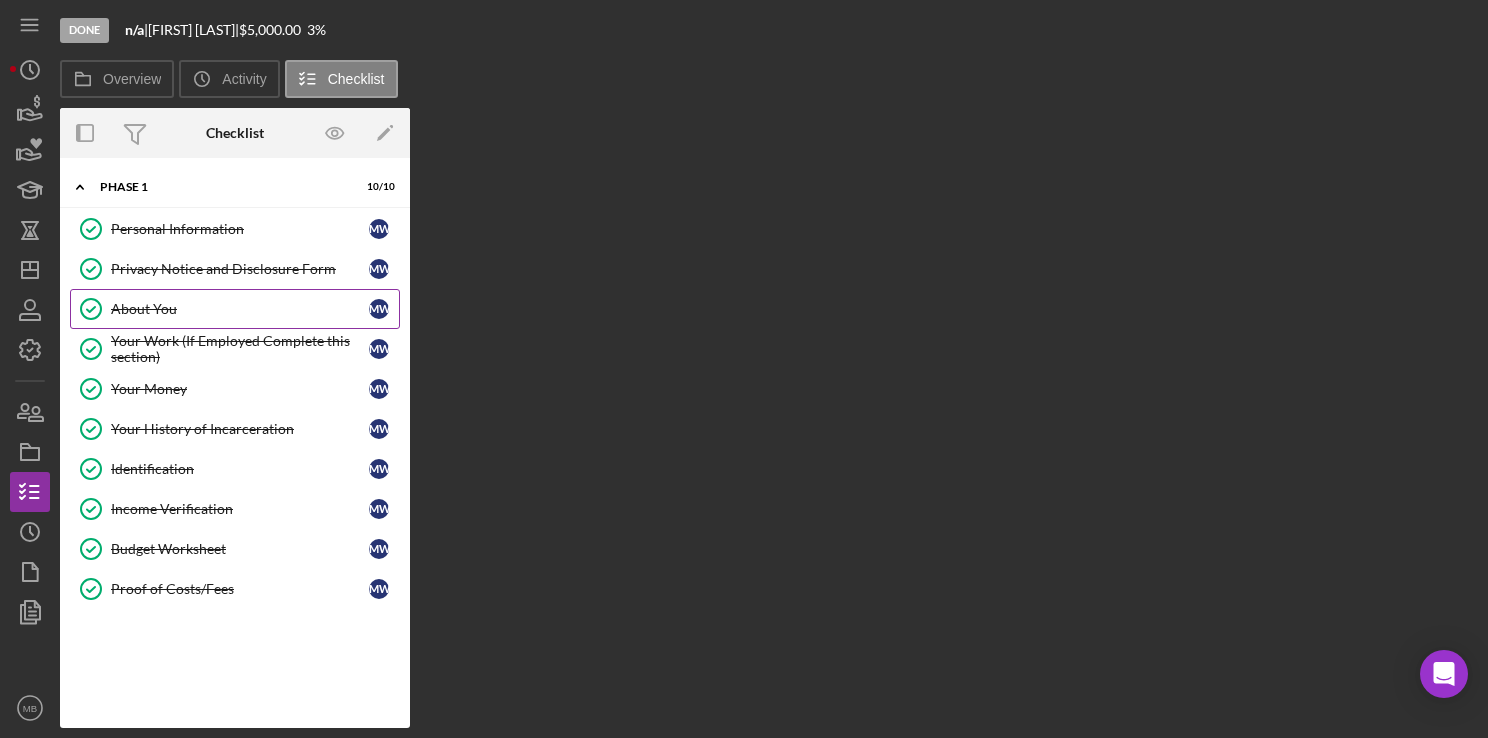 click on "About You" at bounding box center [240, 309] 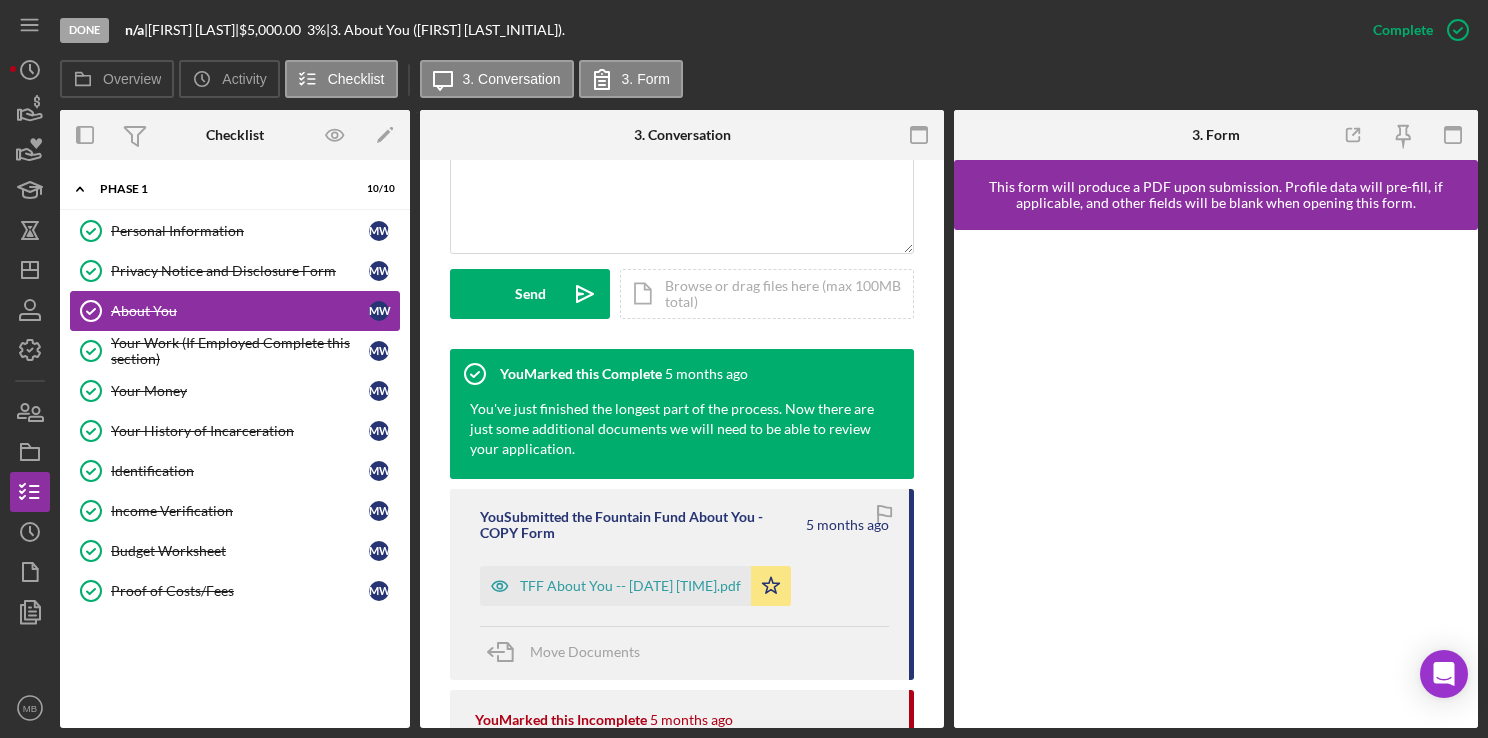 scroll, scrollTop: 520, scrollLeft: 0, axis: vertical 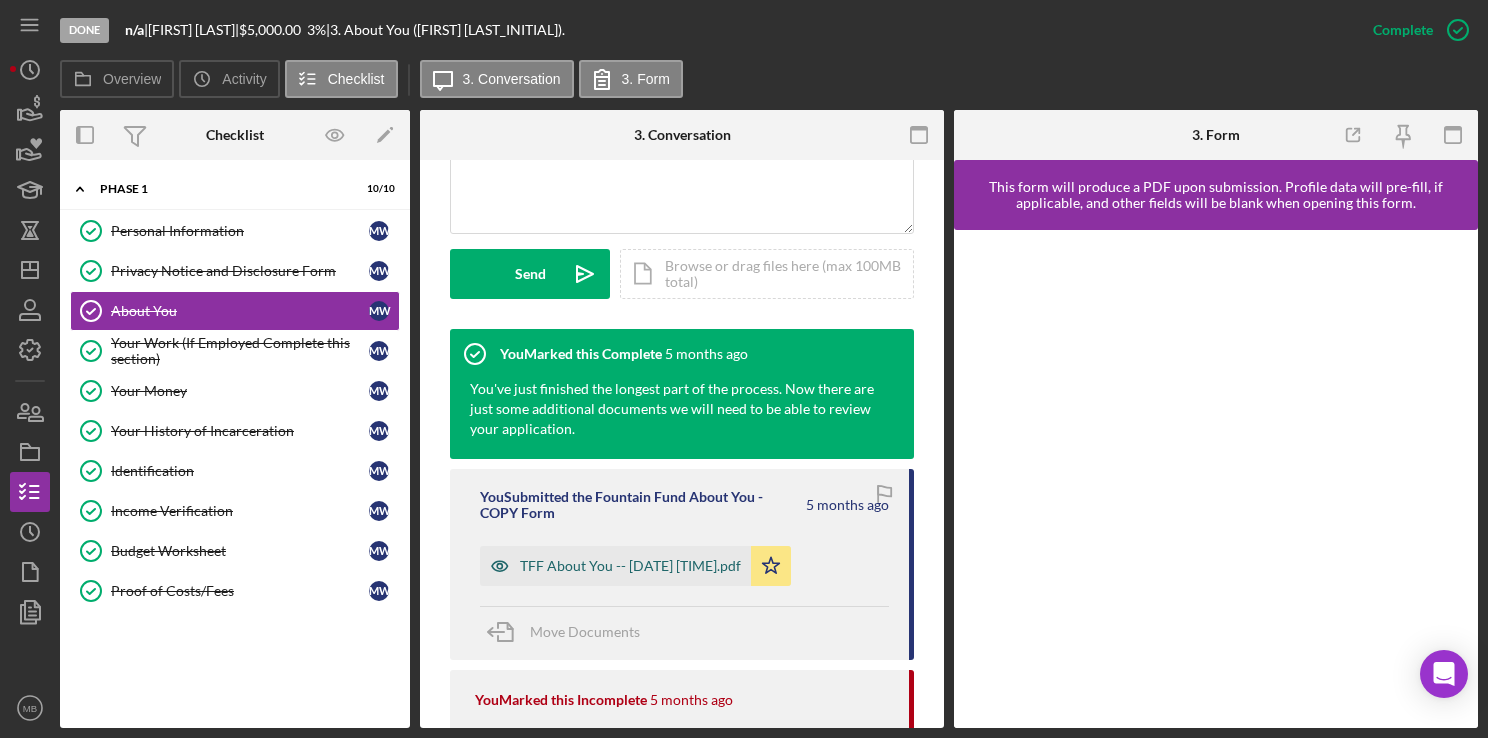click on "TFF About You -- [DATE] [TIME].pdf" at bounding box center (630, 566) 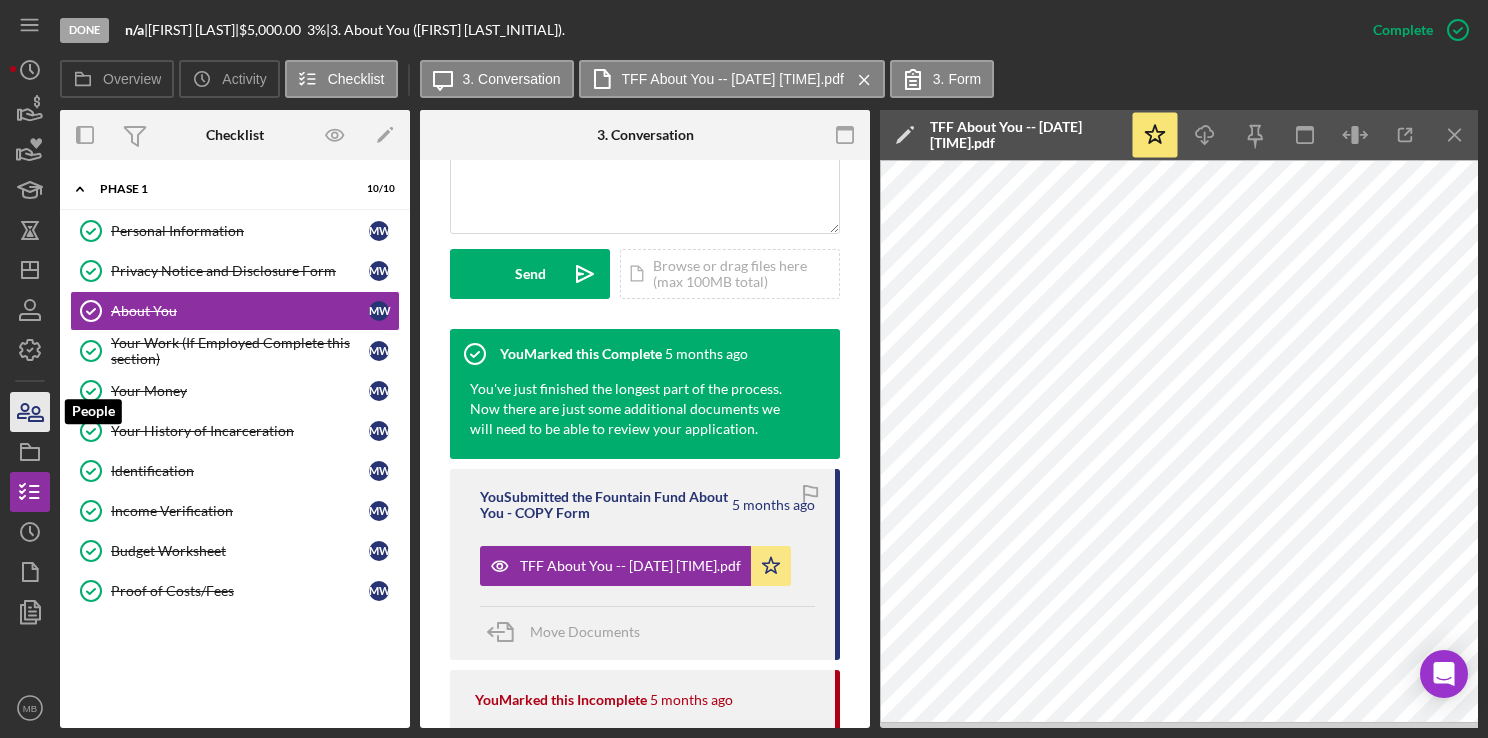 click 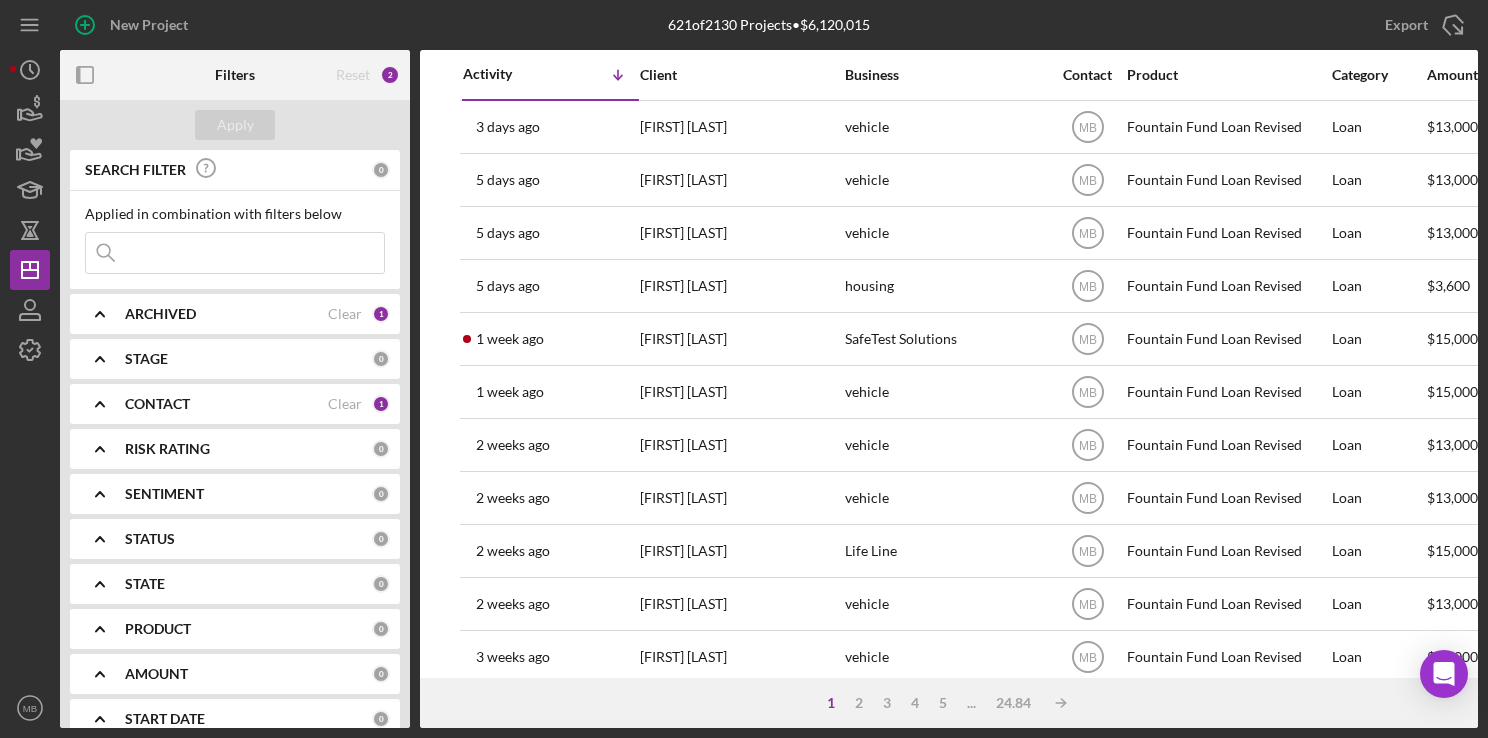 click at bounding box center [235, 253] 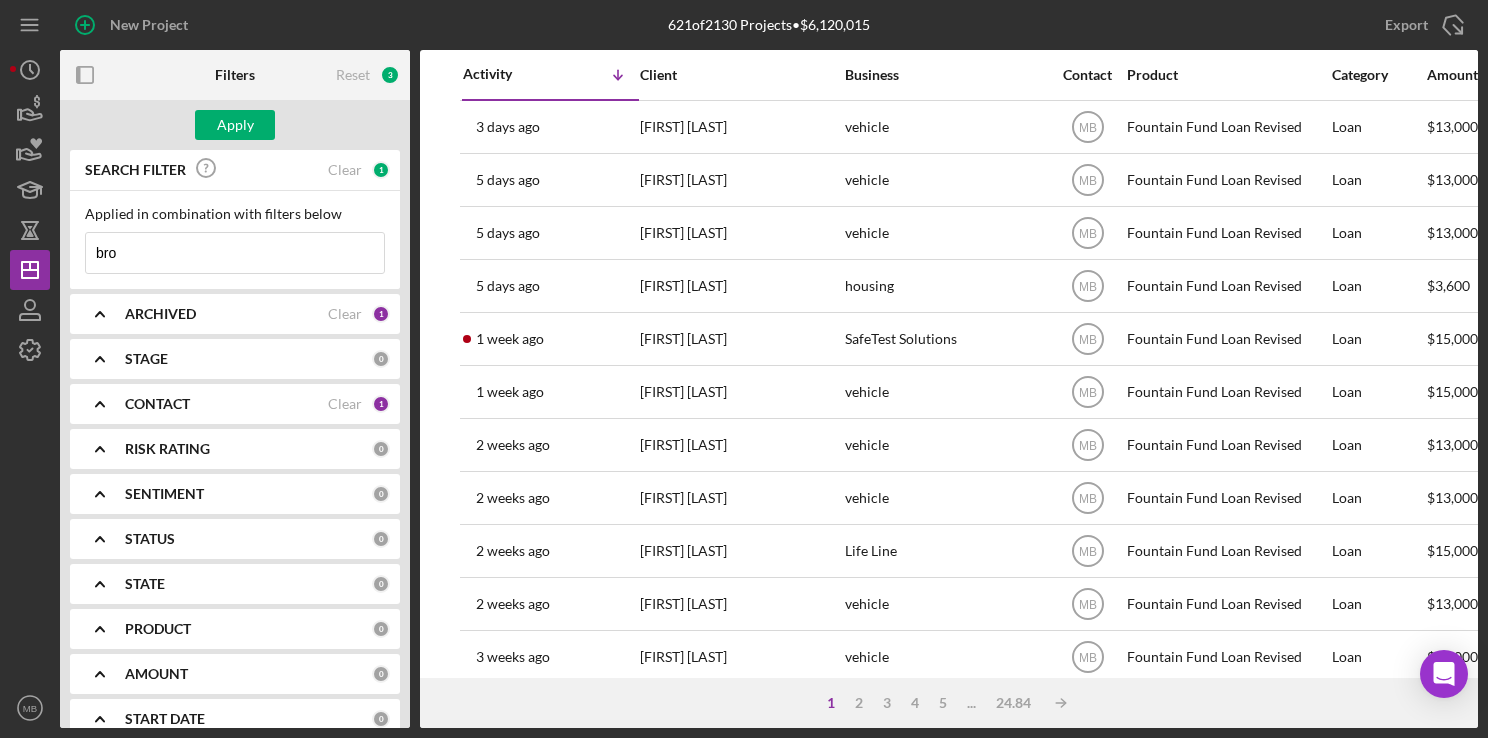 type on "brown" 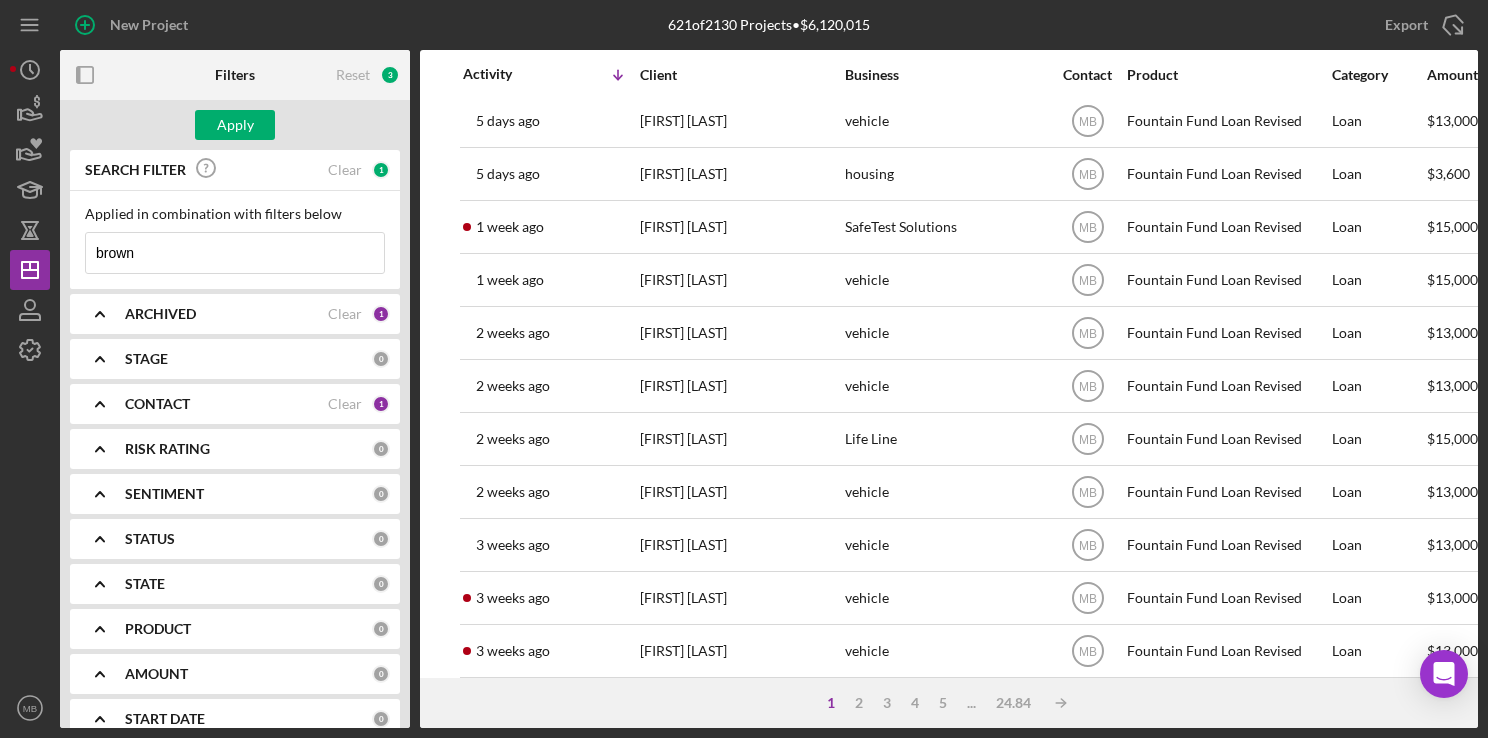 scroll, scrollTop: 0, scrollLeft: 0, axis: both 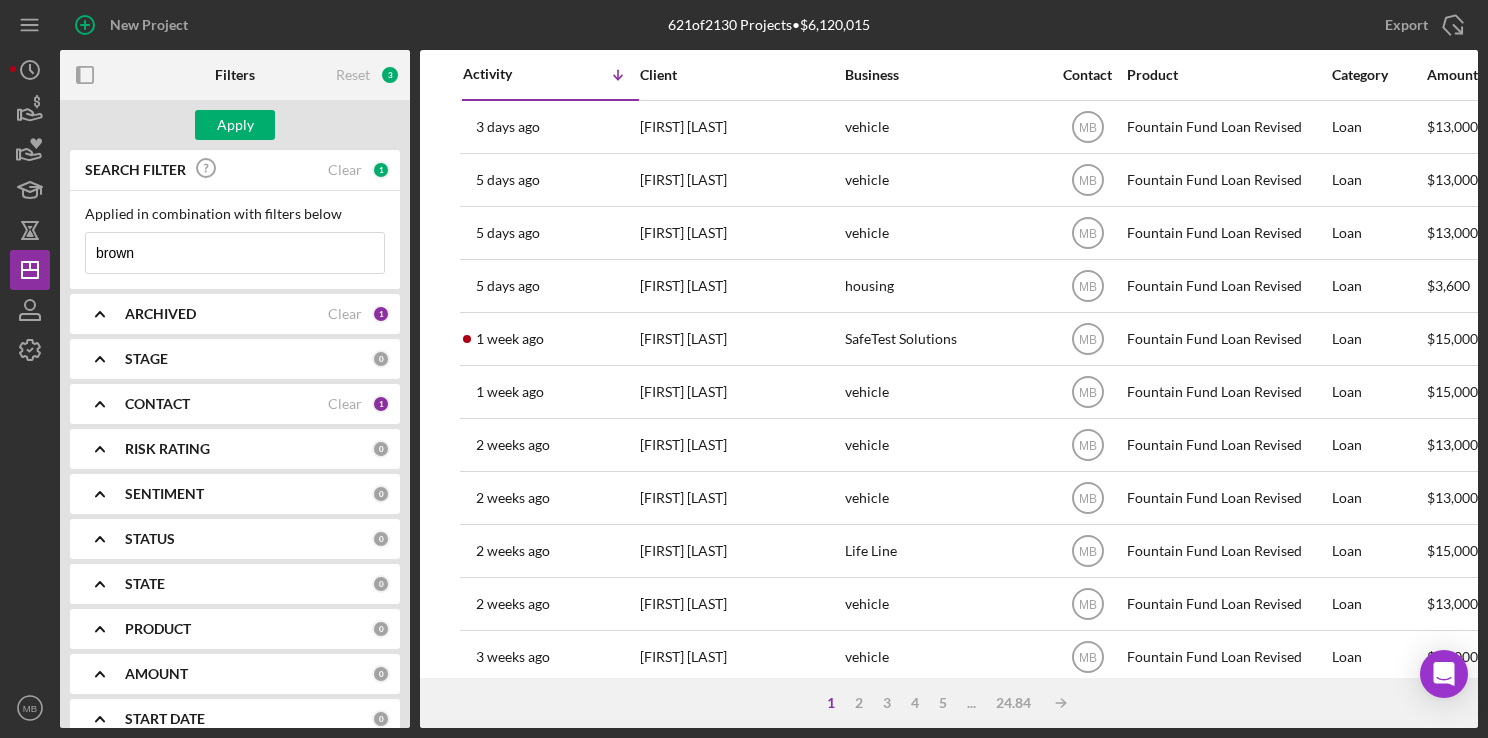 click on "brown" at bounding box center [235, 253] 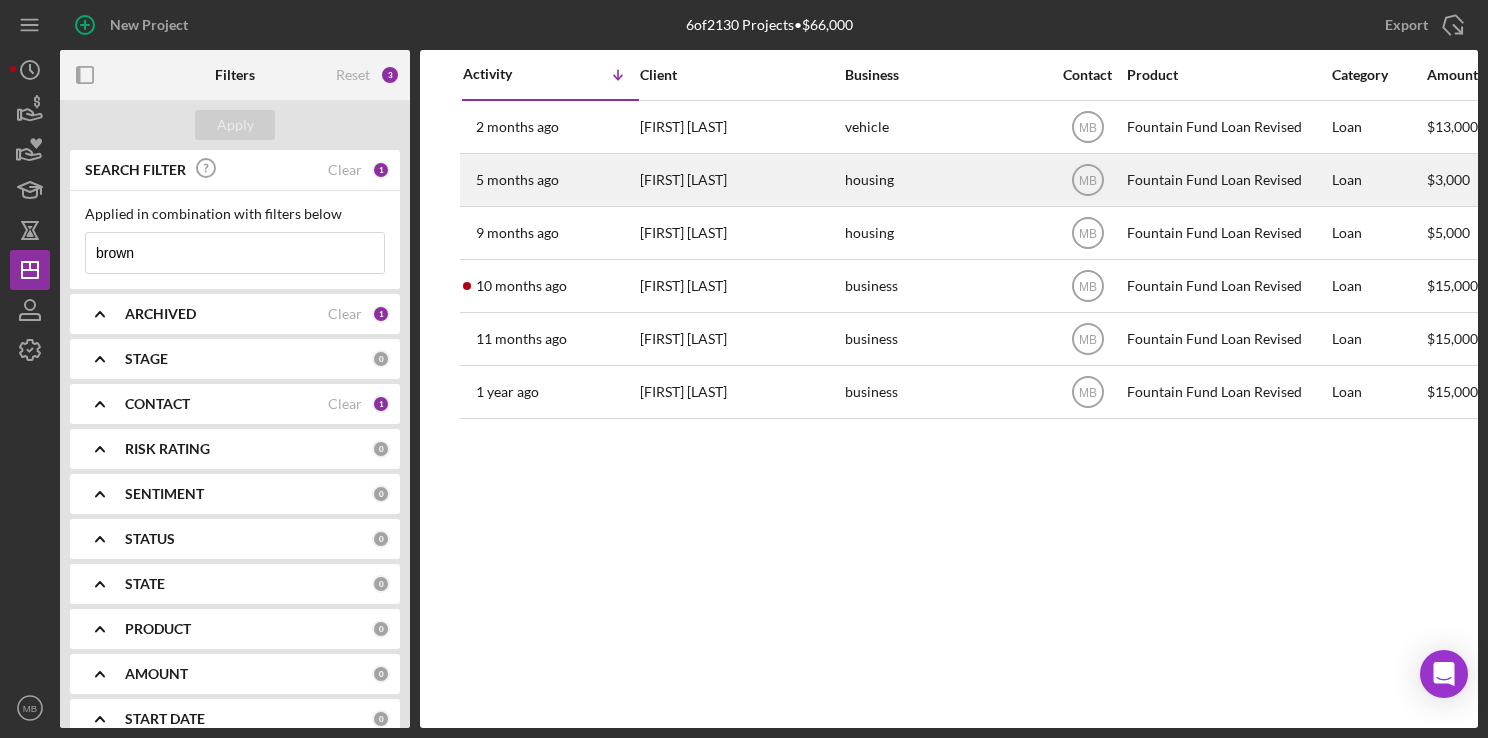 click on "[DURATION] months ago [FIRST] [LAST]" at bounding box center [550, 180] 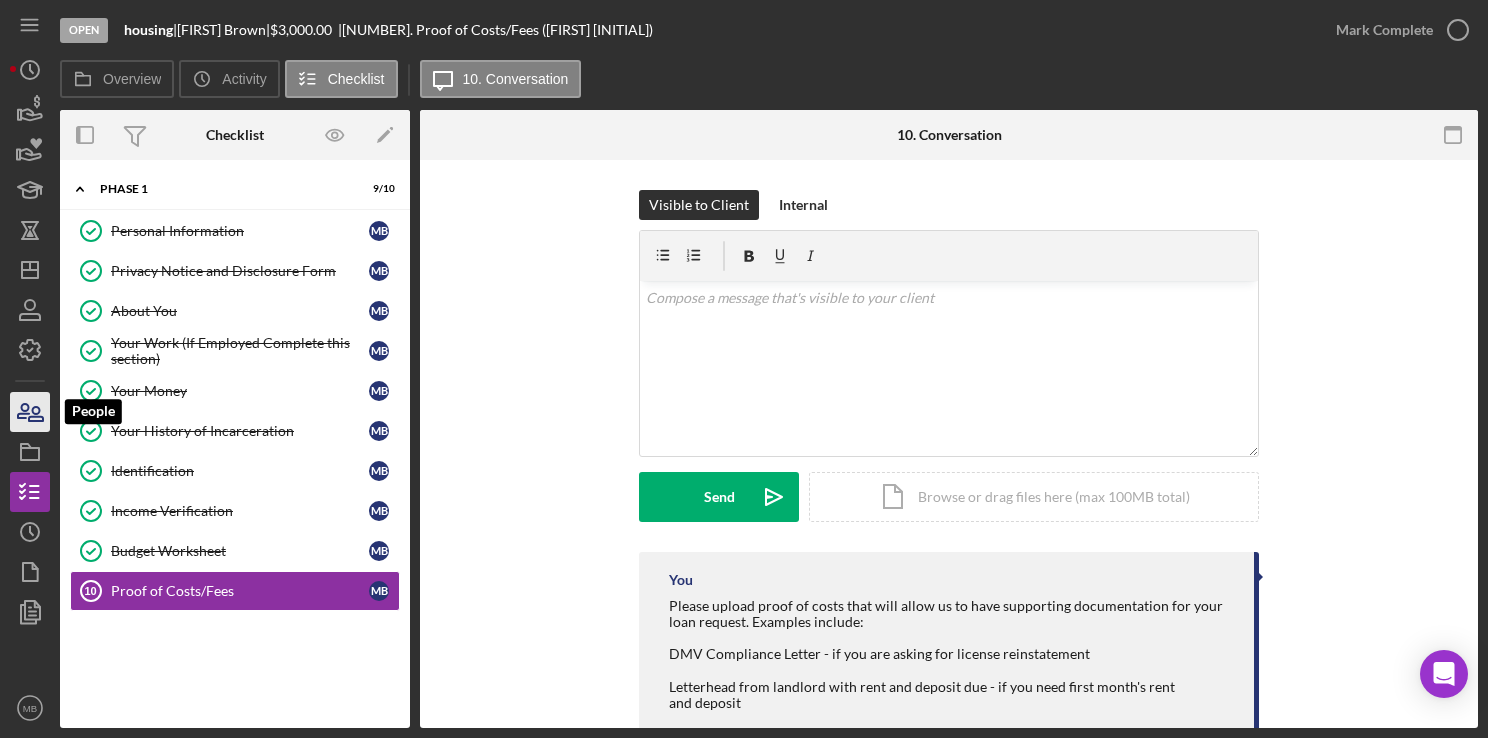 click 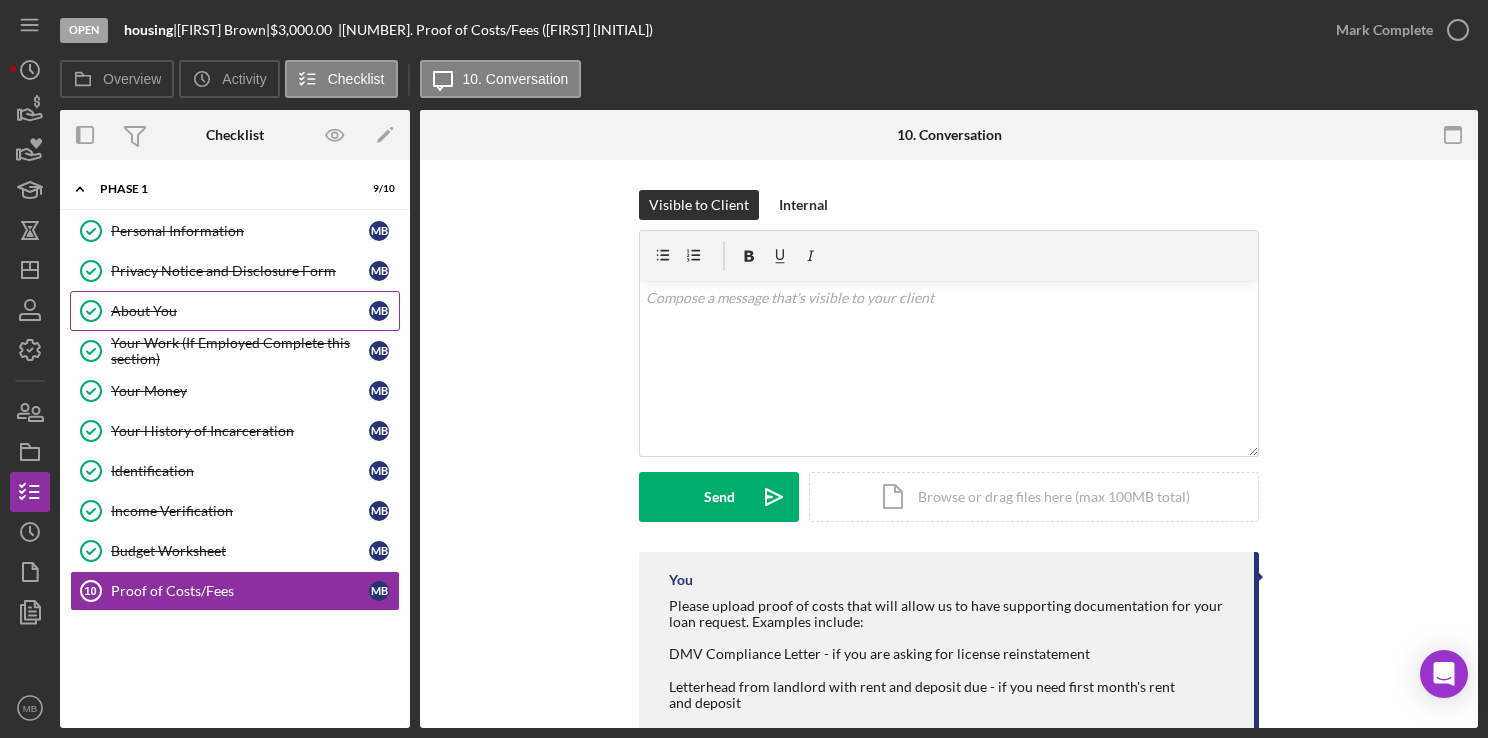 click on "About You" at bounding box center [240, 311] 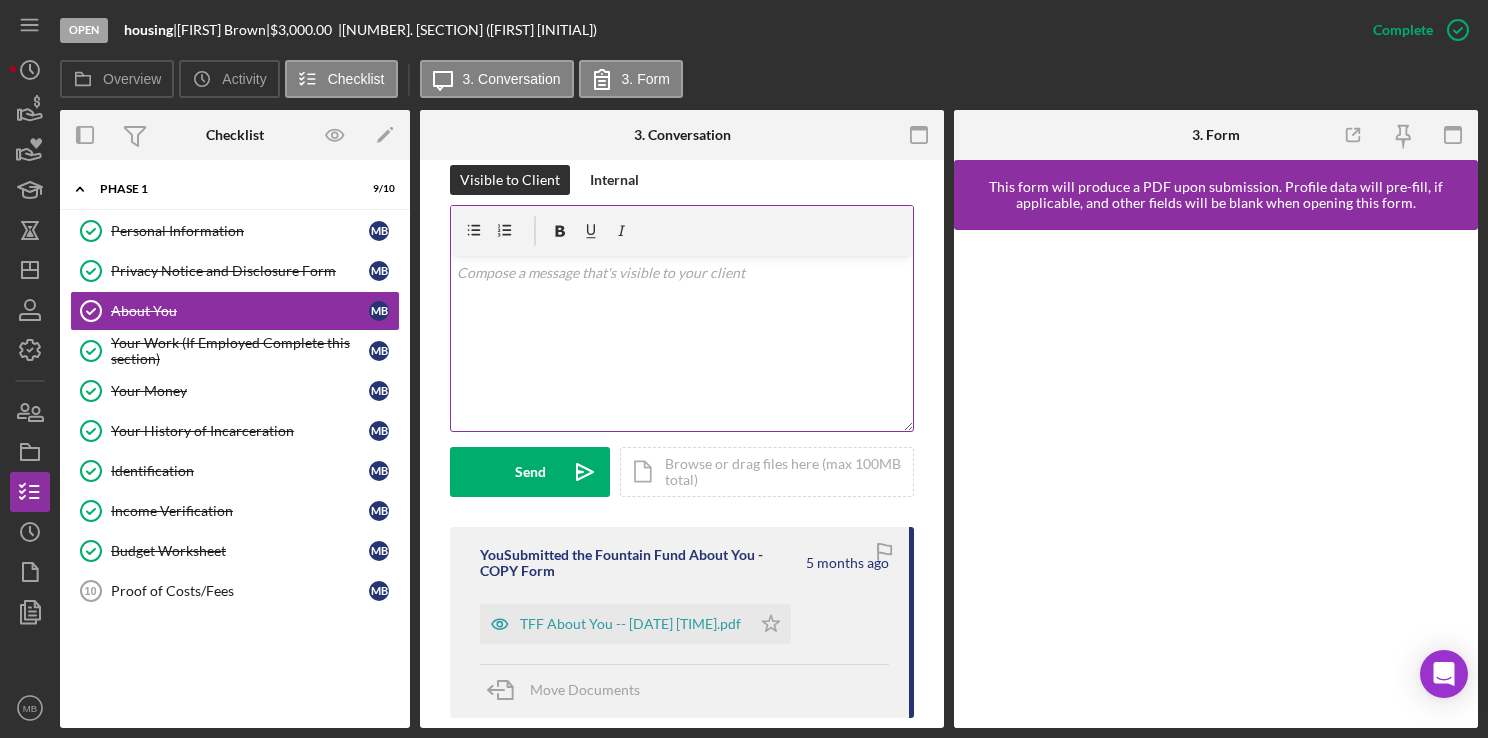 scroll, scrollTop: 349, scrollLeft: 0, axis: vertical 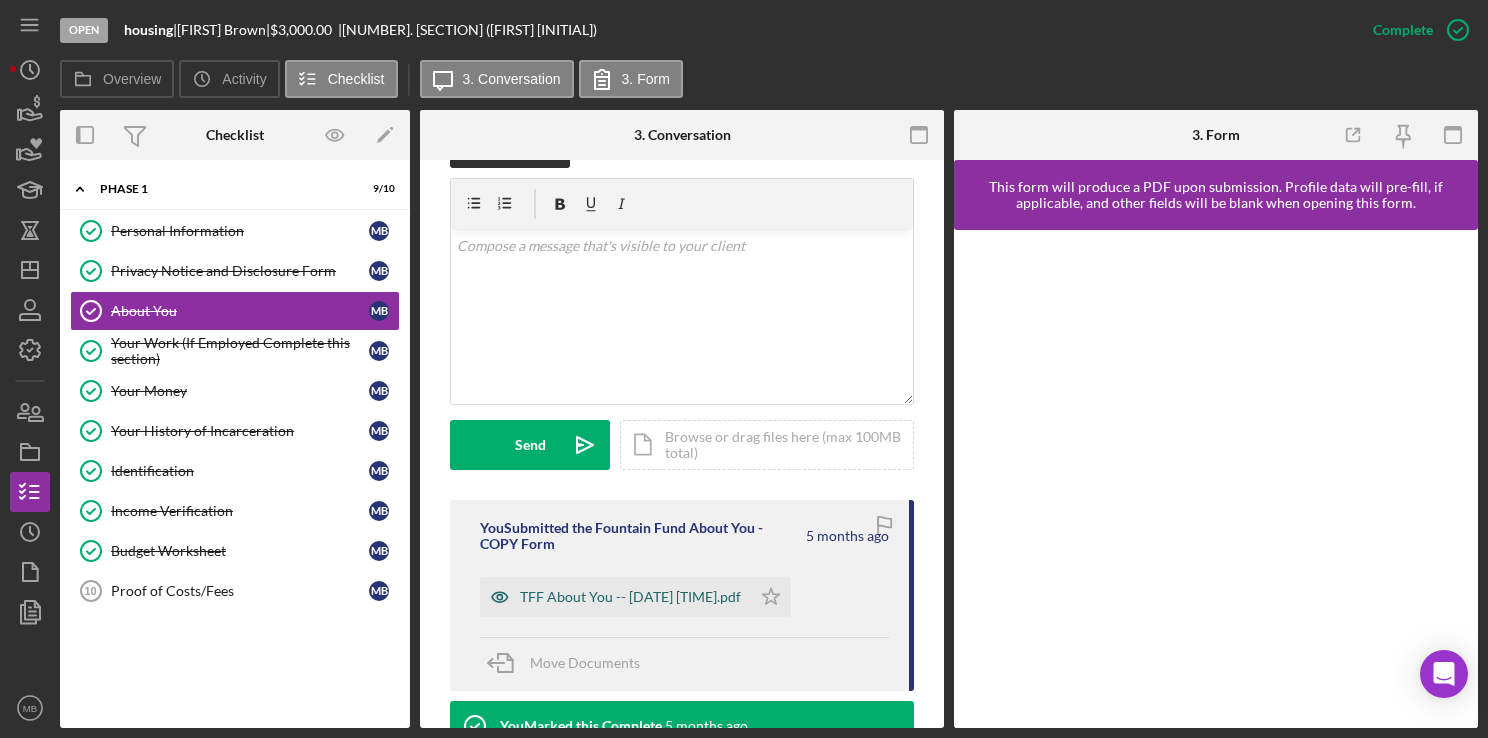 click on "TFF About You -- [DATE] [TIME].pdf" at bounding box center (615, 597) 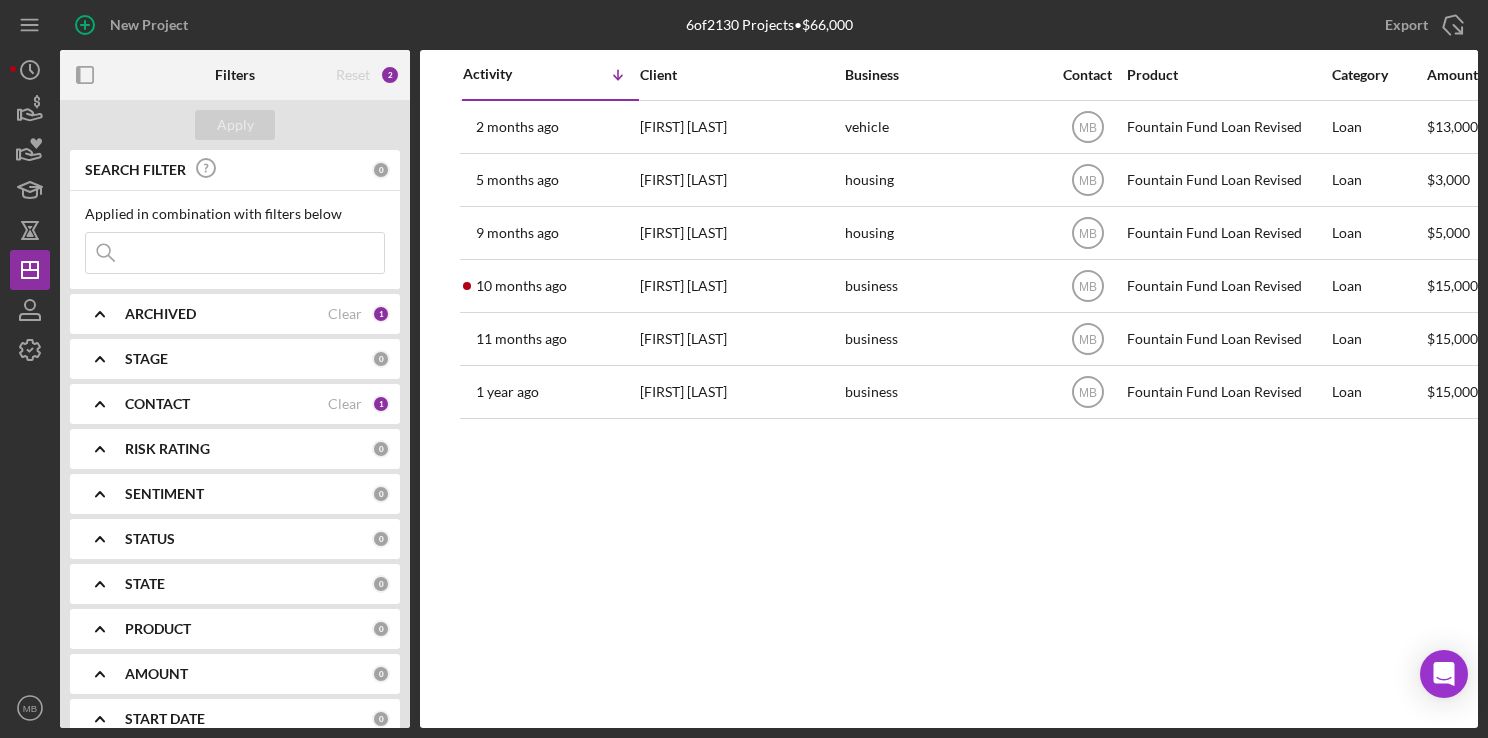 click at bounding box center [235, 253] 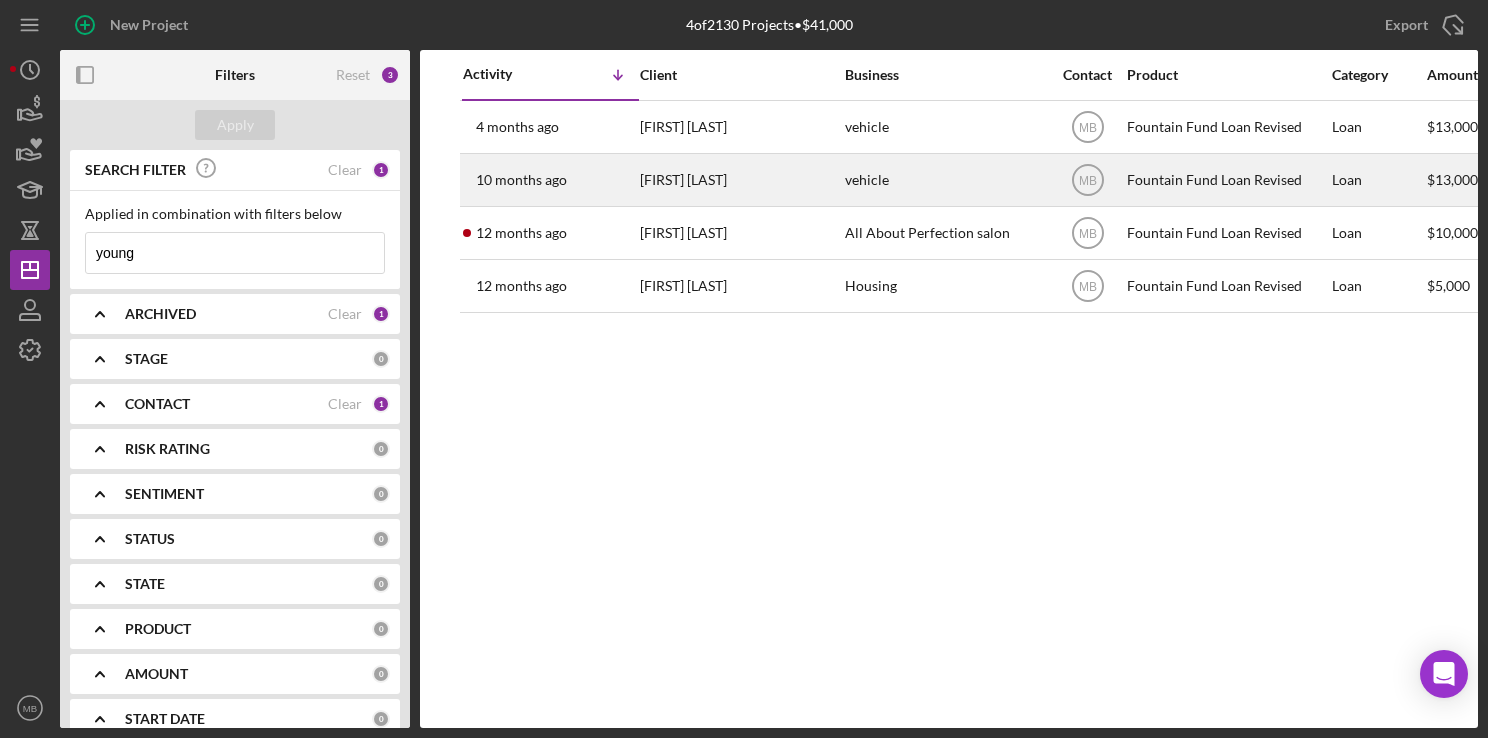 type on "young" 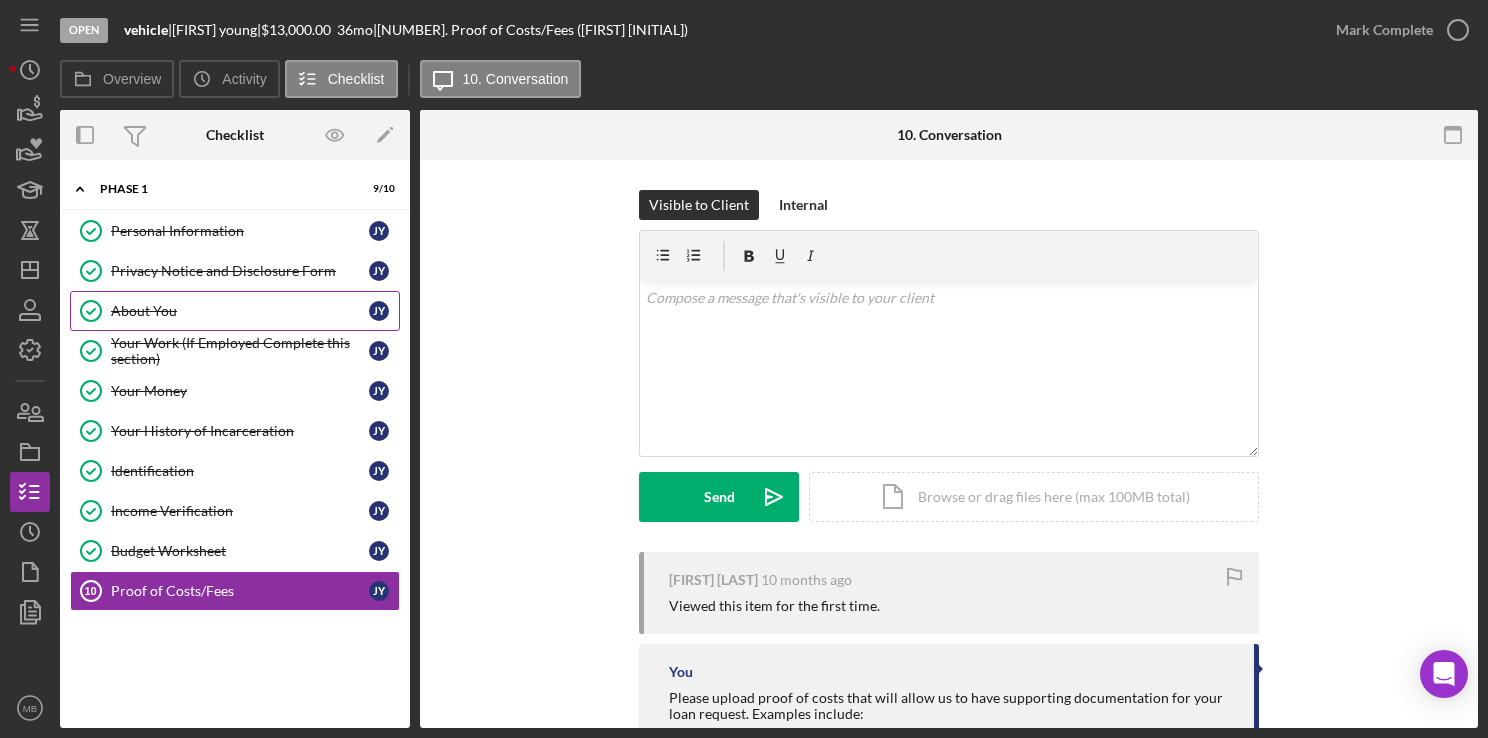 click on "About You" at bounding box center (240, 311) 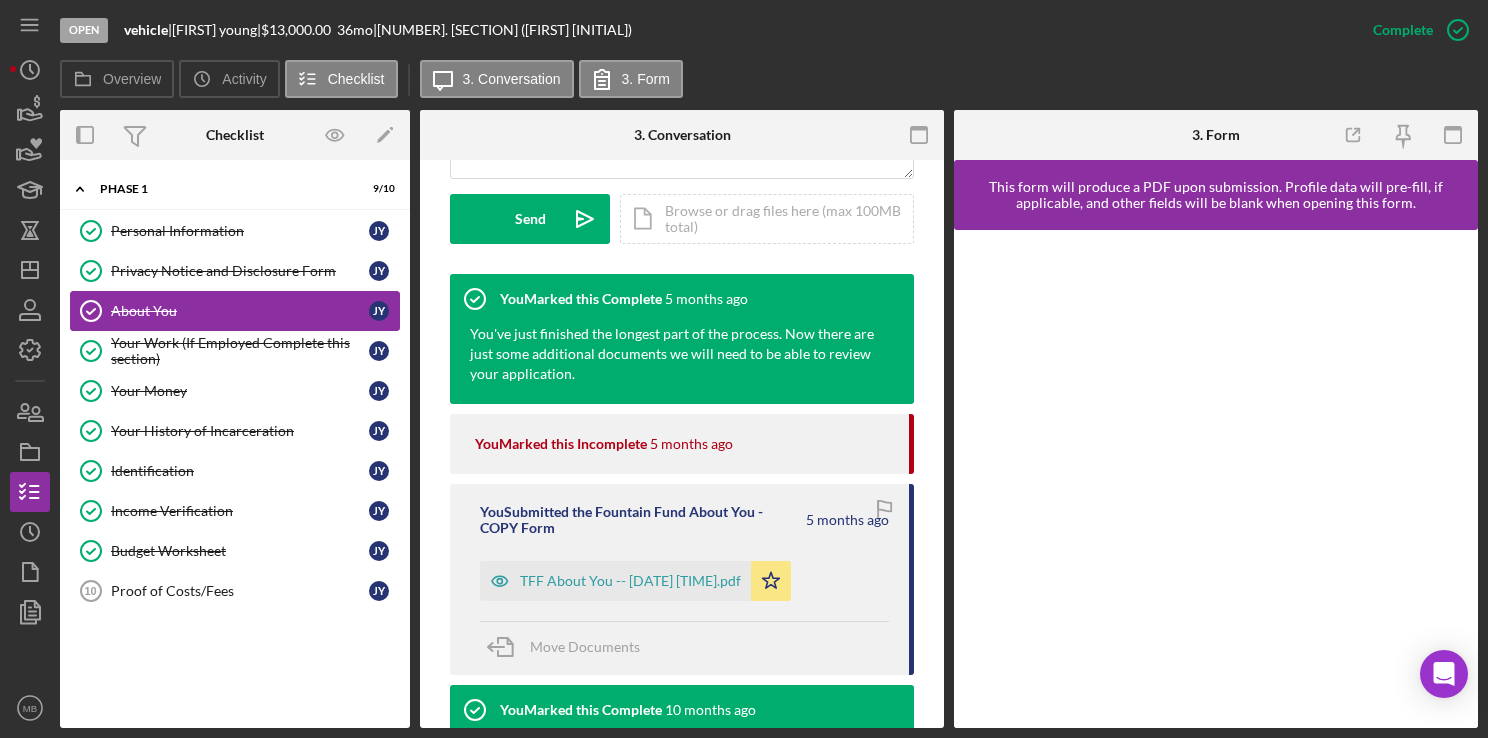 scroll, scrollTop: 596, scrollLeft: 0, axis: vertical 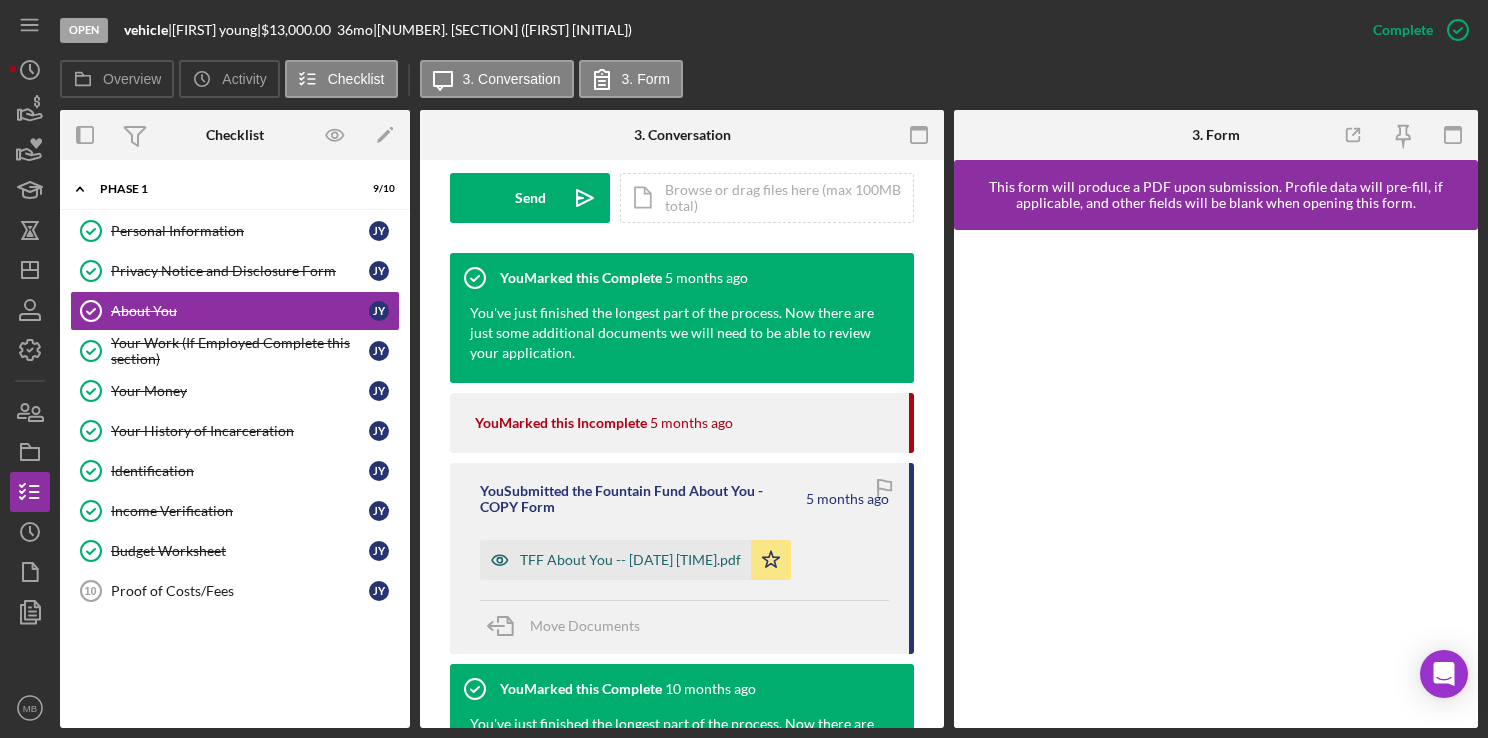 click on "TFF About You -- [DATE] [TIME].pdf" at bounding box center (615, 560) 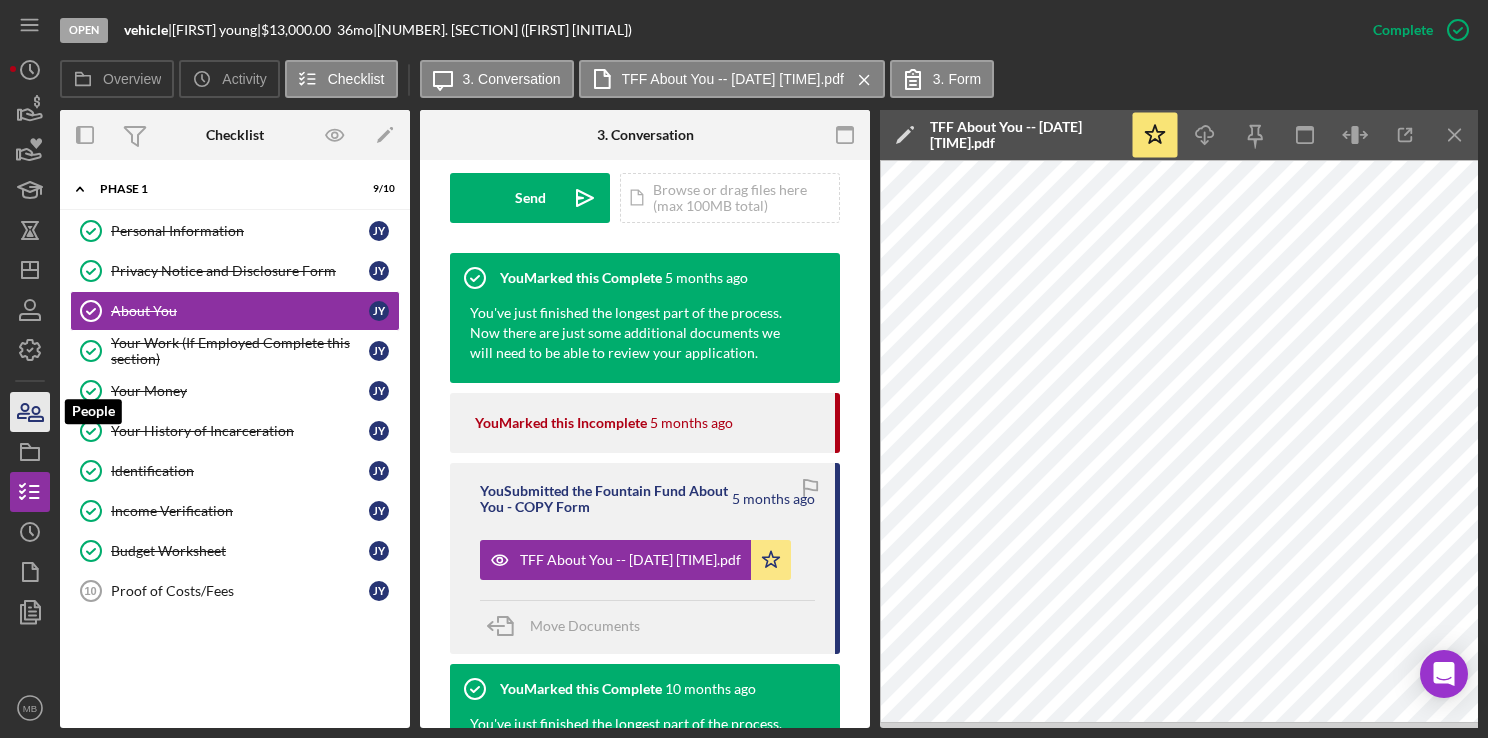 click 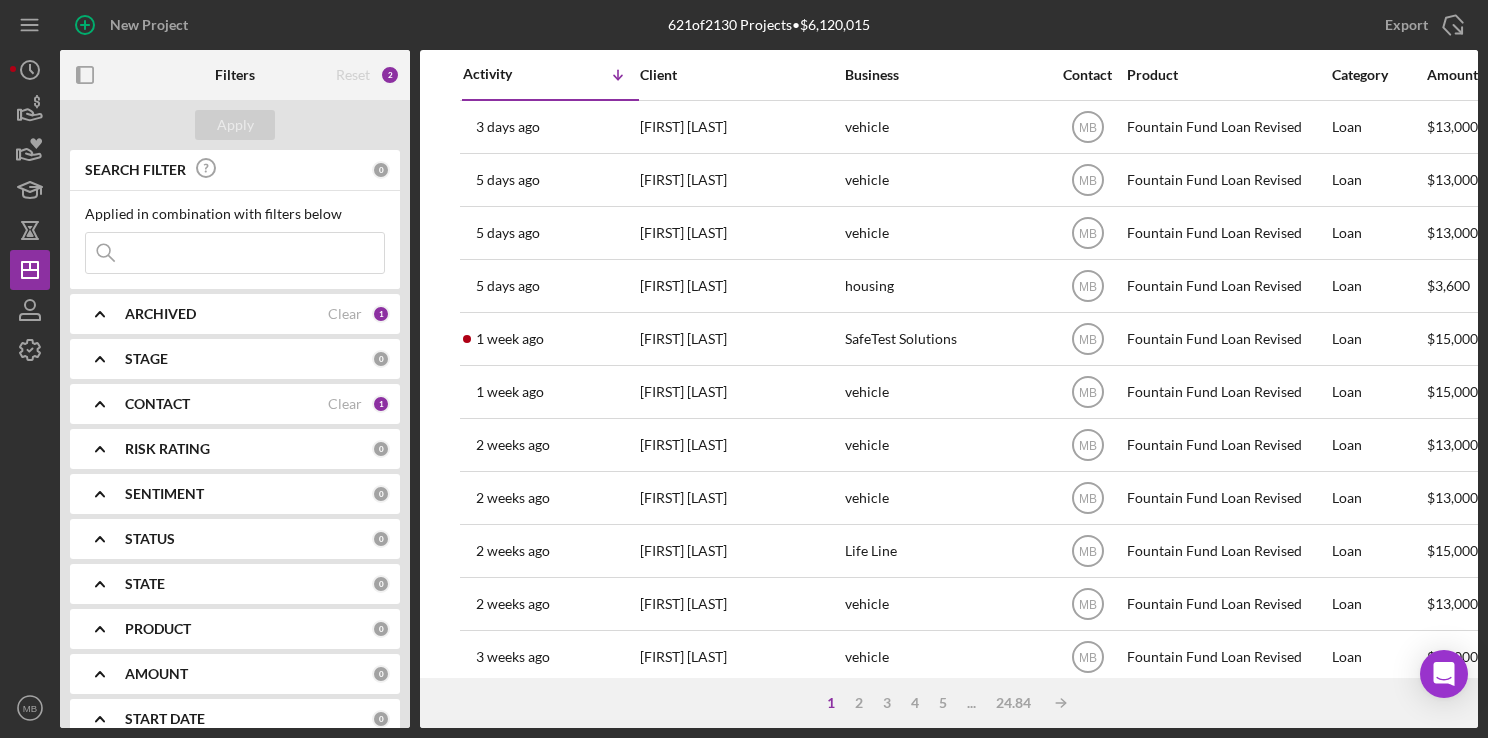 click at bounding box center [235, 253] 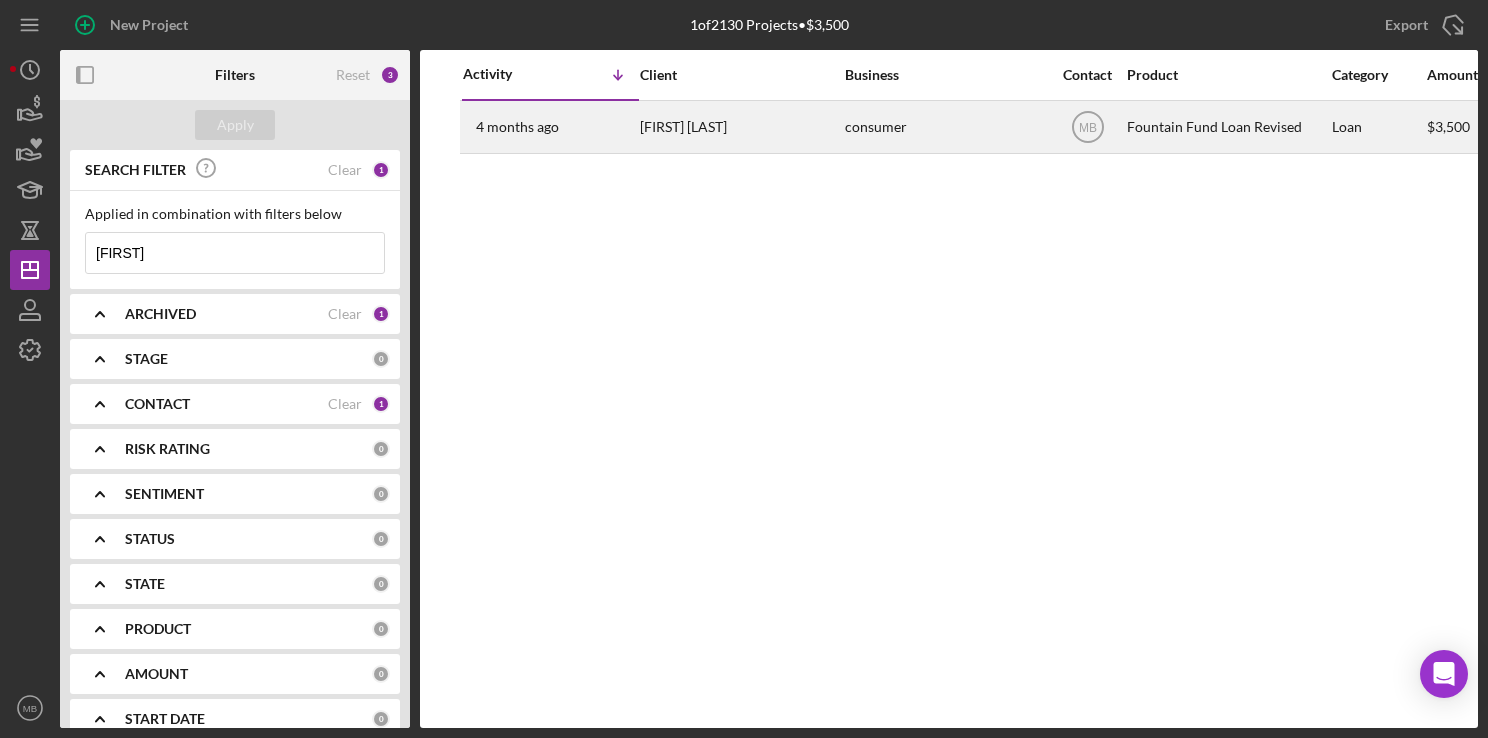 type on "[FIRST]" 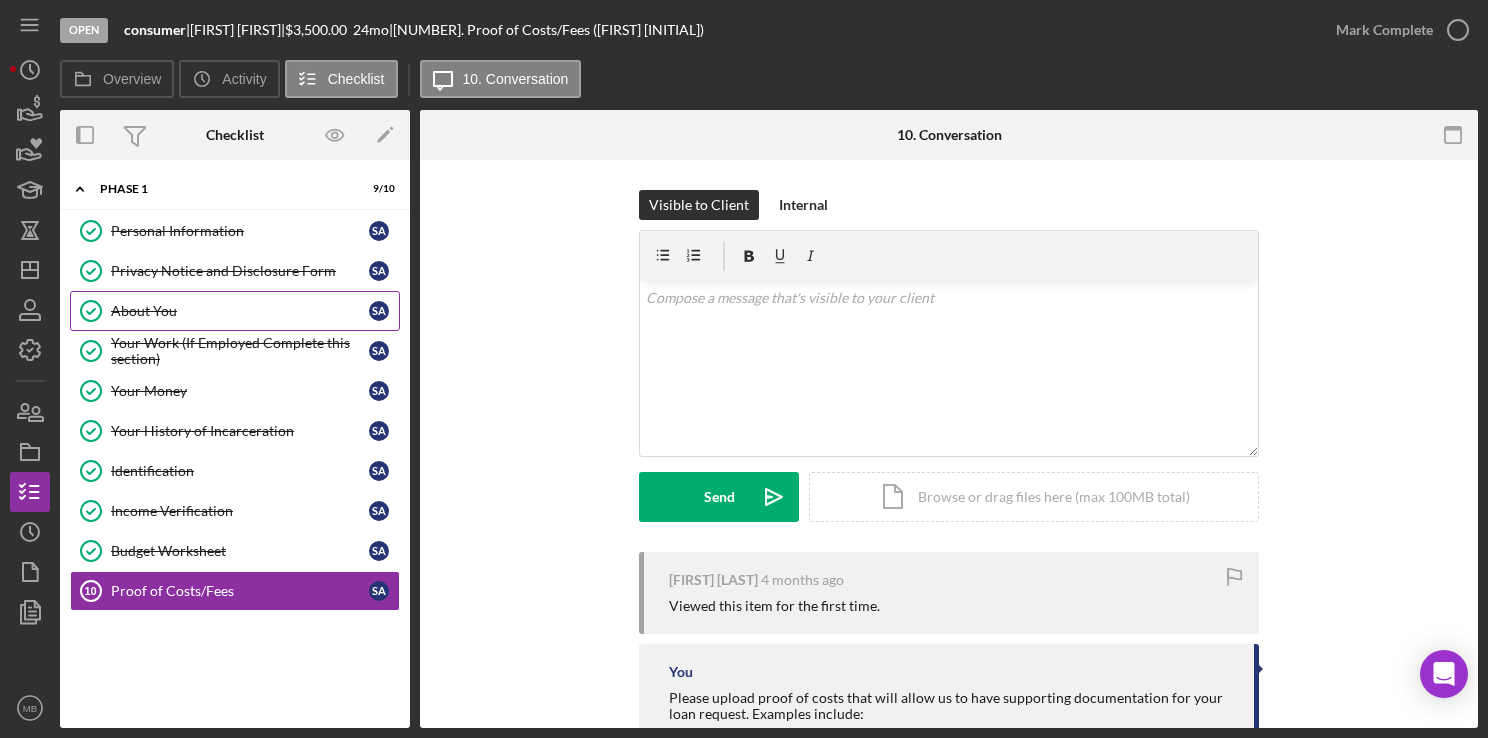 click on "About You" at bounding box center [240, 311] 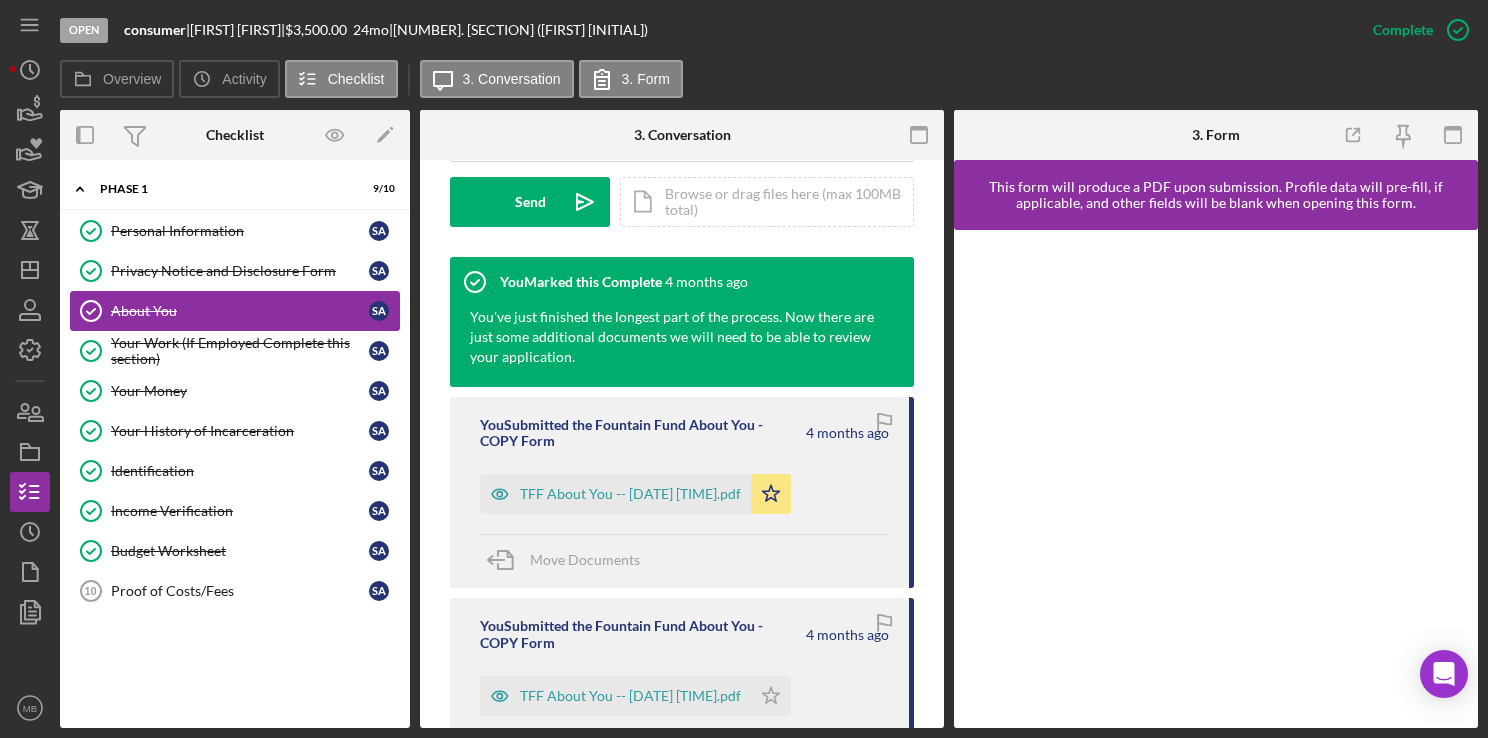 scroll, scrollTop: 595, scrollLeft: 0, axis: vertical 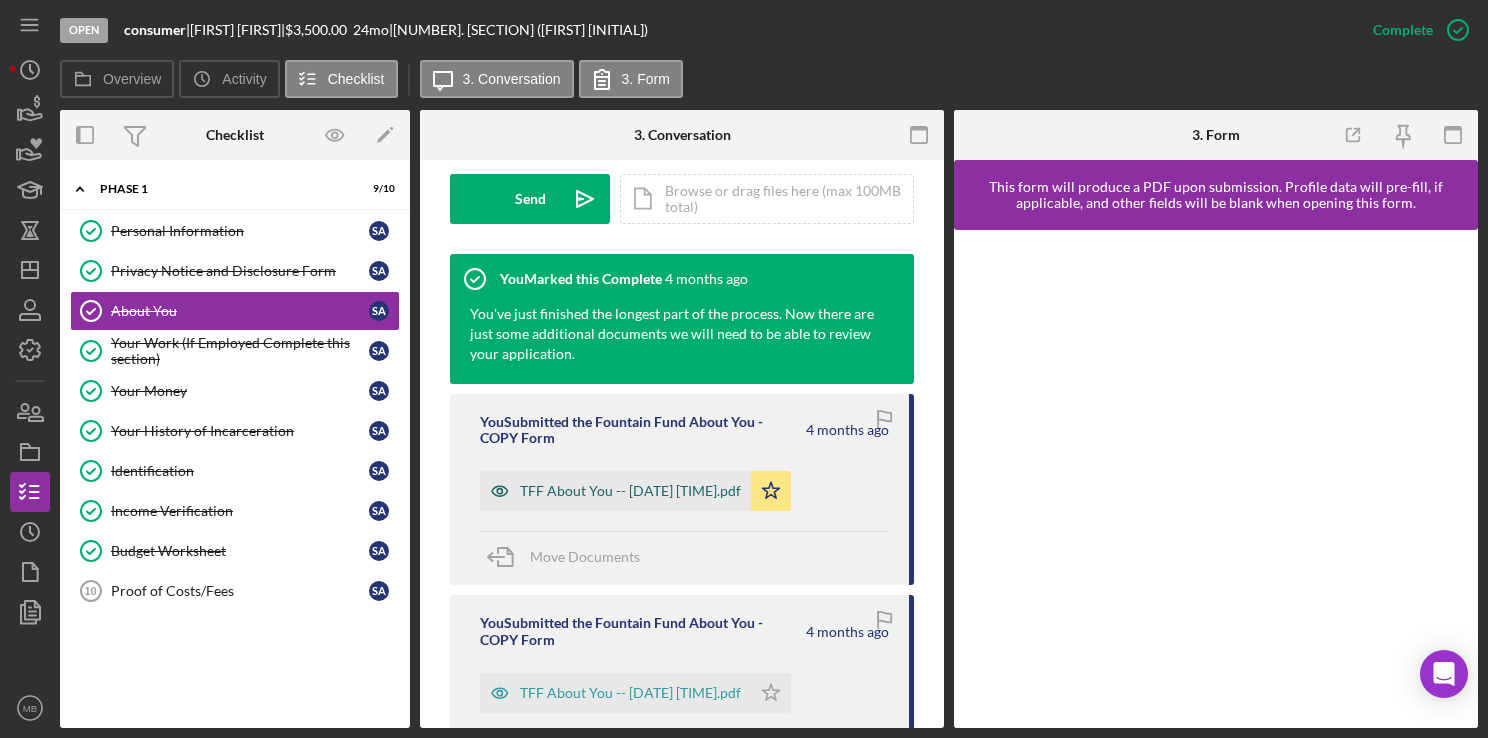 click on "TFF About You -- [DATE] [TIME].pdf" at bounding box center [615, 491] 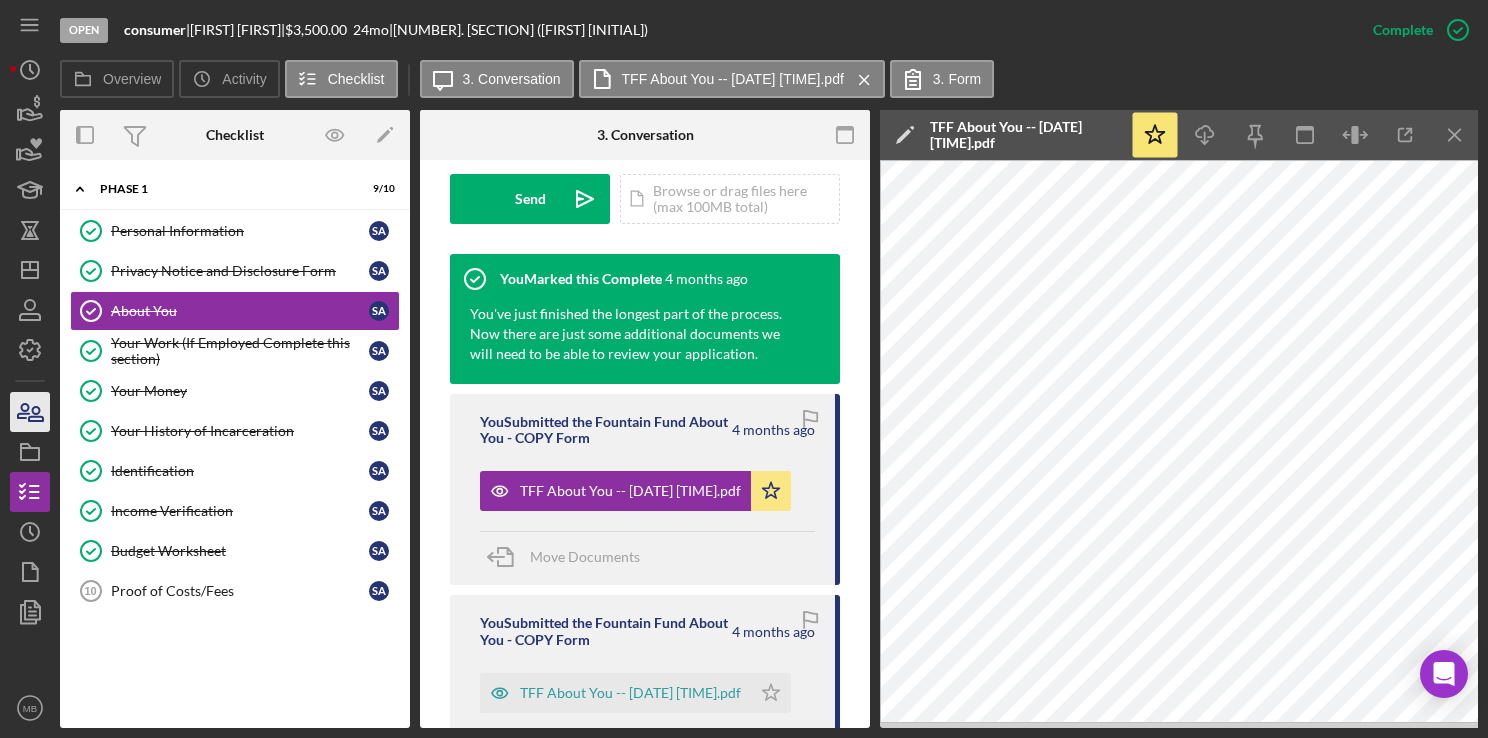 click 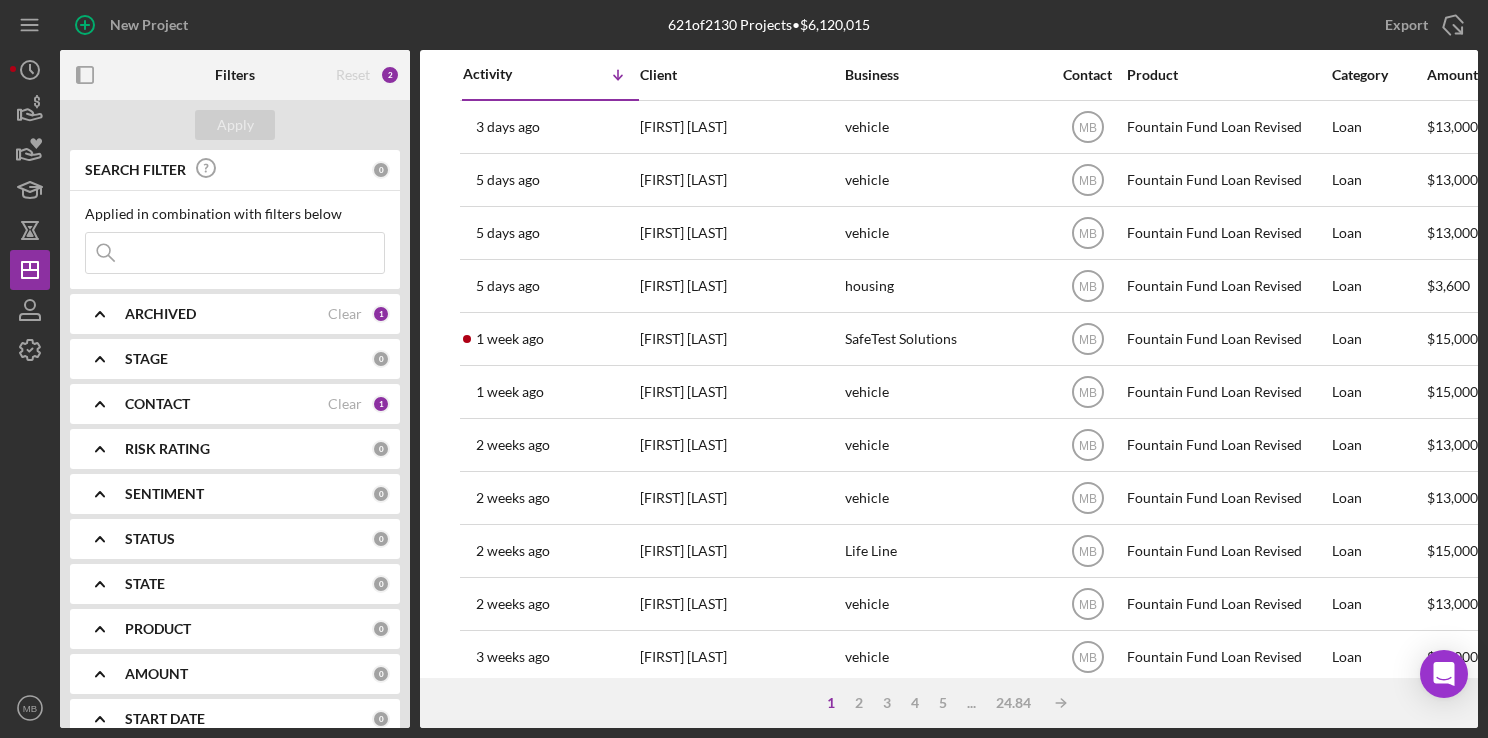 click at bounding box center [235, 253] 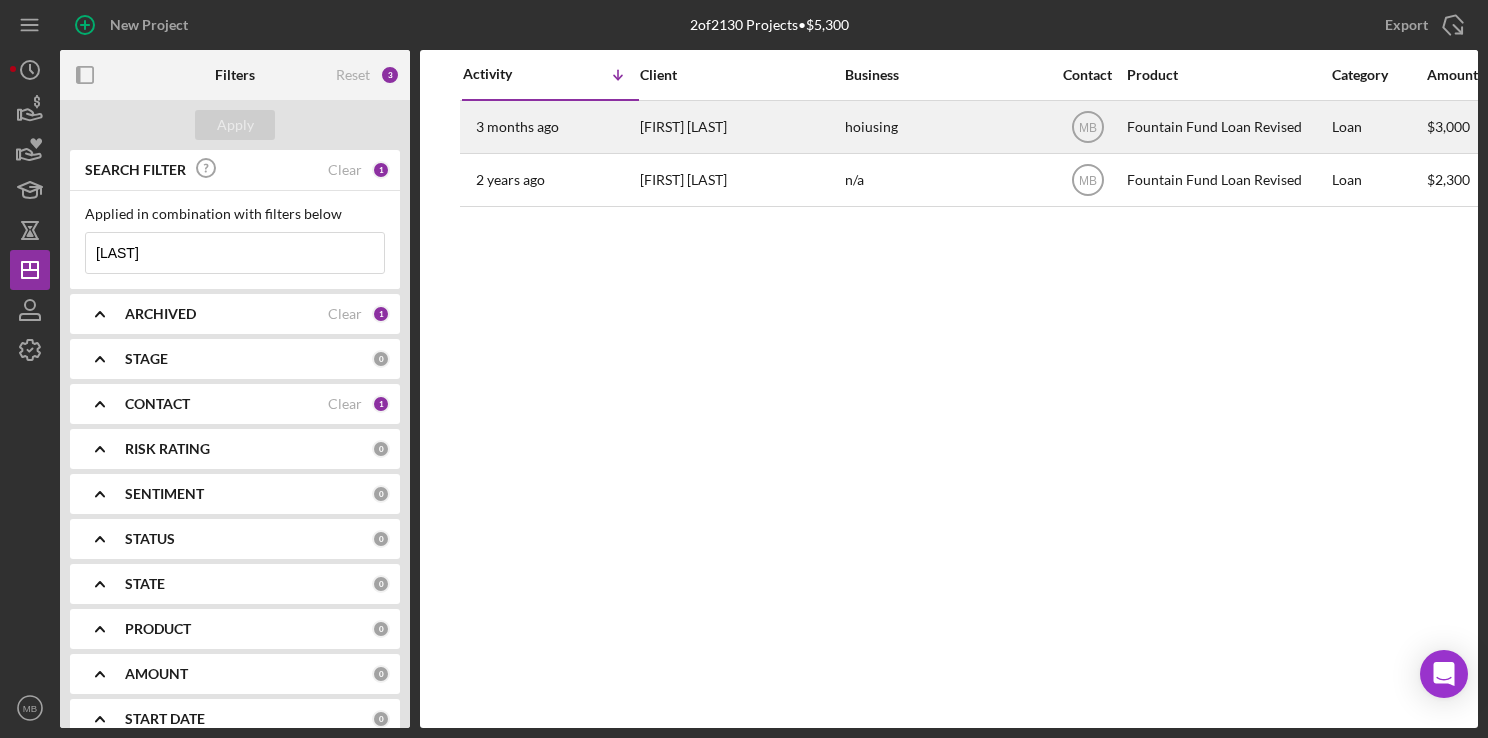 type on "[LAST]" 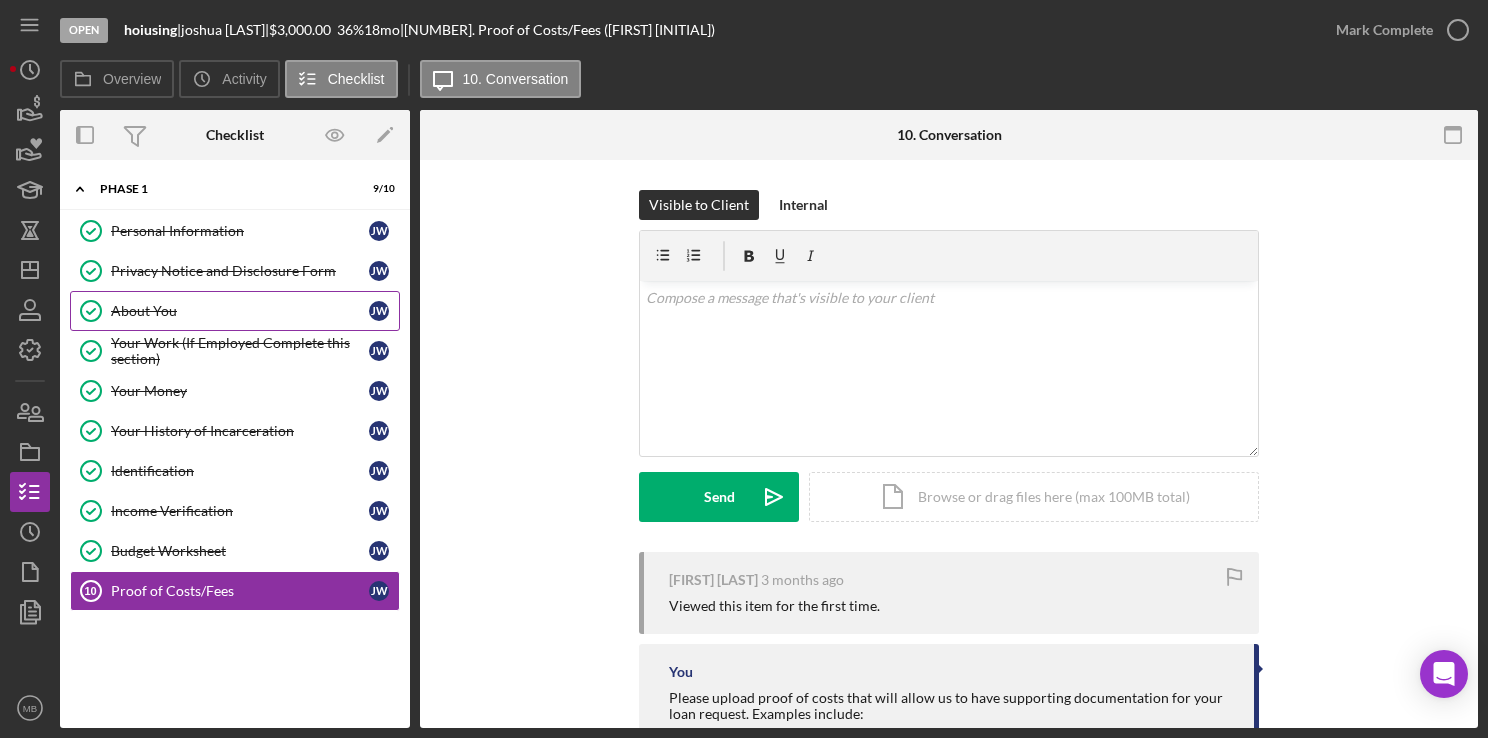 click on "About You About You [INITIAL] [INITIAL]" at bounding box center [235, 311] 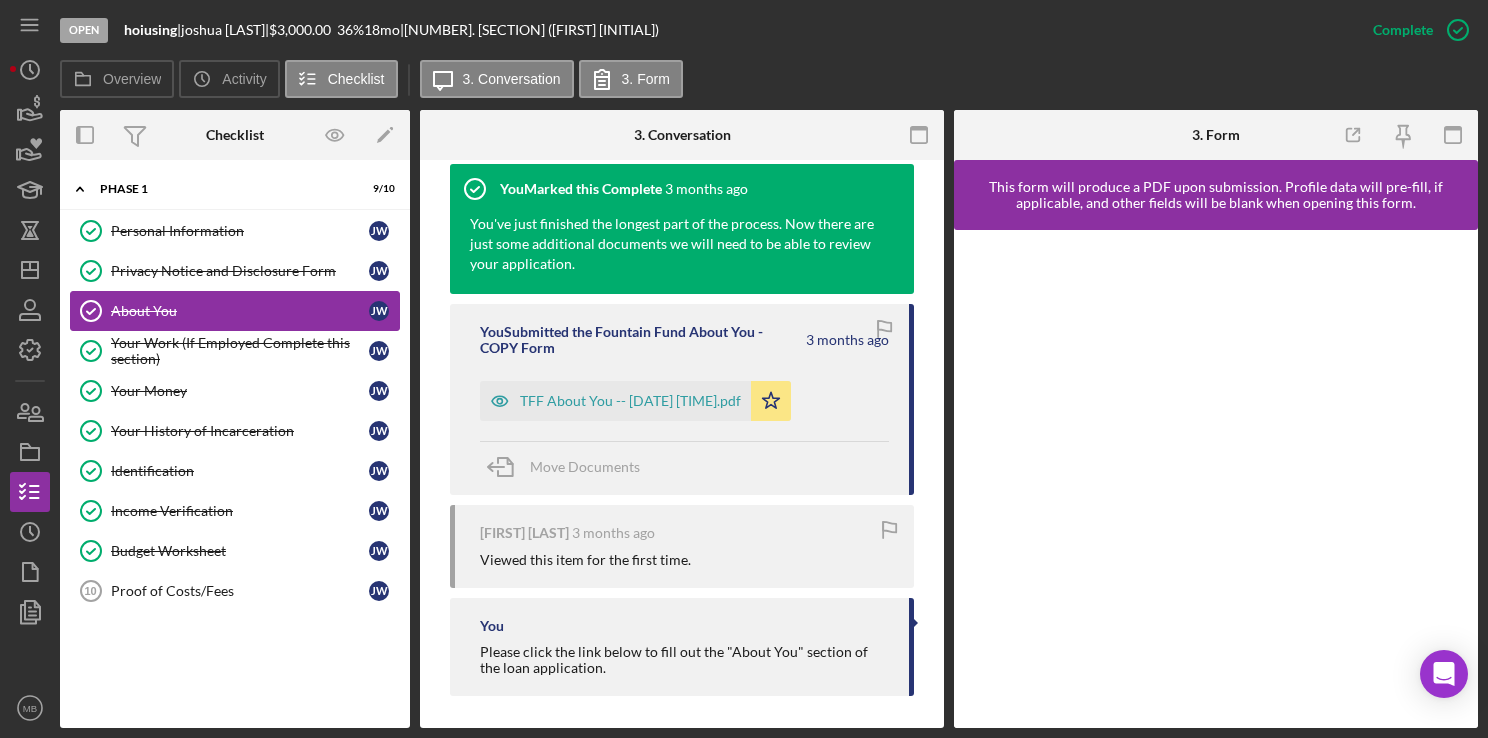 scroll, scrollTop: 692, scrollLeft: 0, axis: vertical 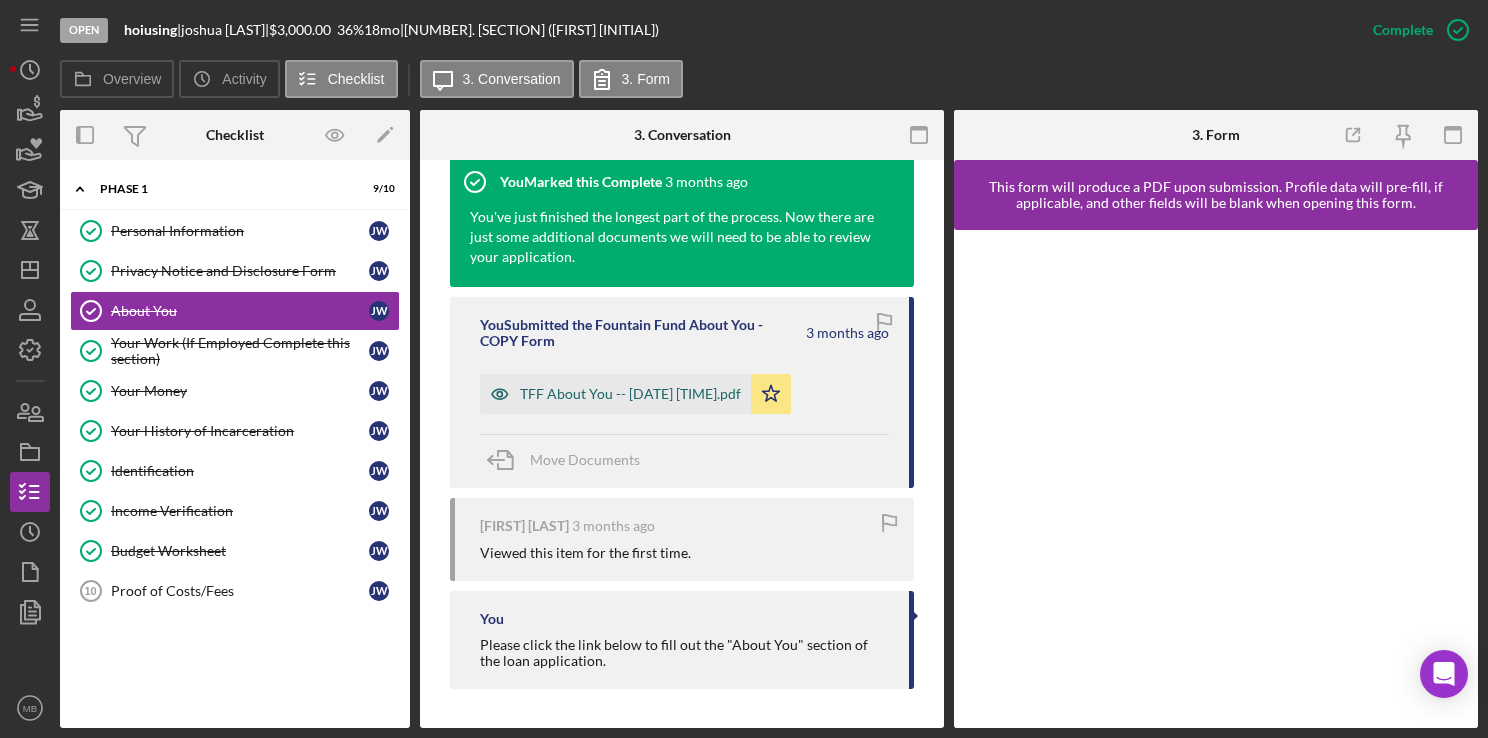 click on "TFF About You -- [DATE] [TIME].pdf" at bounding box center [615, 394] 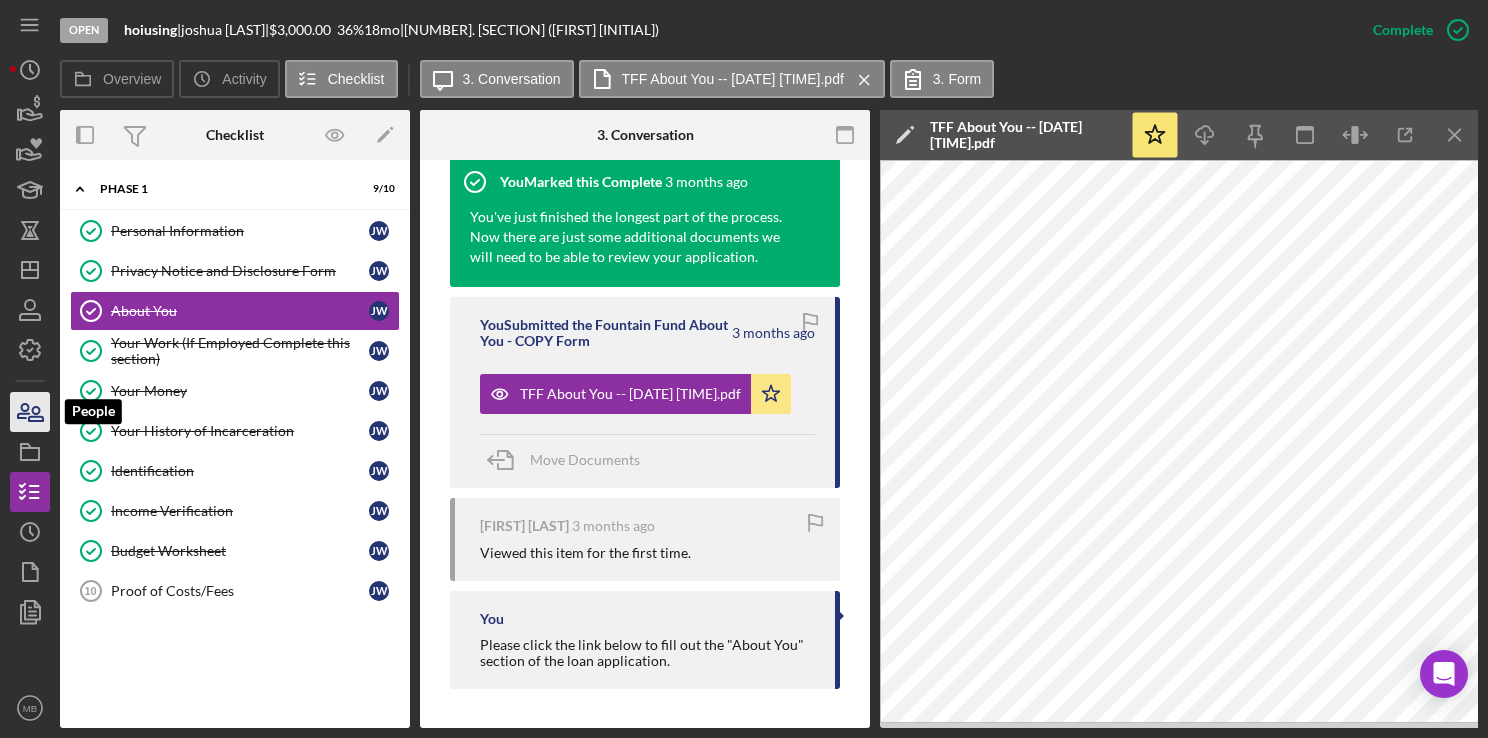click 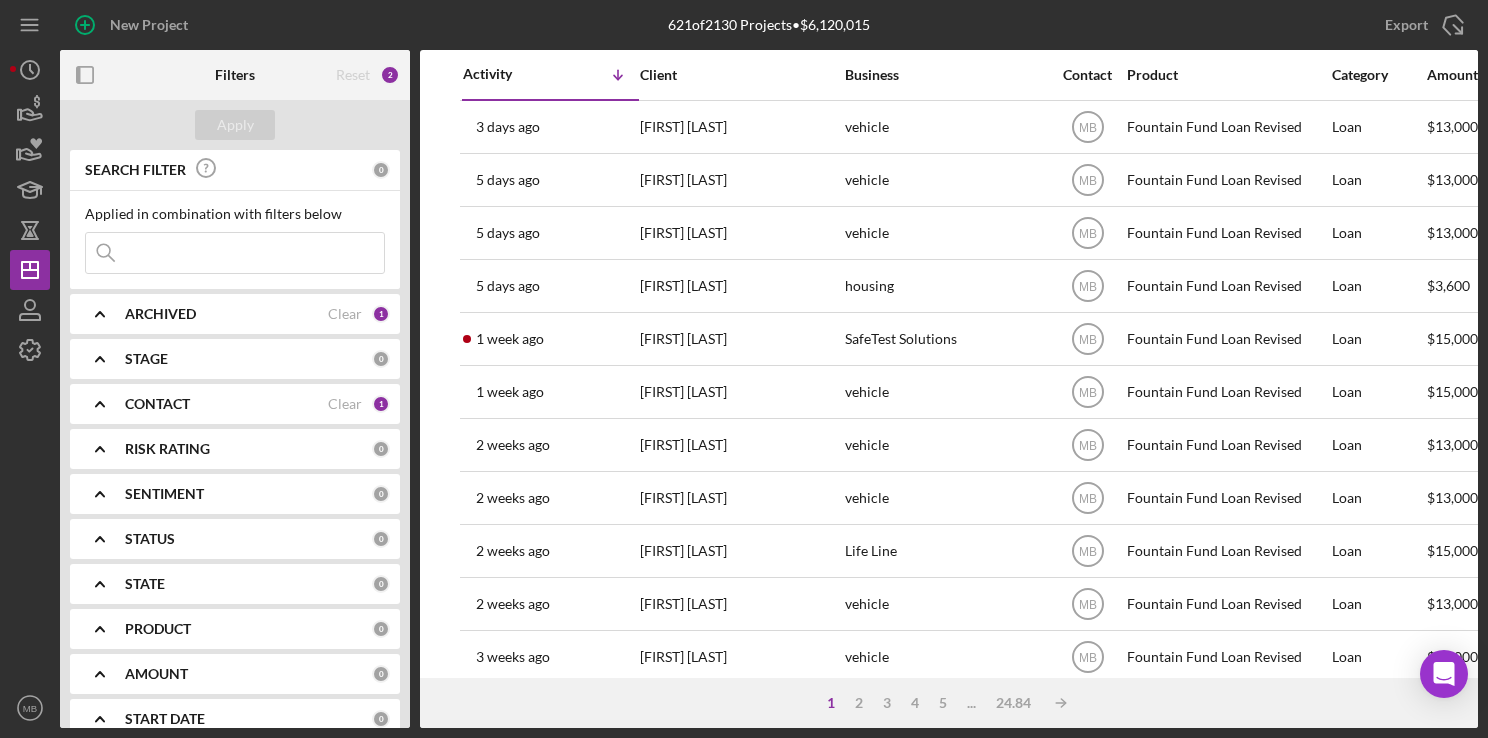 click at bounding box center [235, 253] 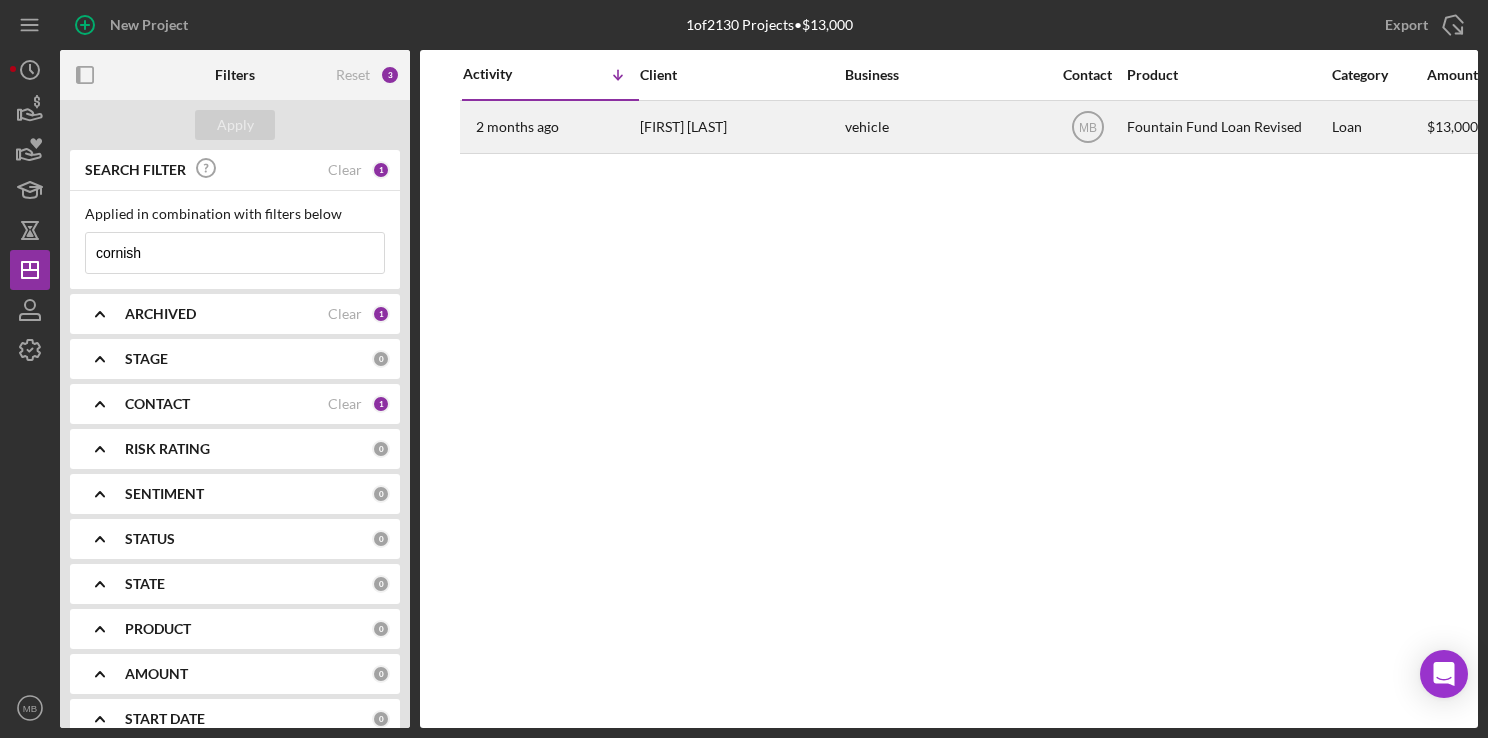 type on "cornish" 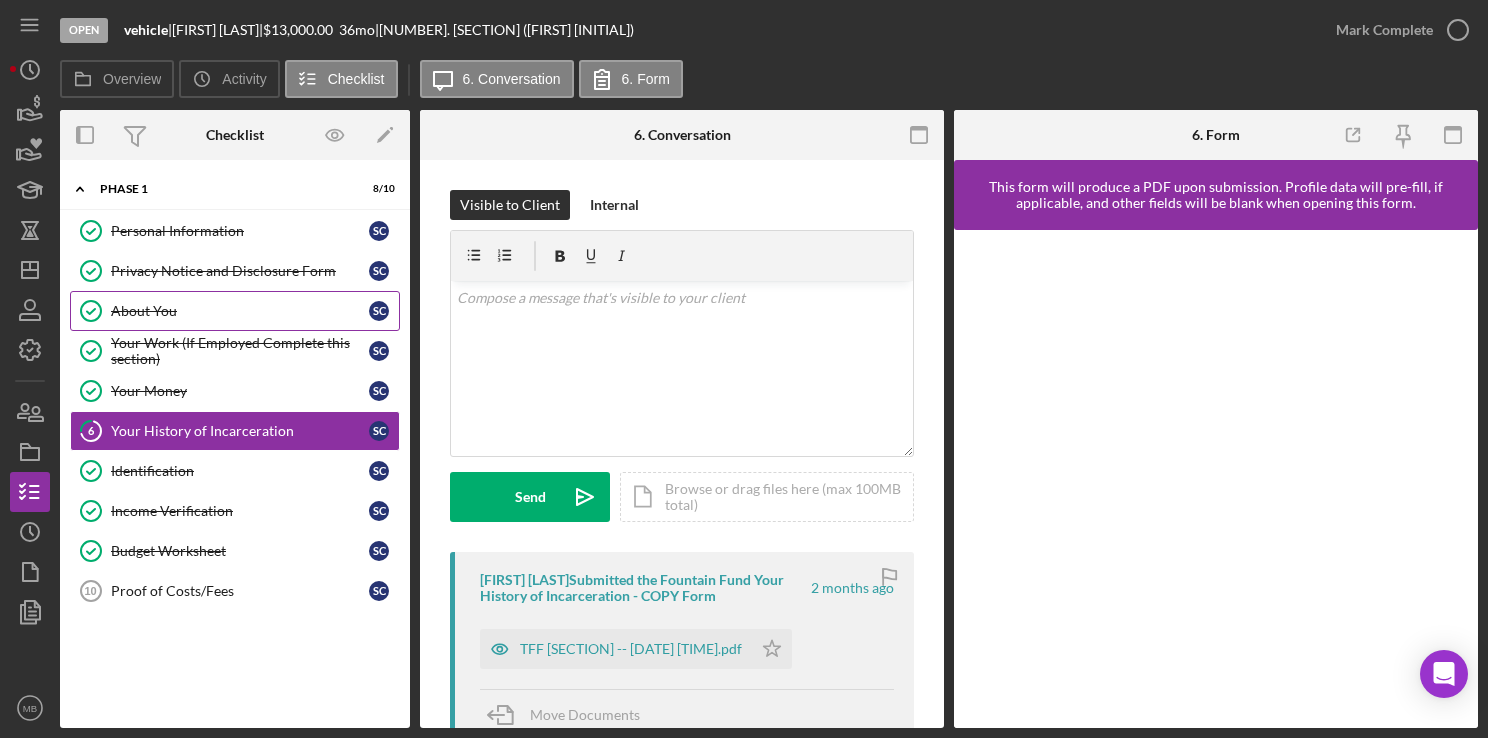 click on "About You About You S C" at bounding box center (235, 311) 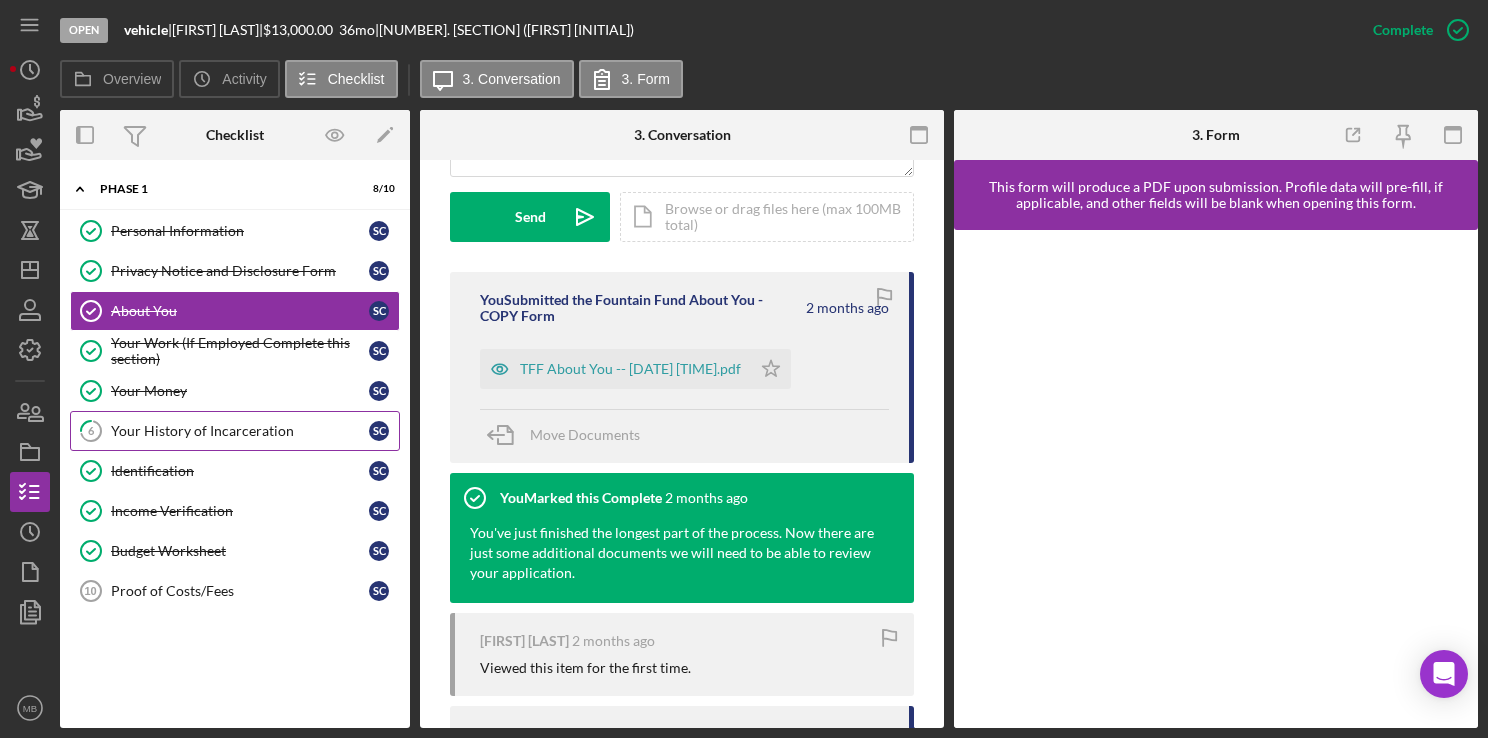 scroll, scrollTop: 587, scrollLeft: 0, axis: vertical 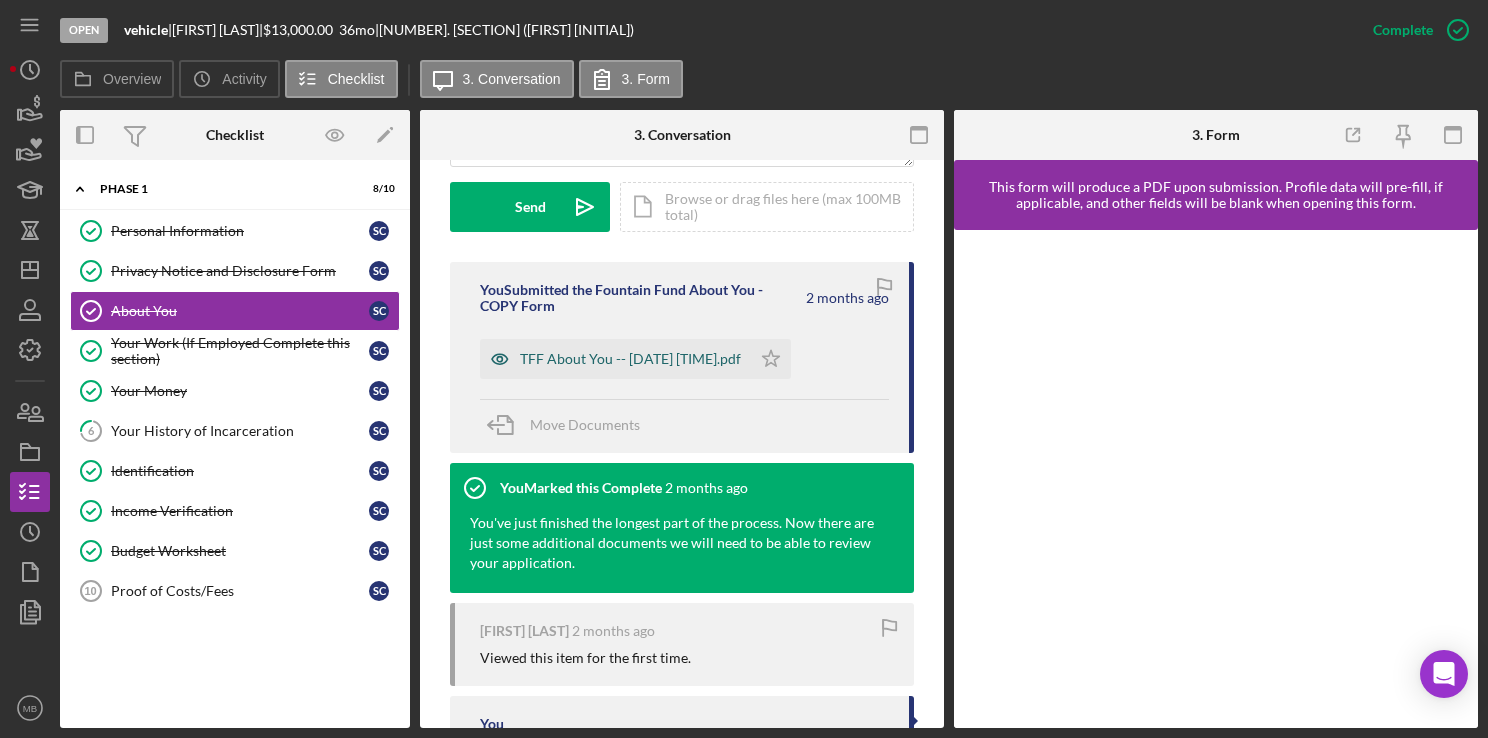 click on "TFF About You -- [DATE] [TIME].pdf" at bounding box center (615, 359) 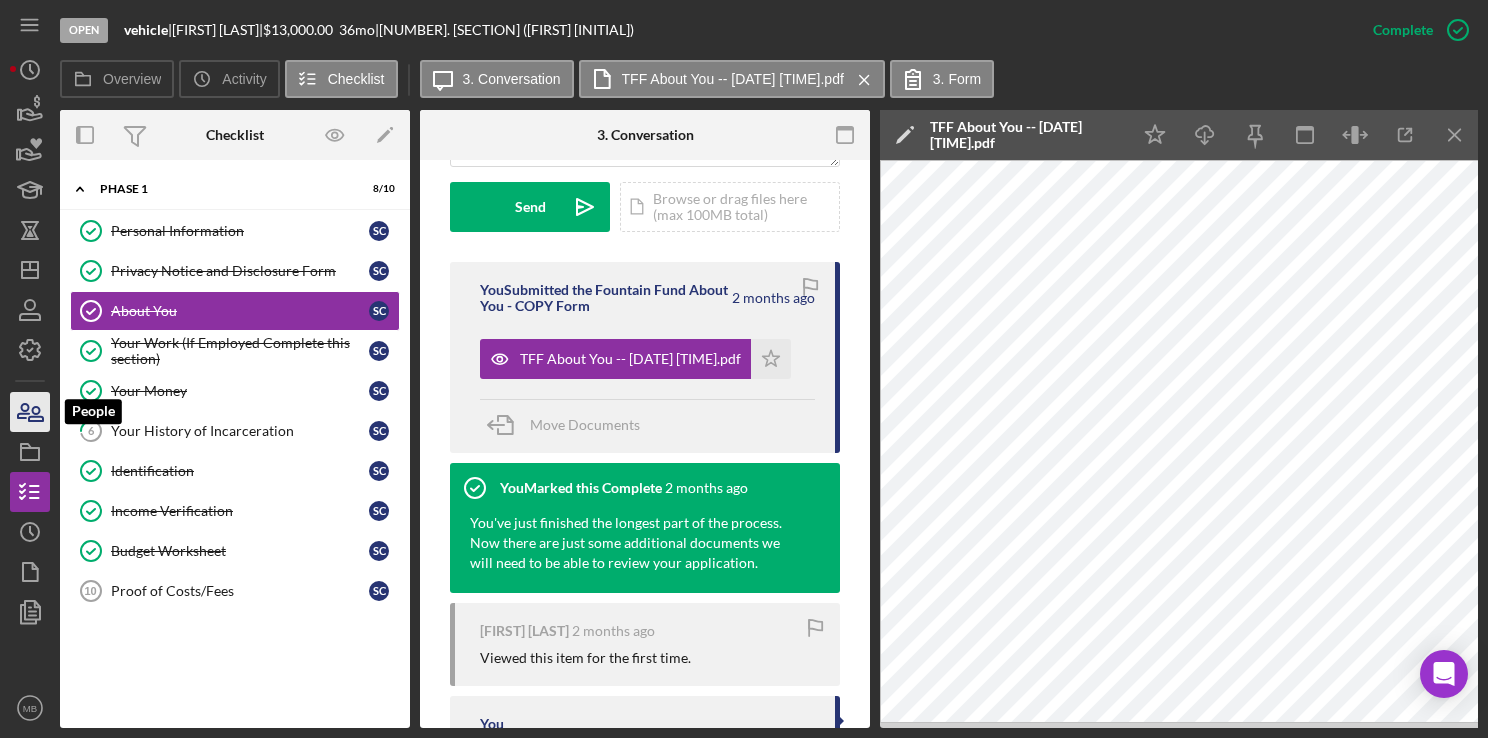 click 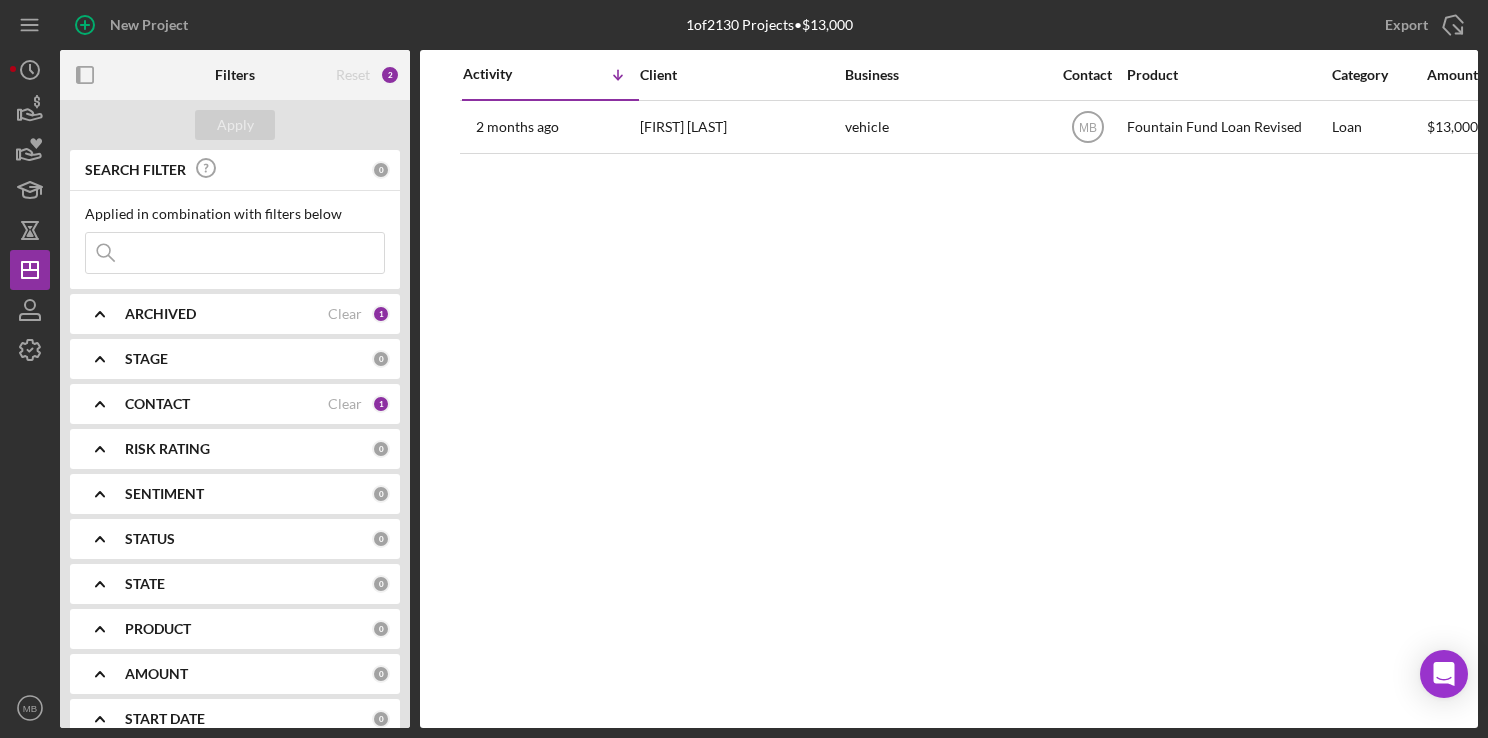 click at bounding box center (235, 253) 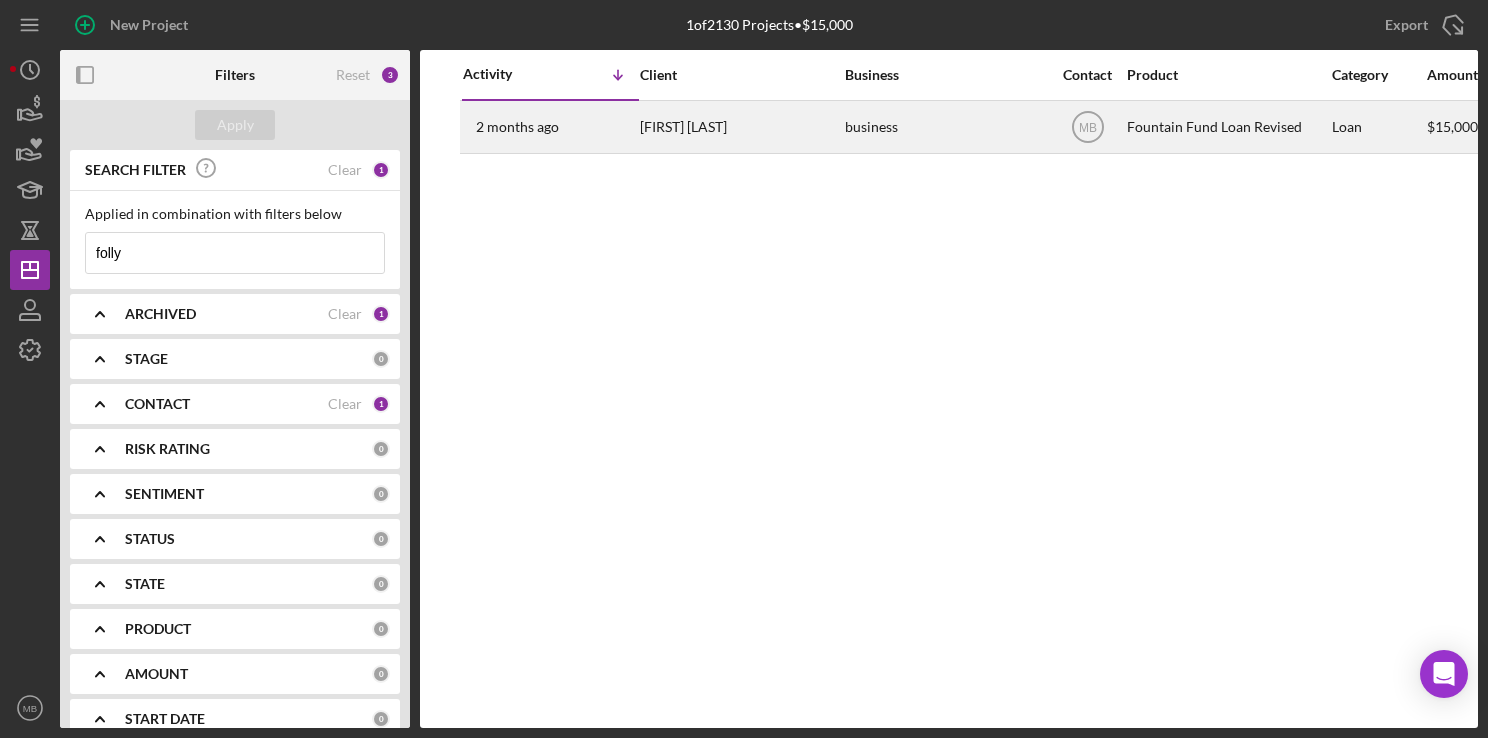 type on "folly" 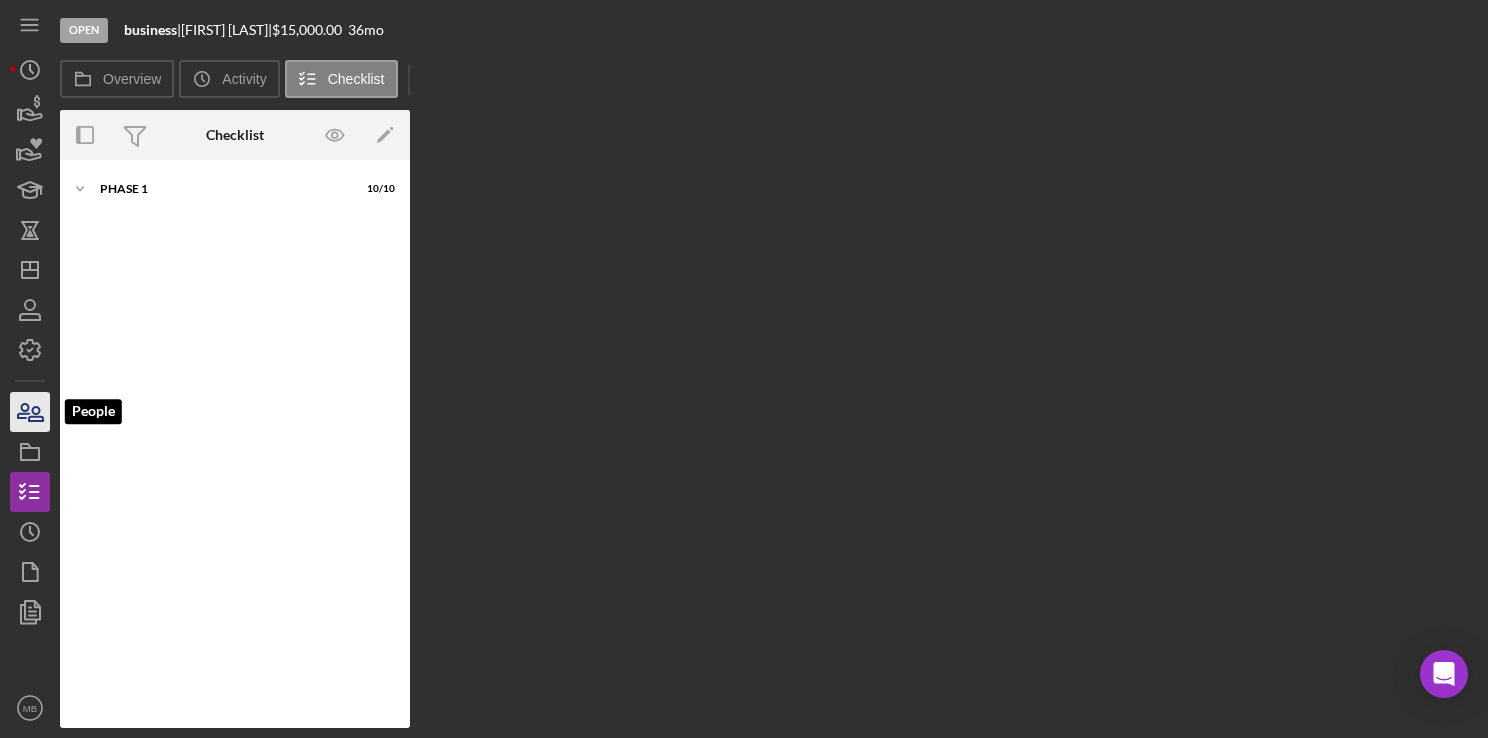 click 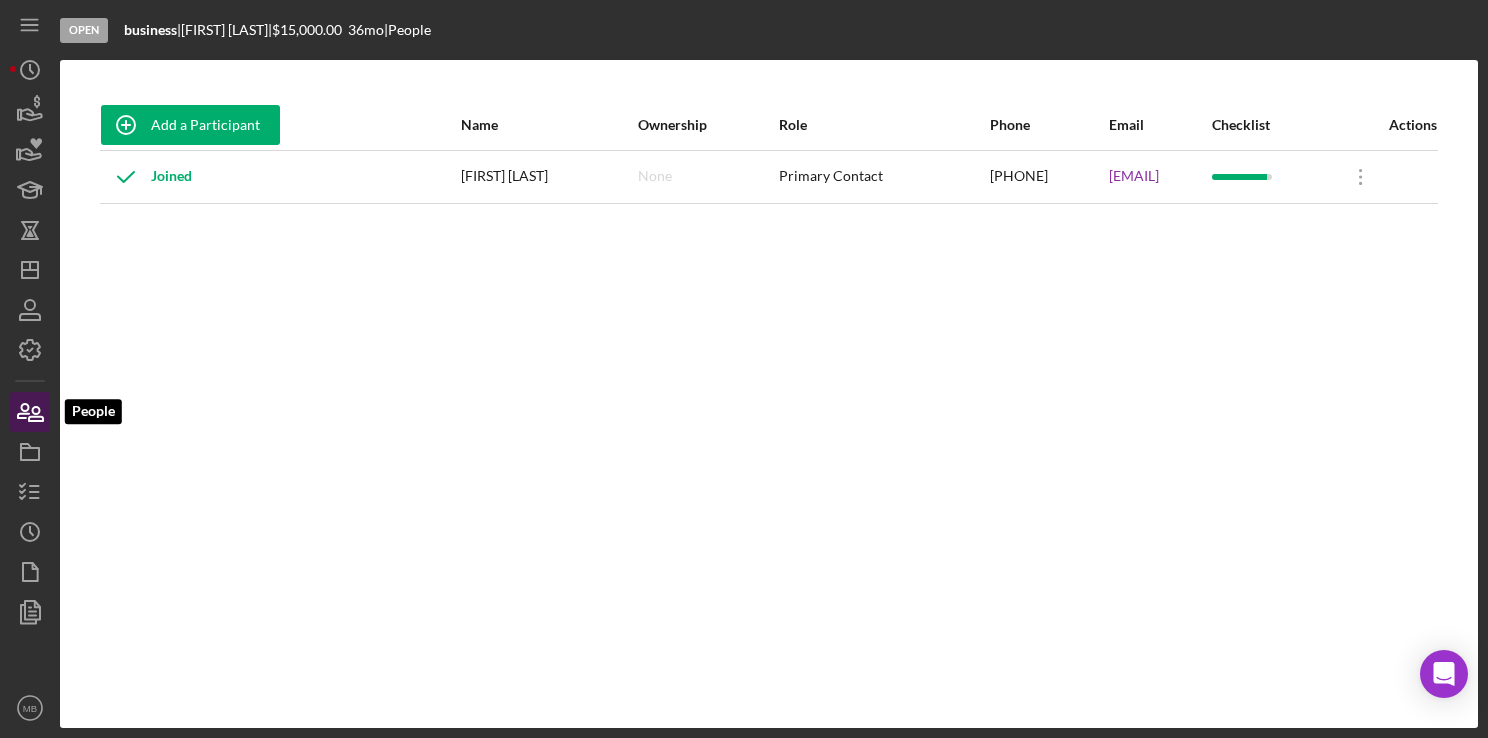 click 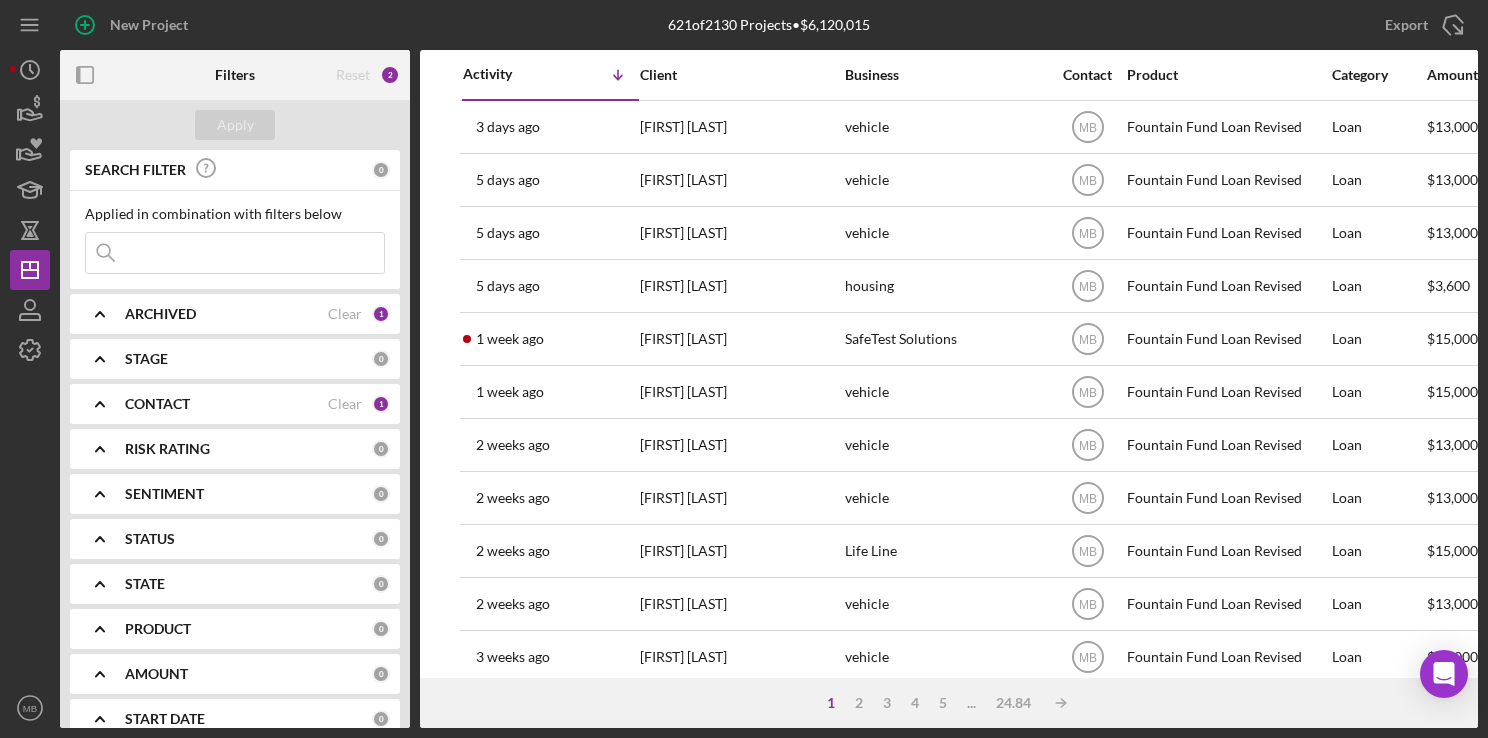 click at bounding box center (235, 253) 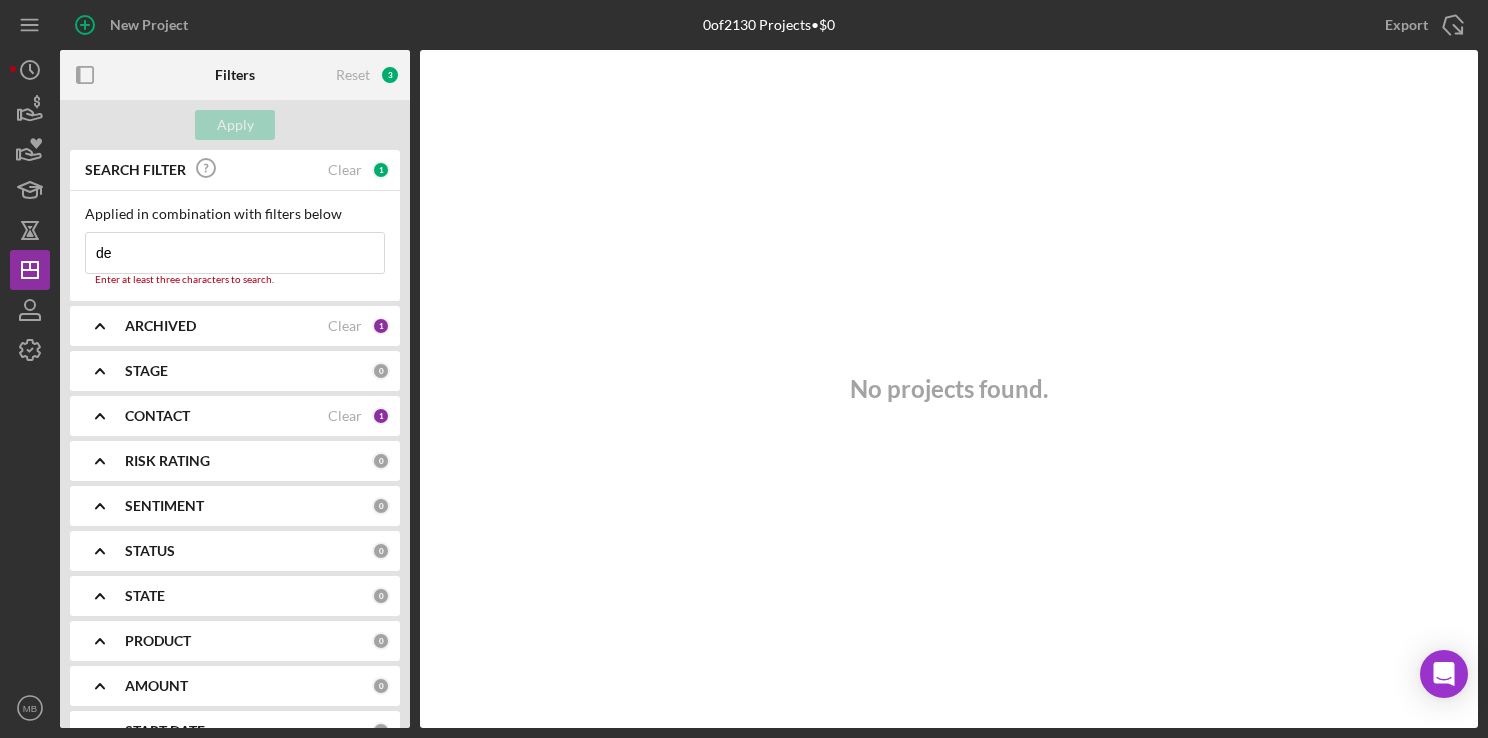type on "d" 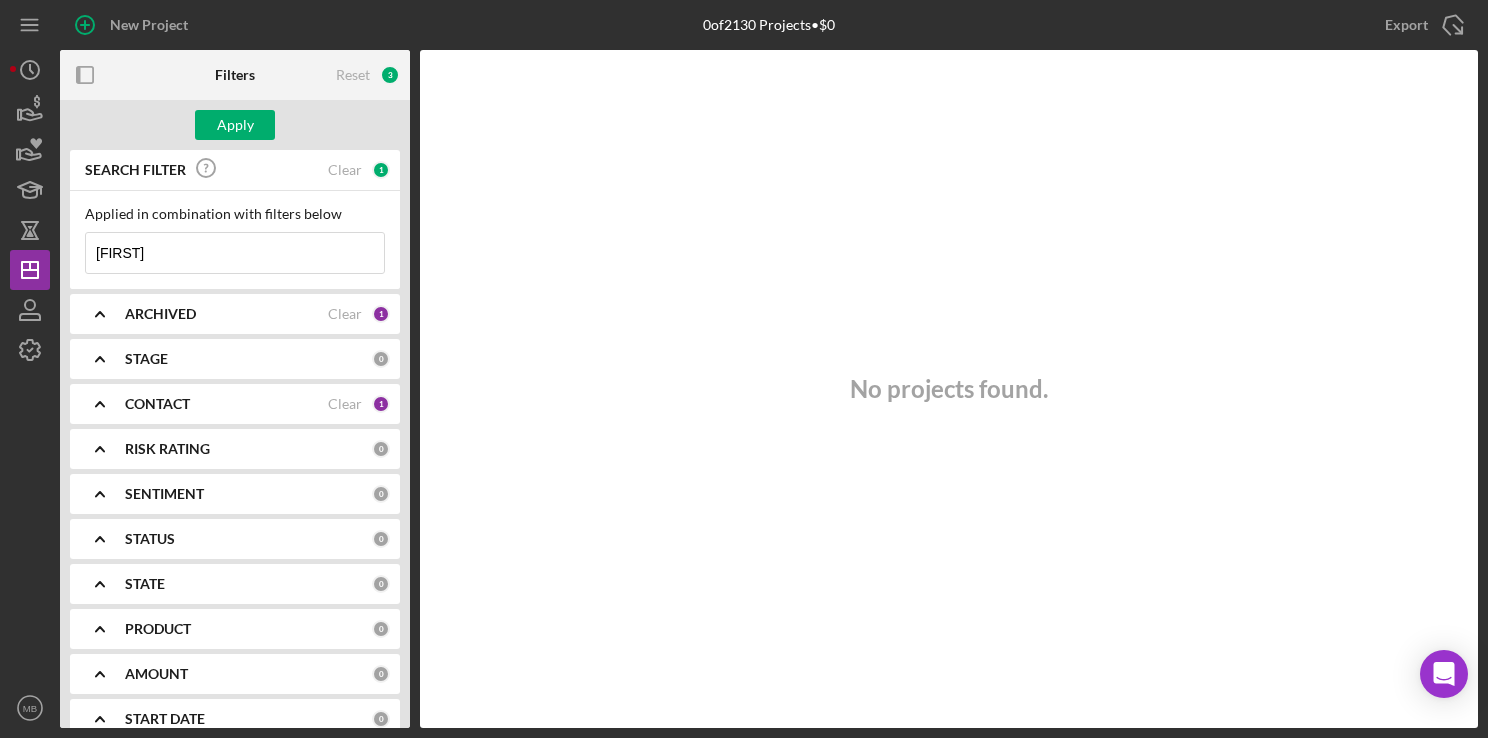 type on "rahsaan" 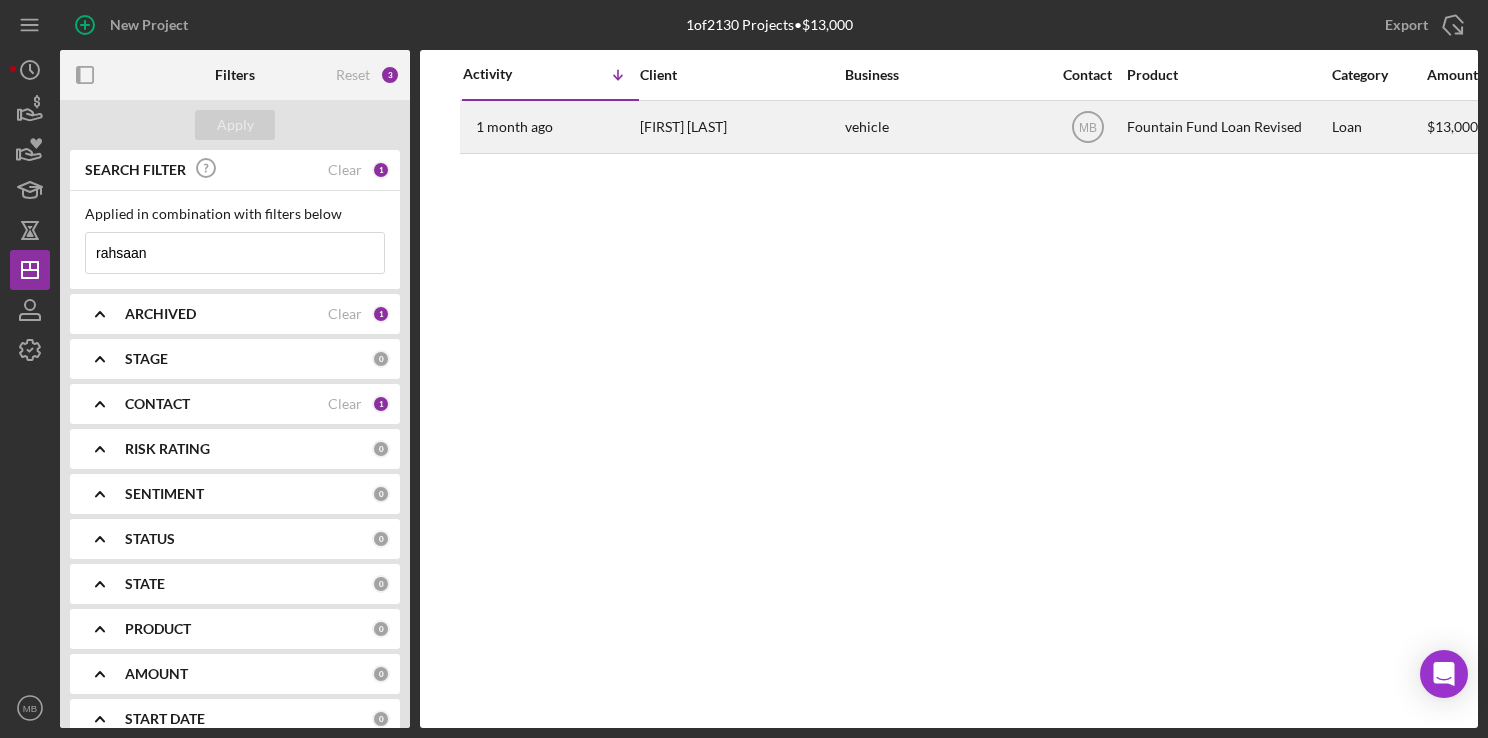 click on "[DURATION] ago [FIRST] [LAST]" at bounding box center (550, 127) 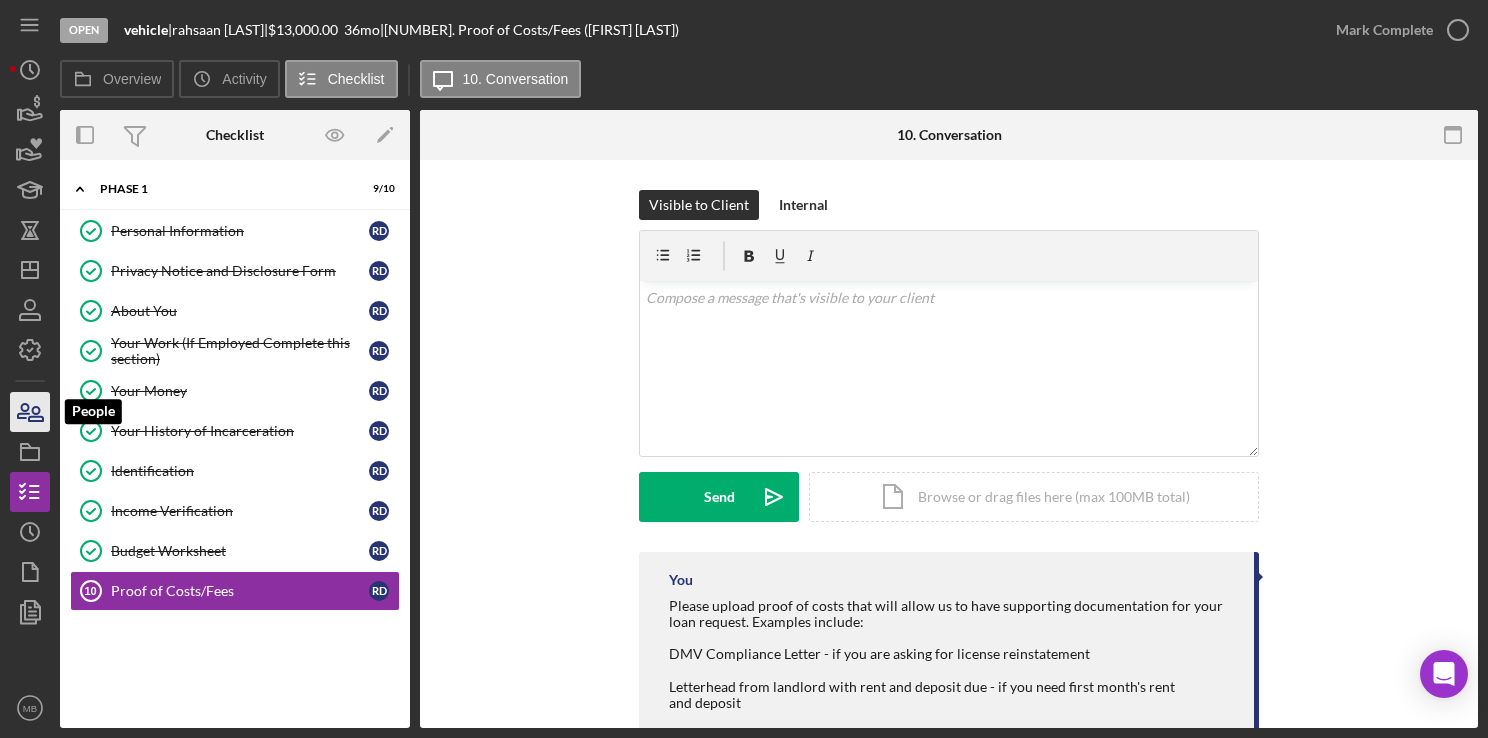 click 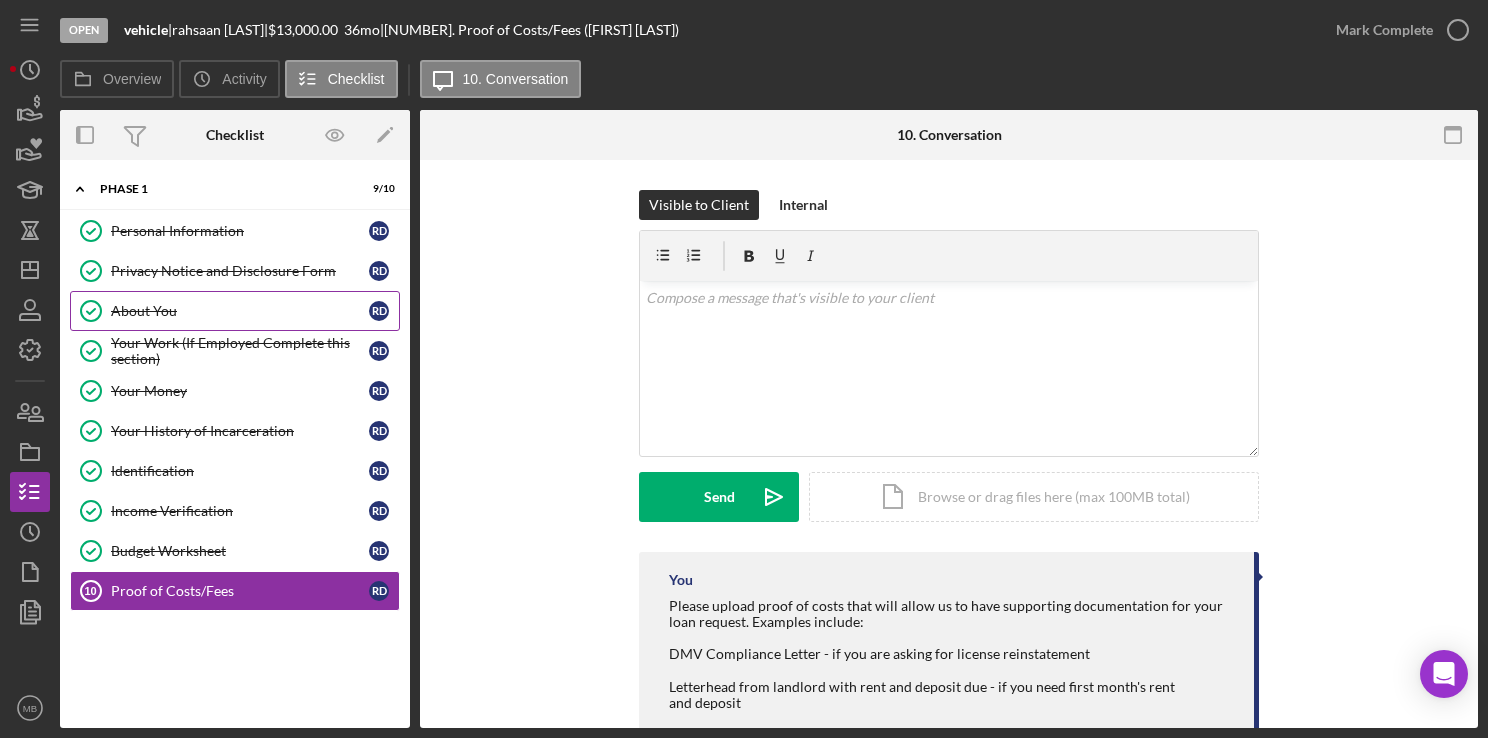 click on "About You" at bounding box center (240, 311) 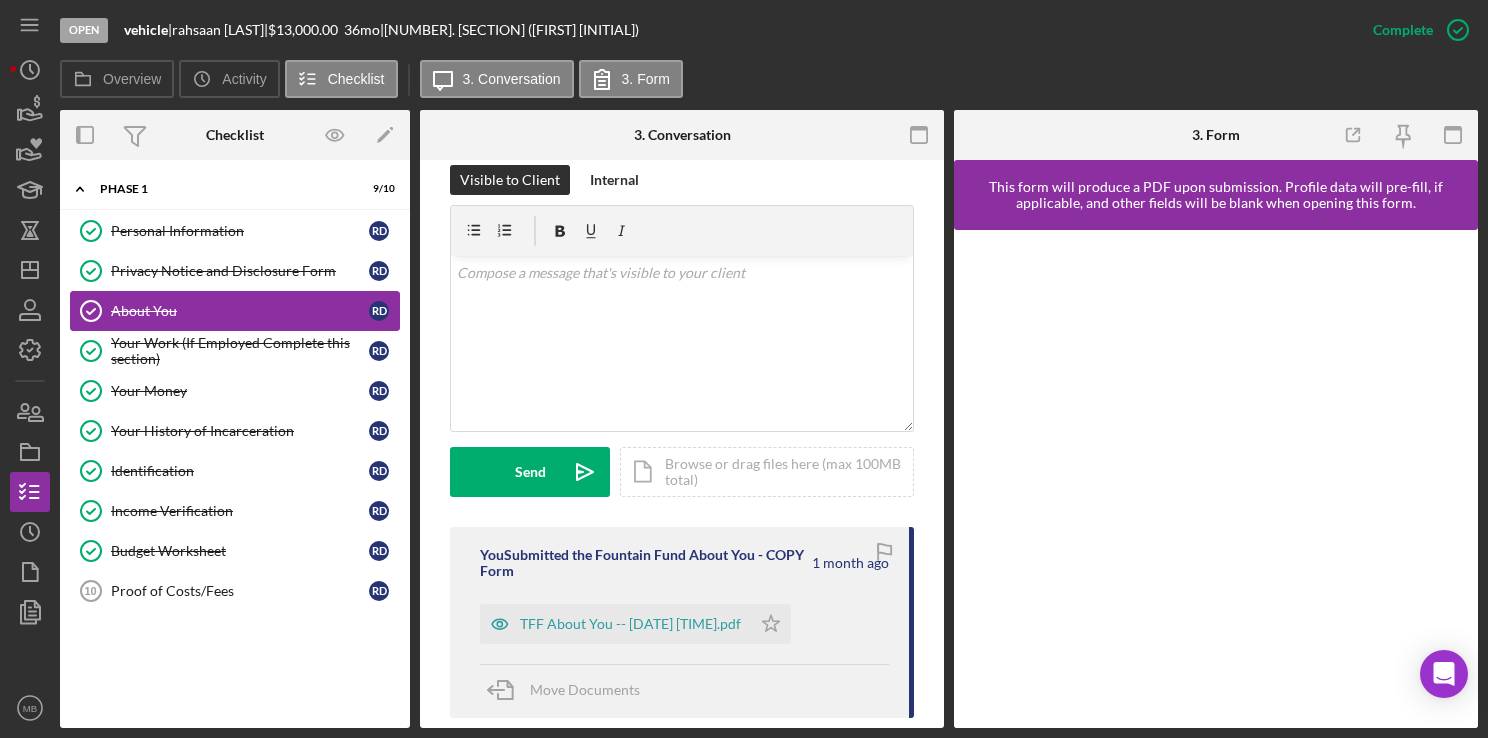 scroll, scrollTop: 323, scrollLeft: 0, axis: vertical 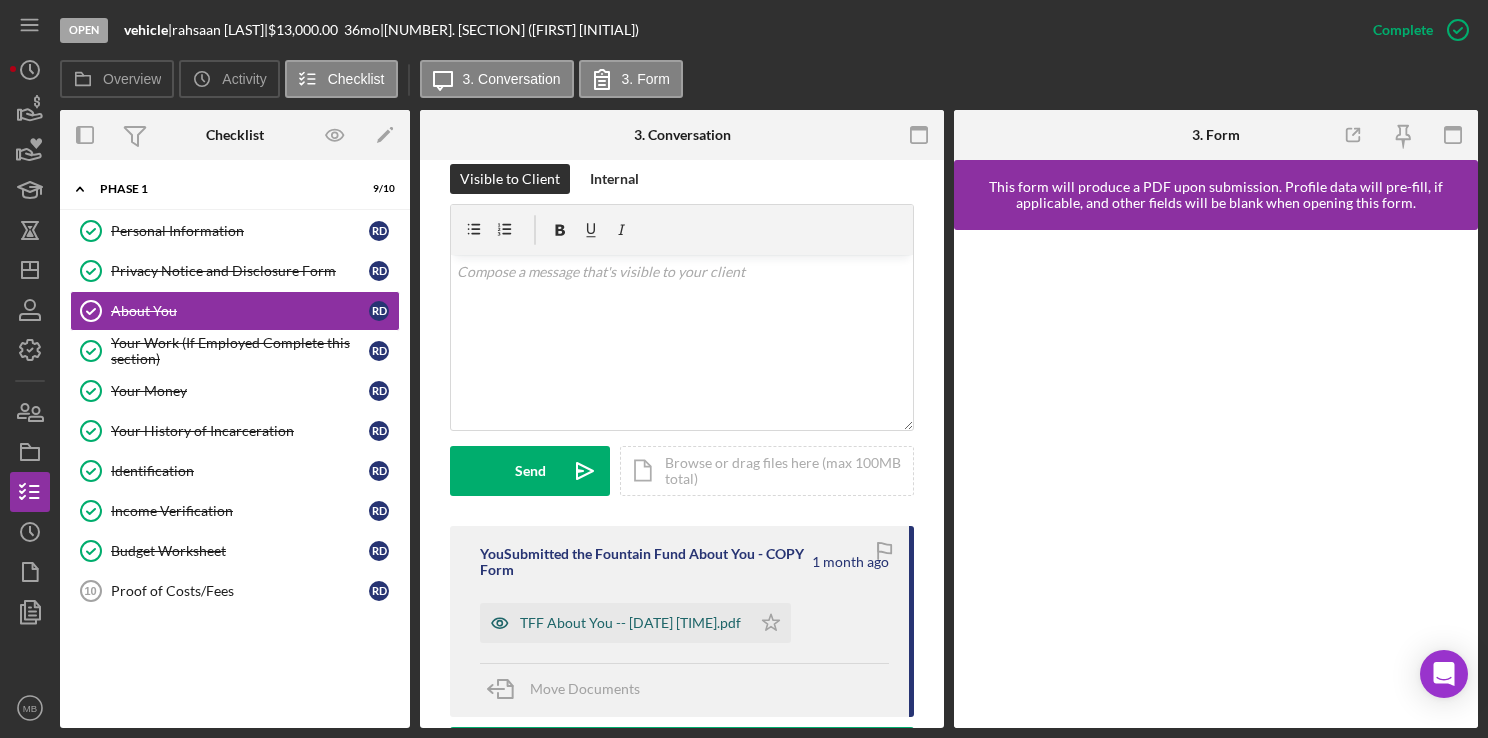 click on "TFF About You -- [DATE] [TIME].pdf" at bounding box center [615, 623] 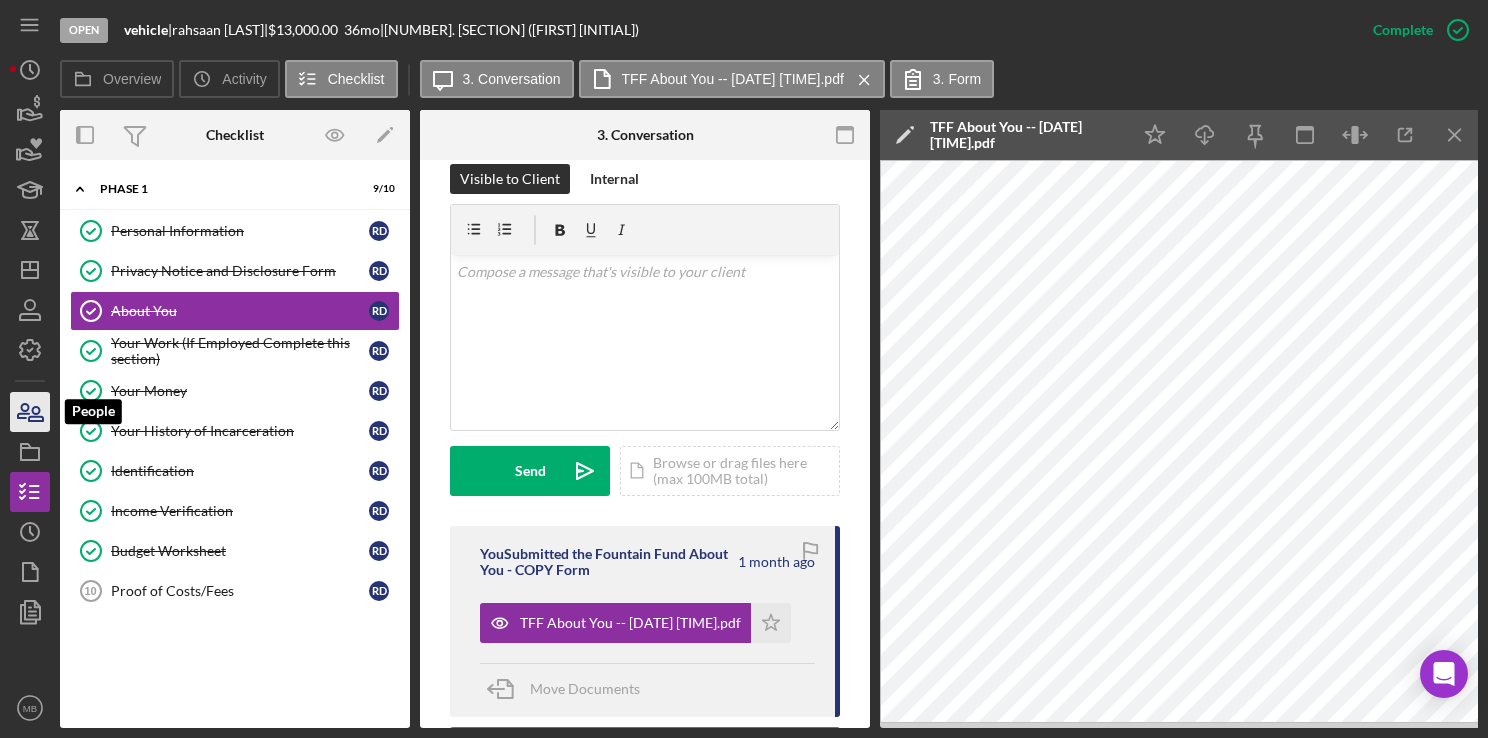 click 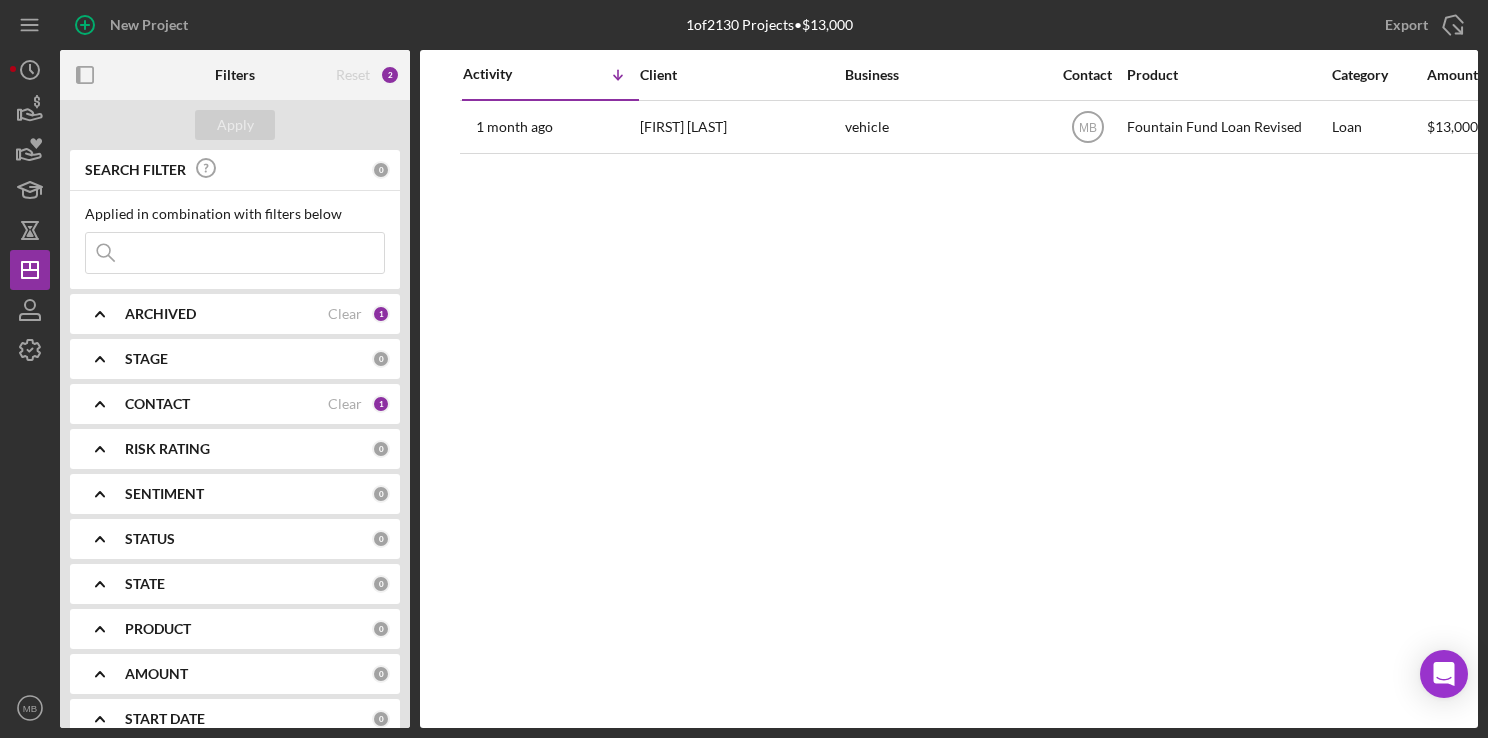 click at bounding box center (235, 253) 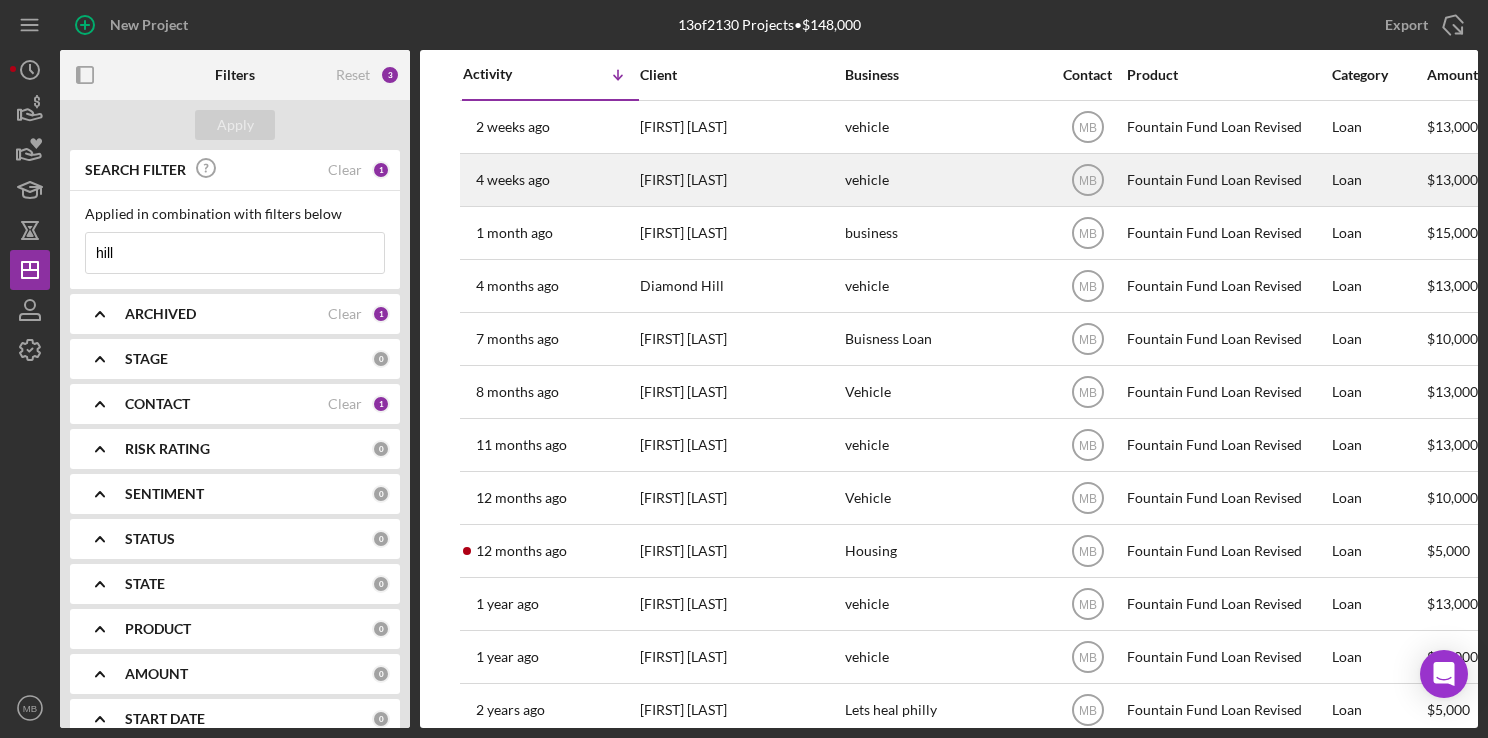 type on "hill" 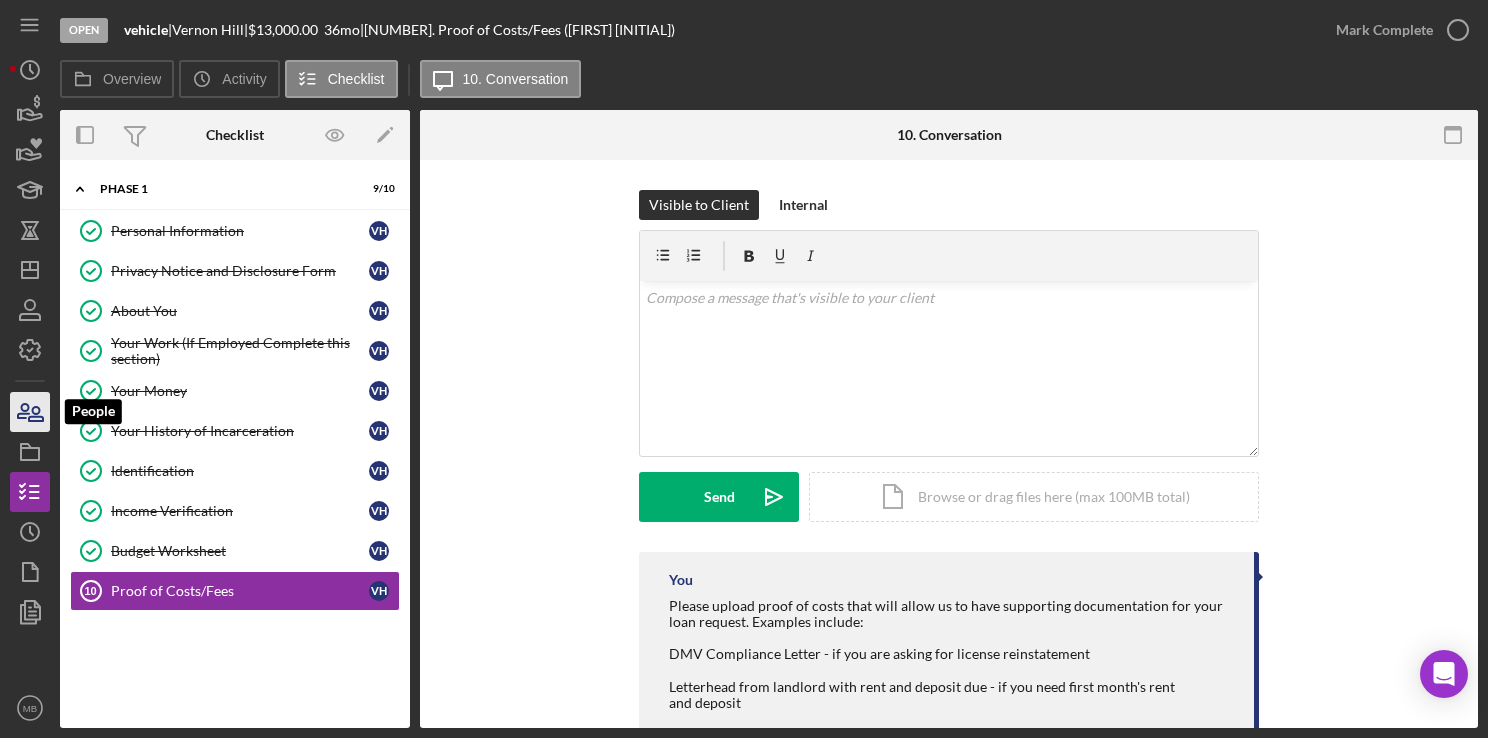 click 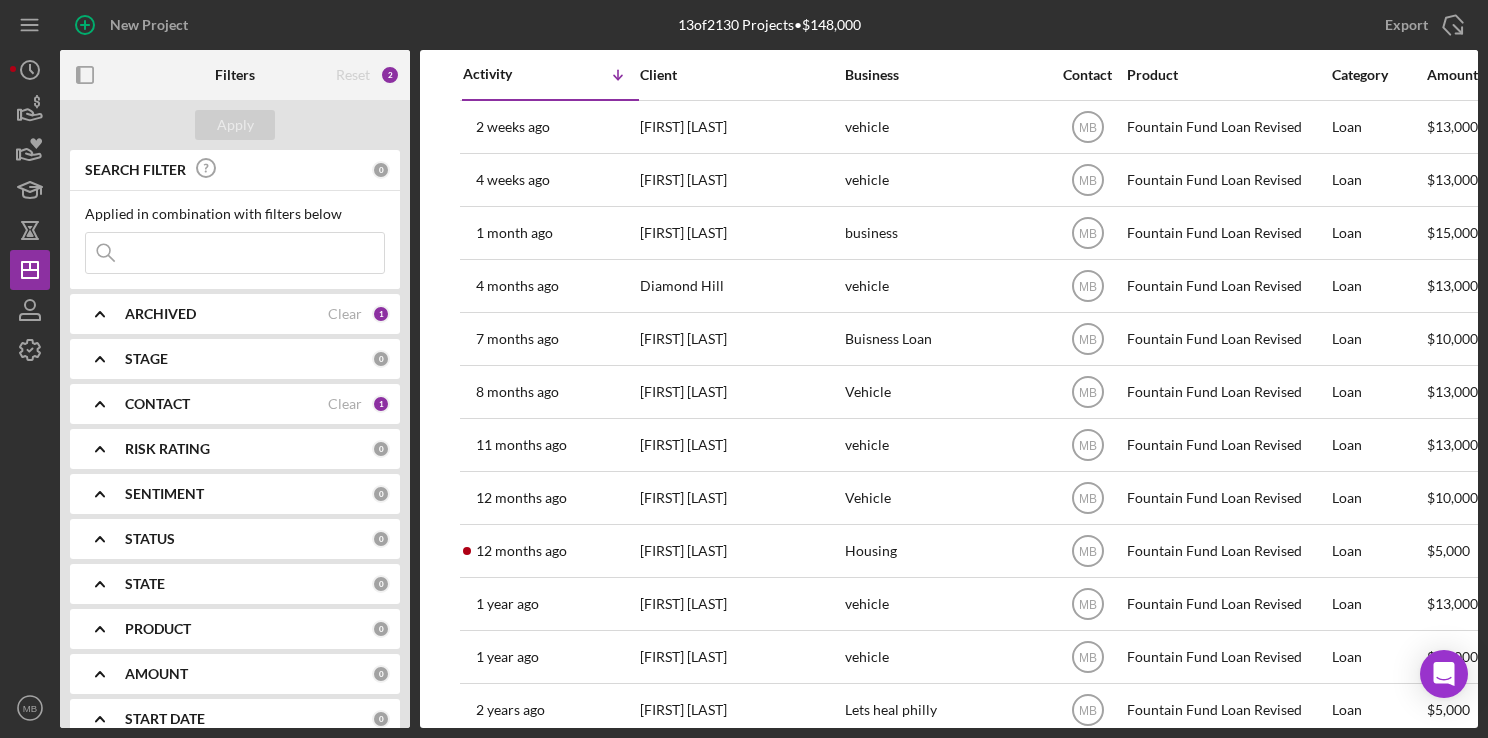 click at bounding box center (235, 253) 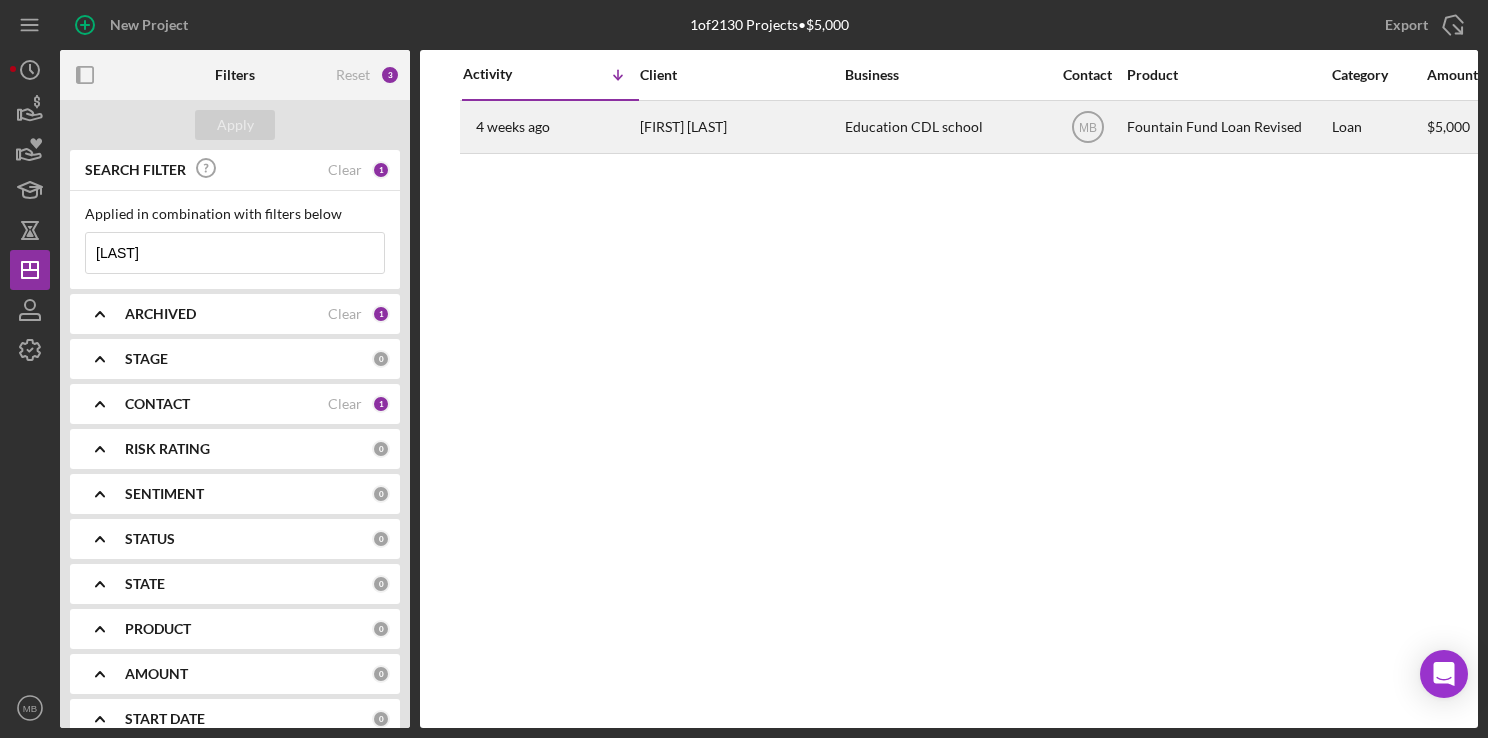 type on "[LAST]" 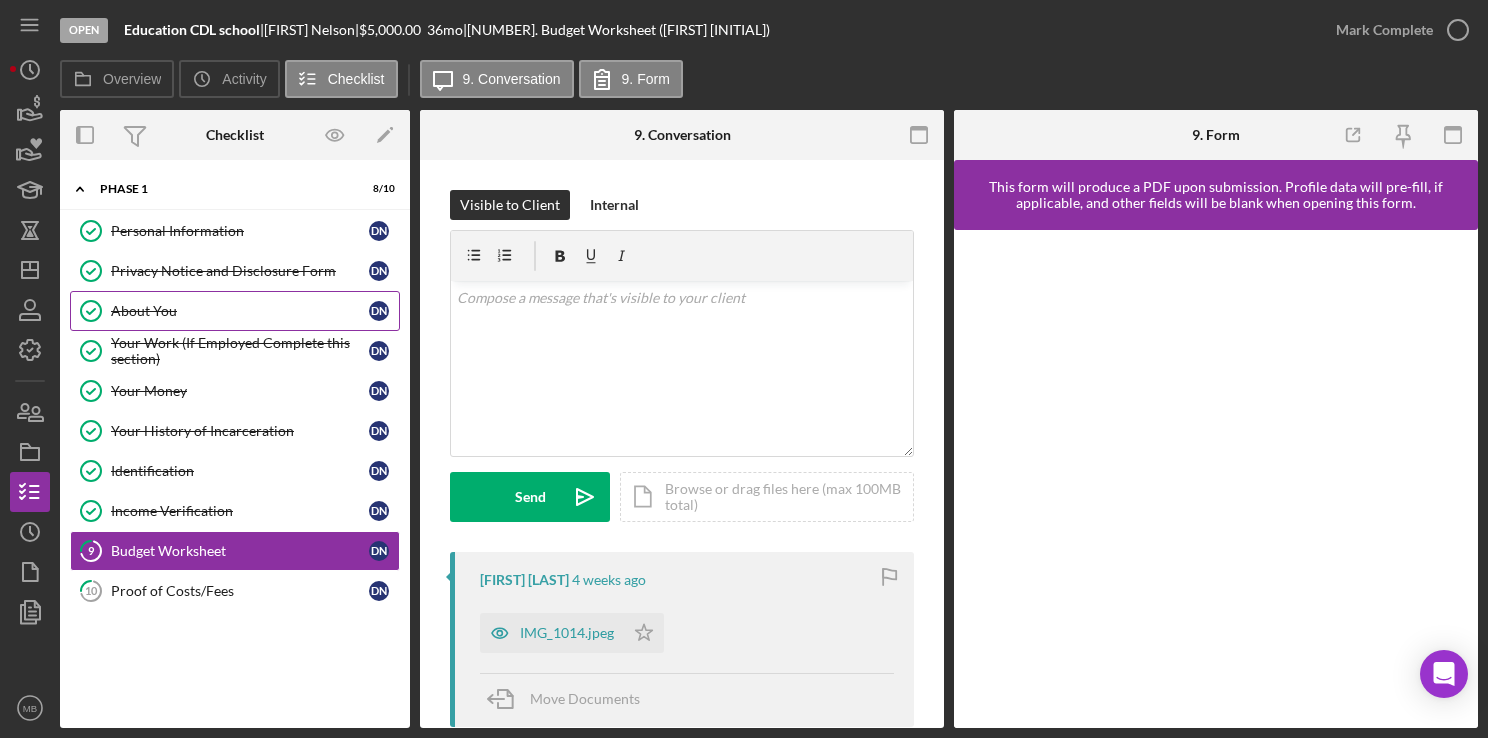 click on "About You About You [INITIAL] [INITIAL]" at bounding box center (235, 311) 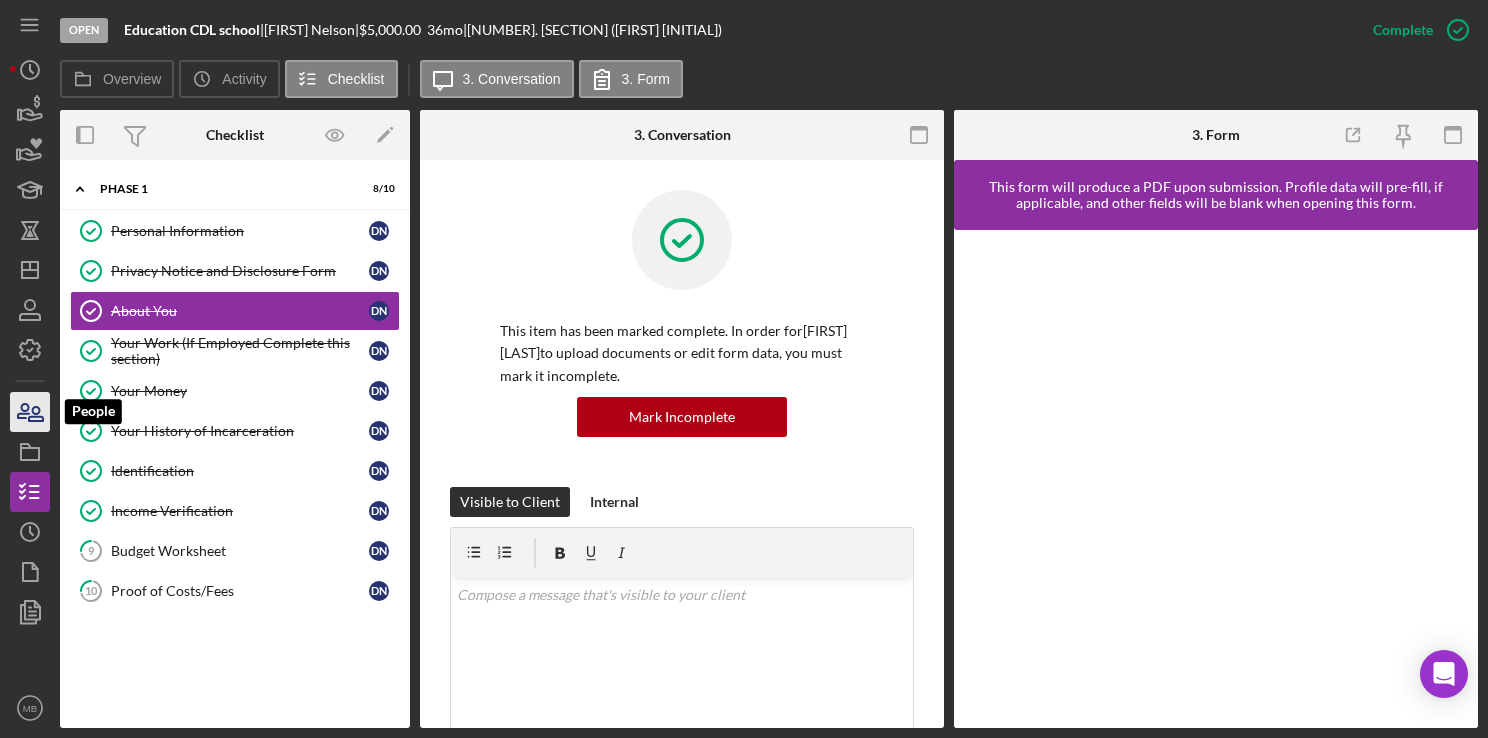 click 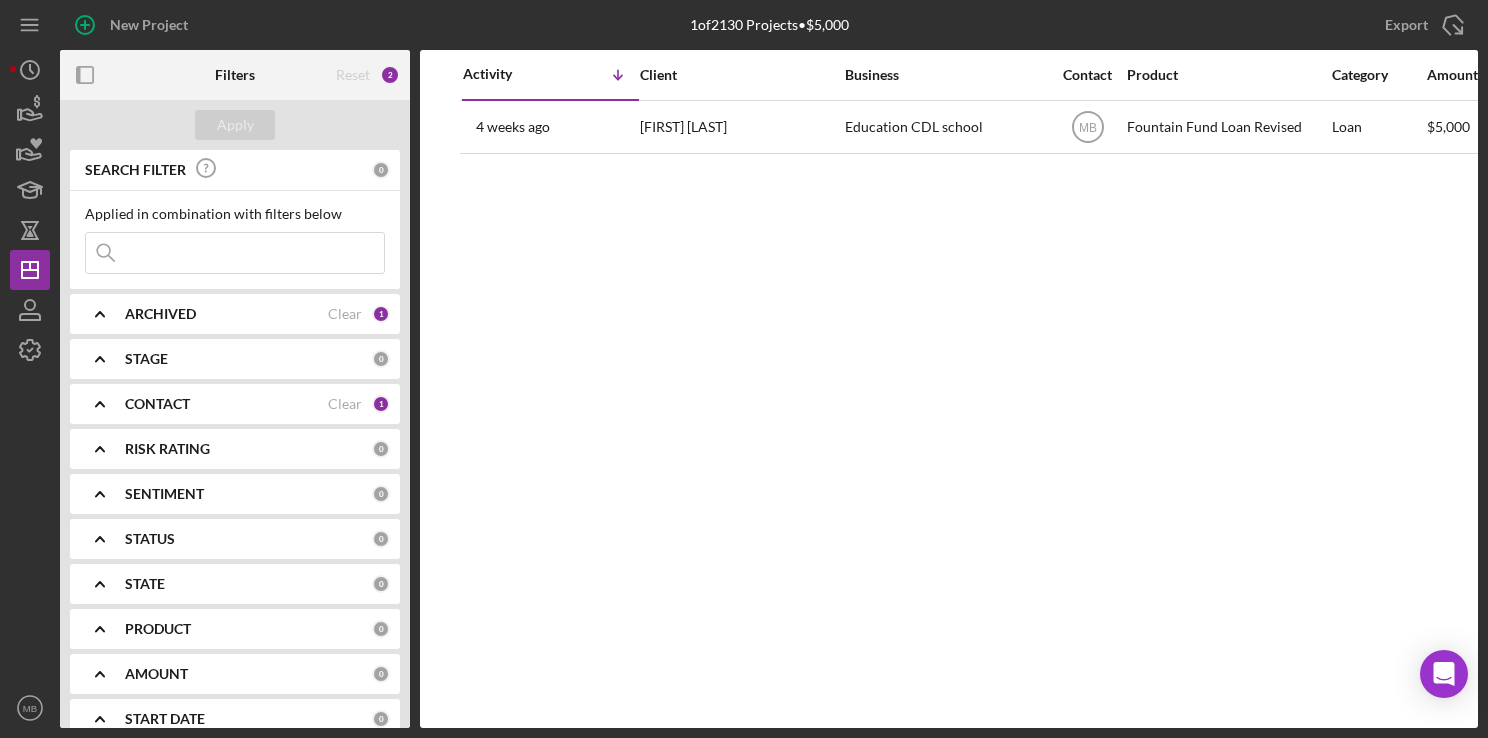 click at bounding box center [235, 253] 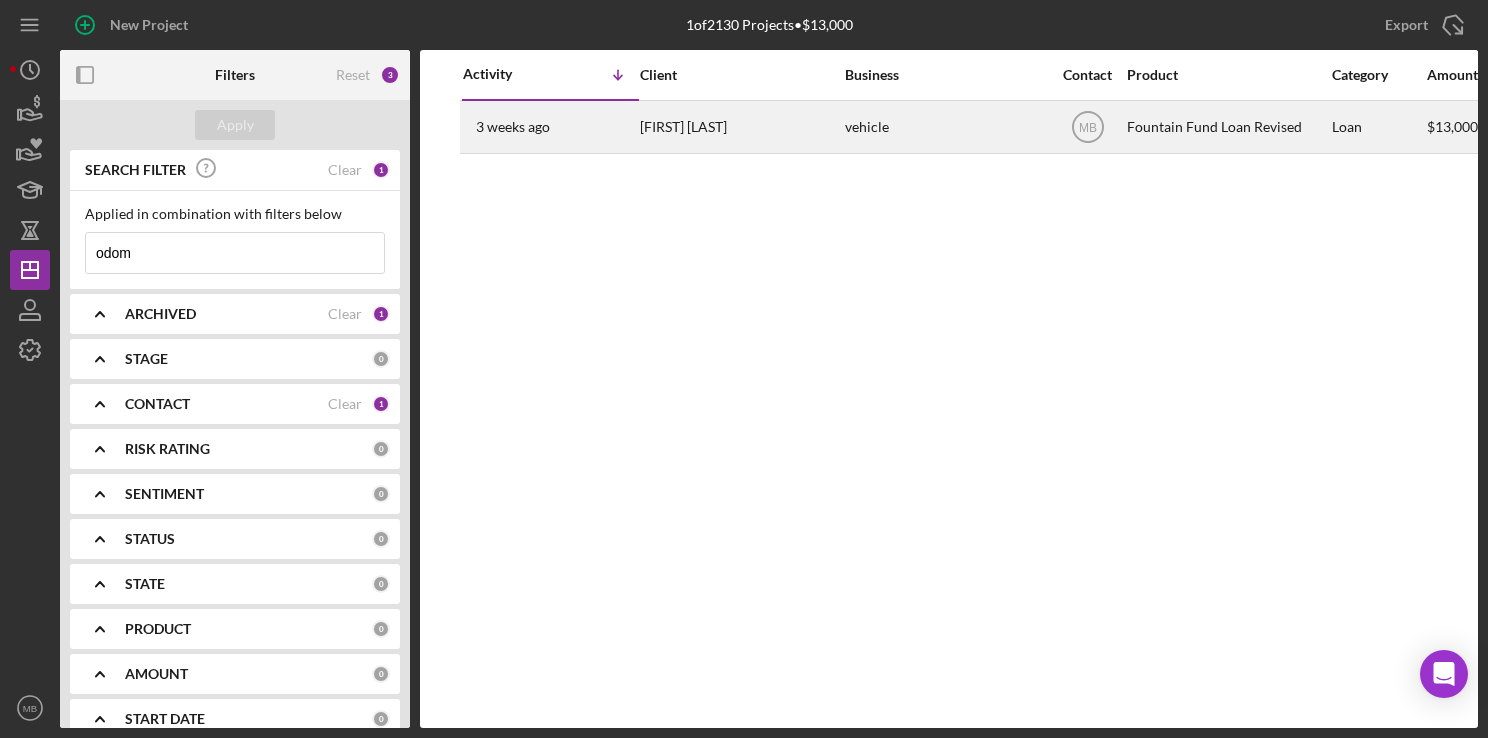 type on "odom" 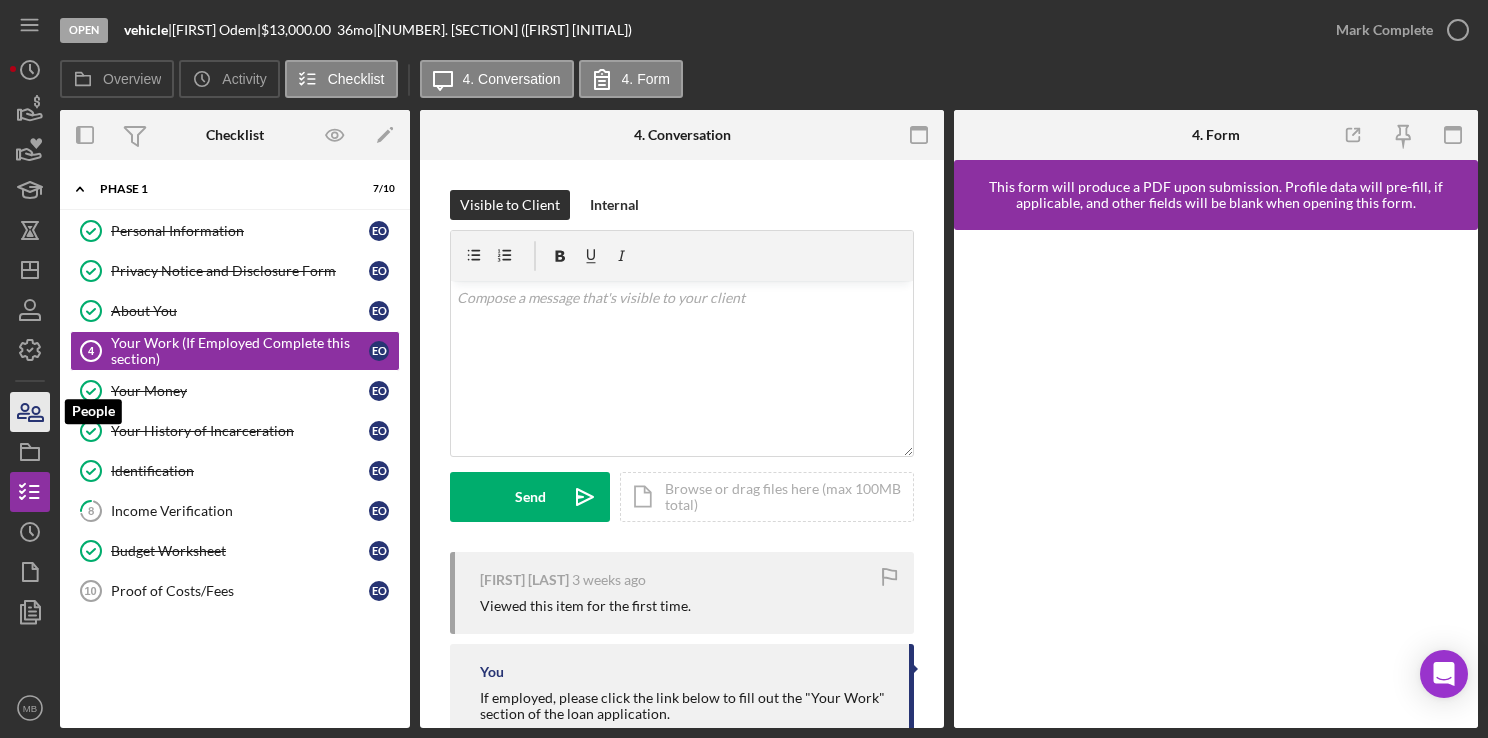 click 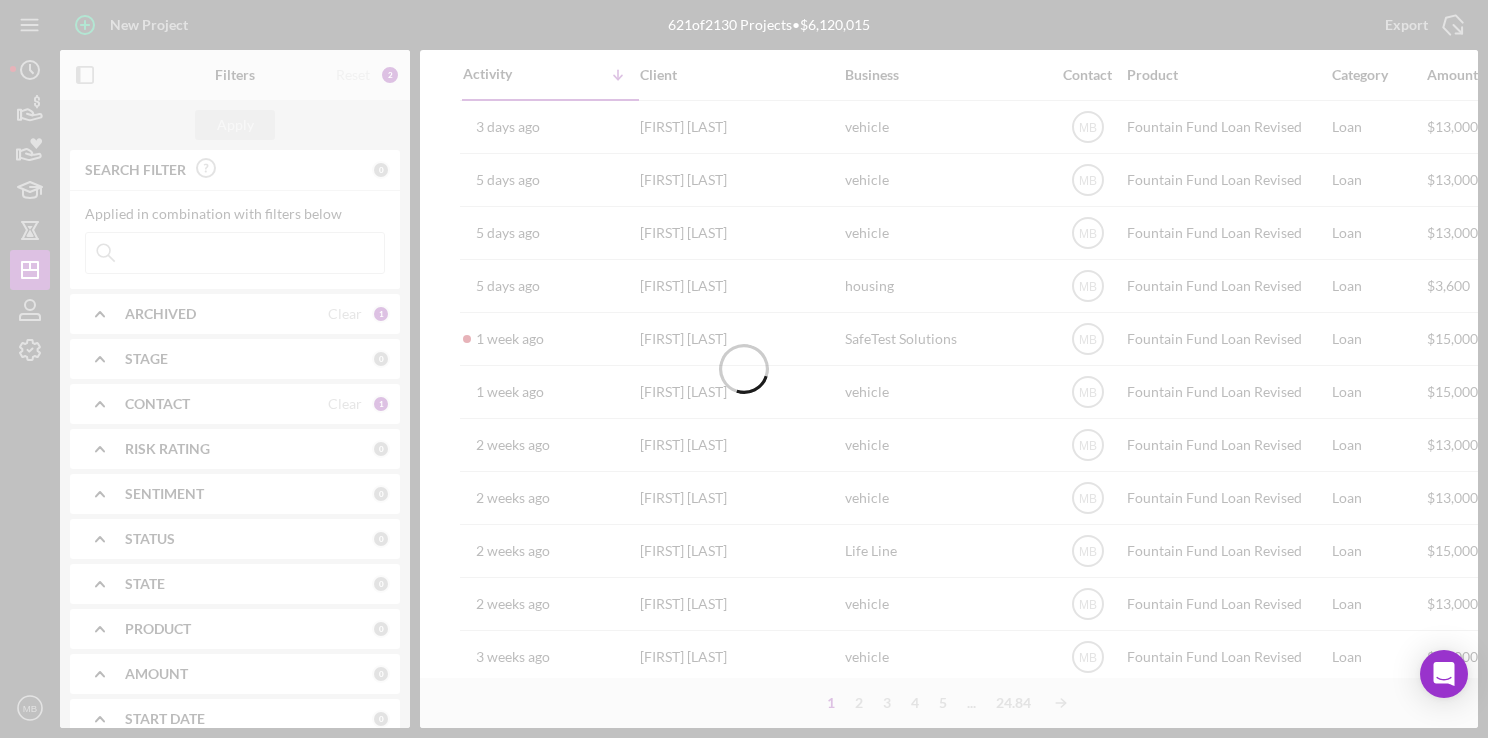 click at bounding box center [744, 369] 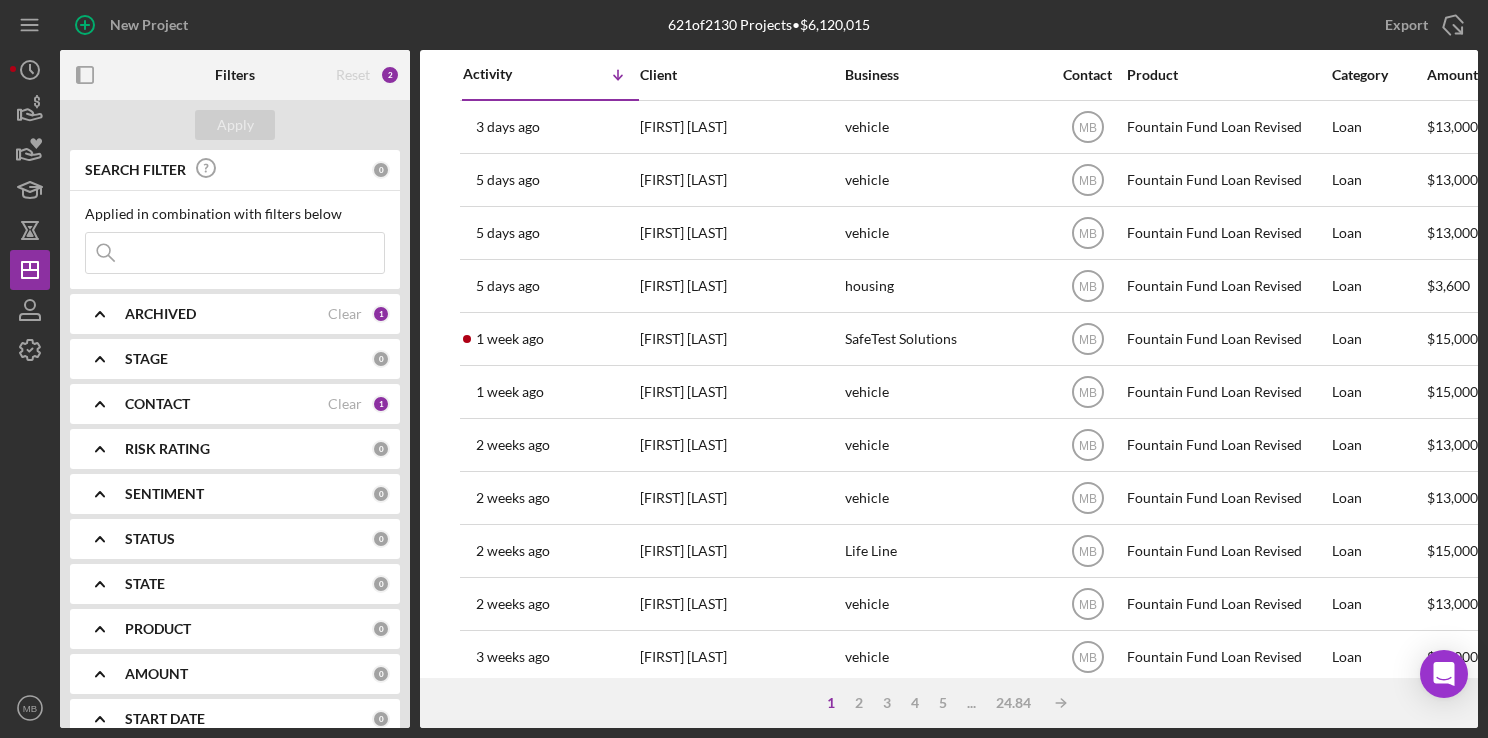 click at bounding box center [235, 253] 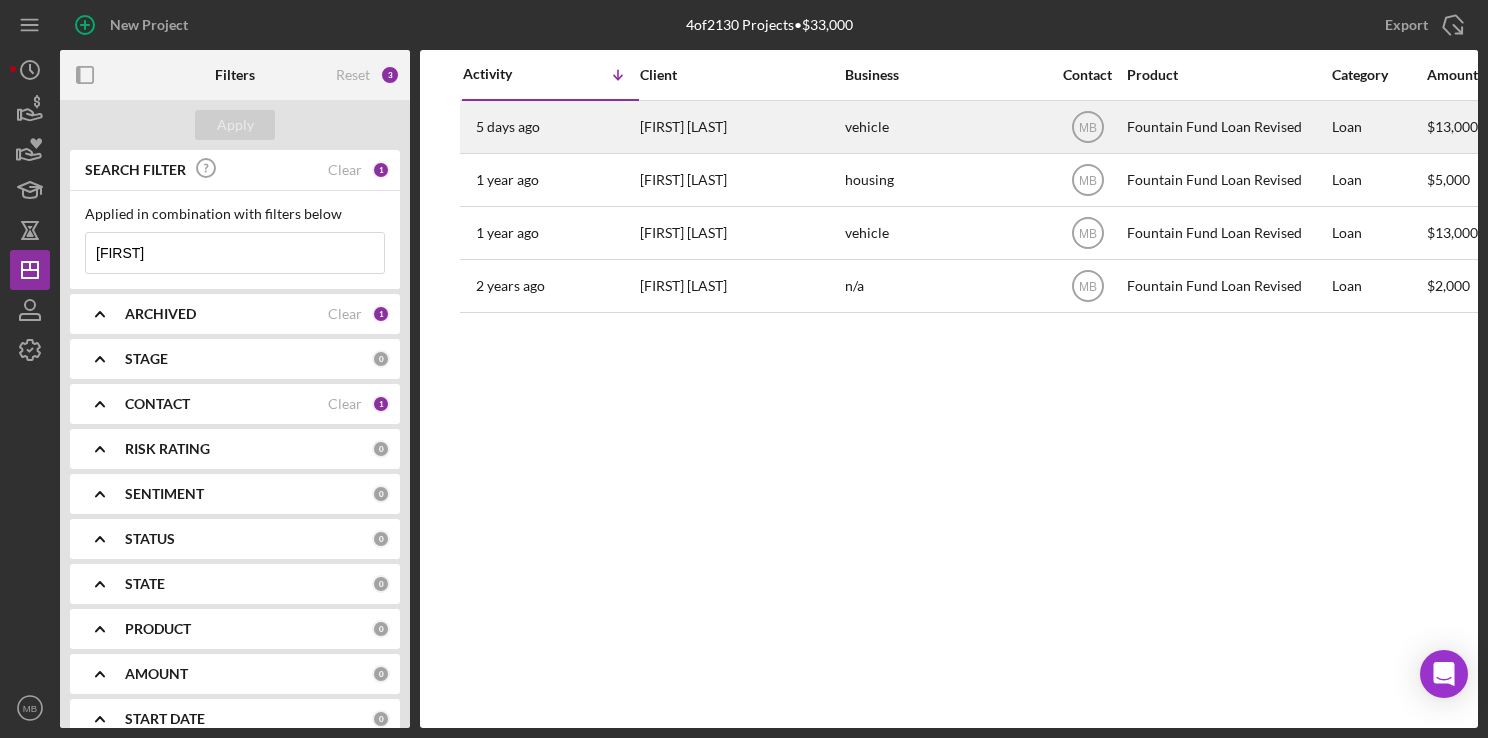 type on "[FIRST]" 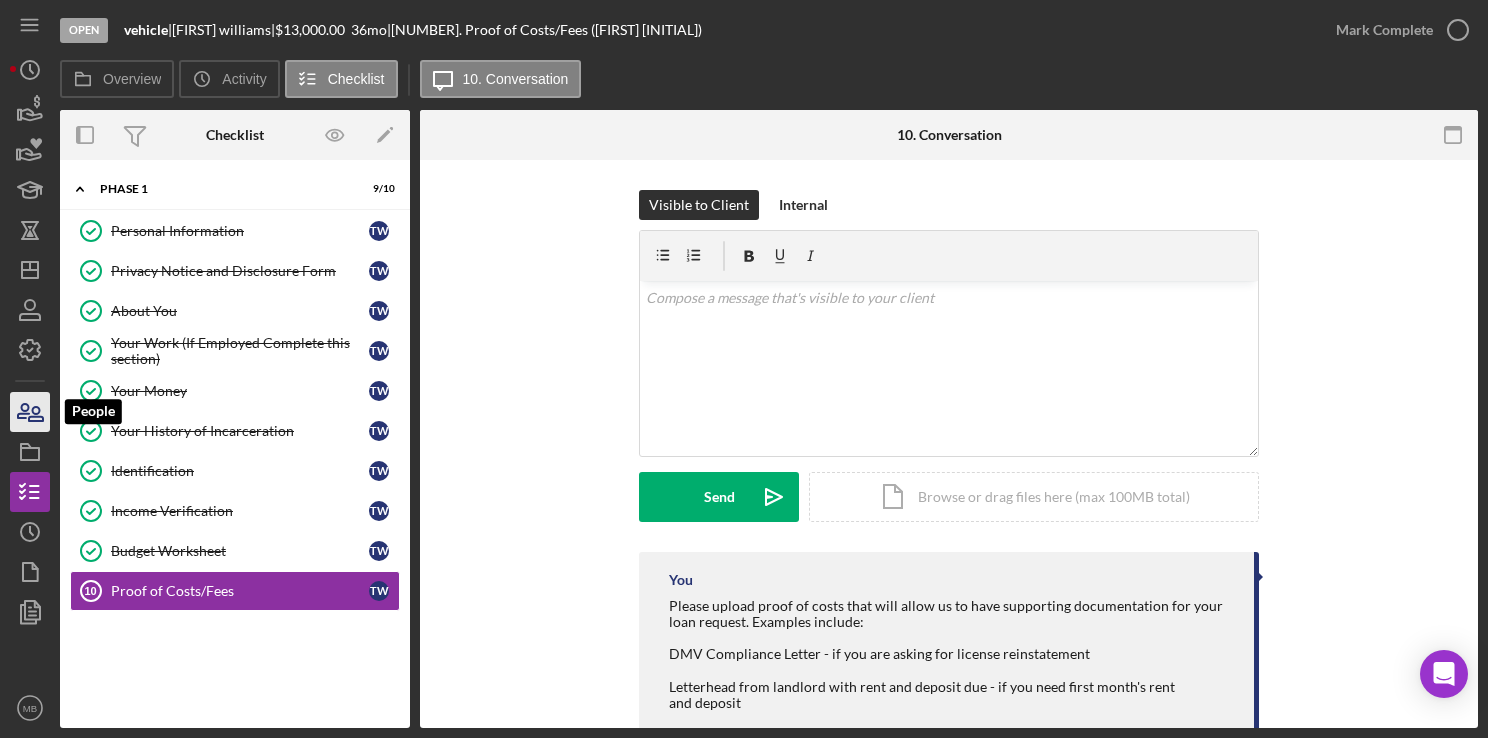 click 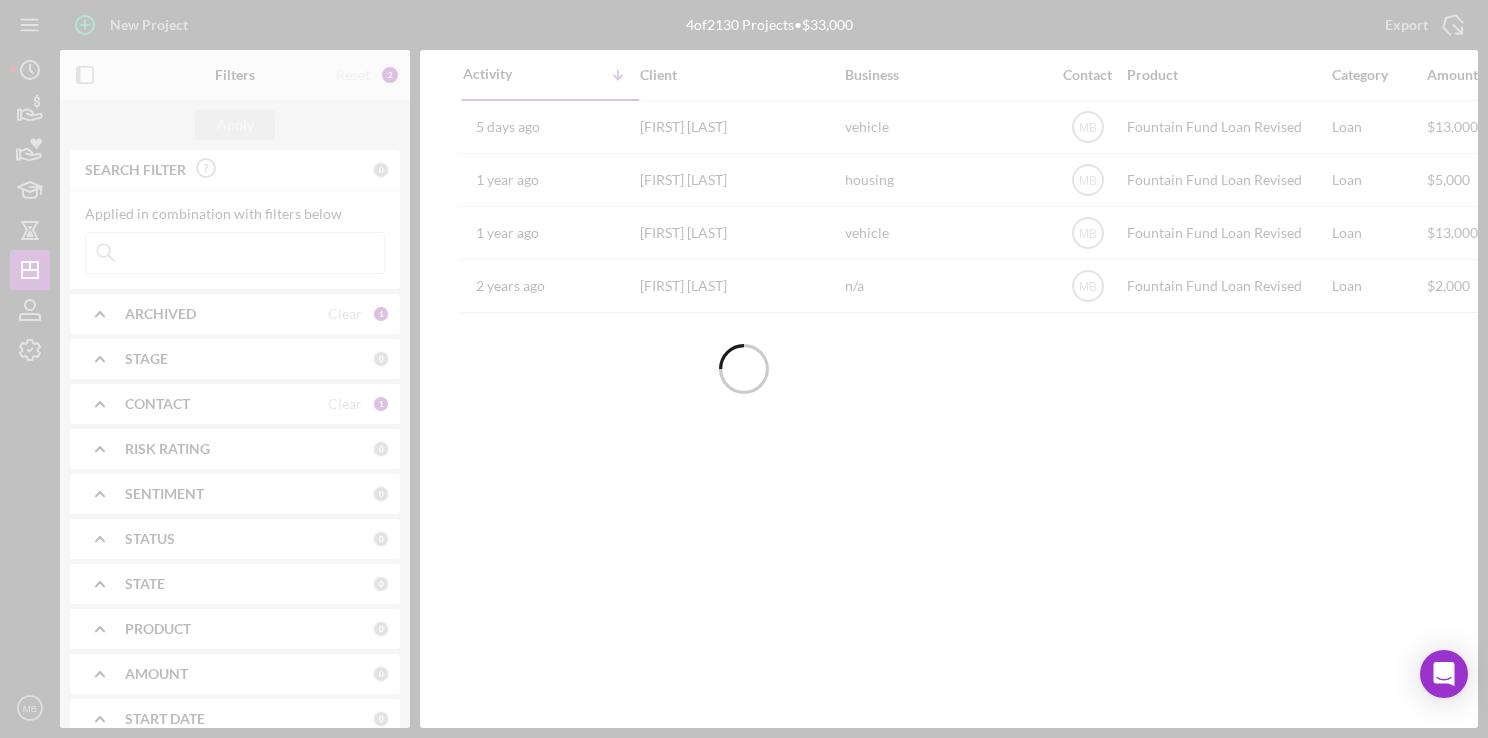 click at bounding box center [744, 369] 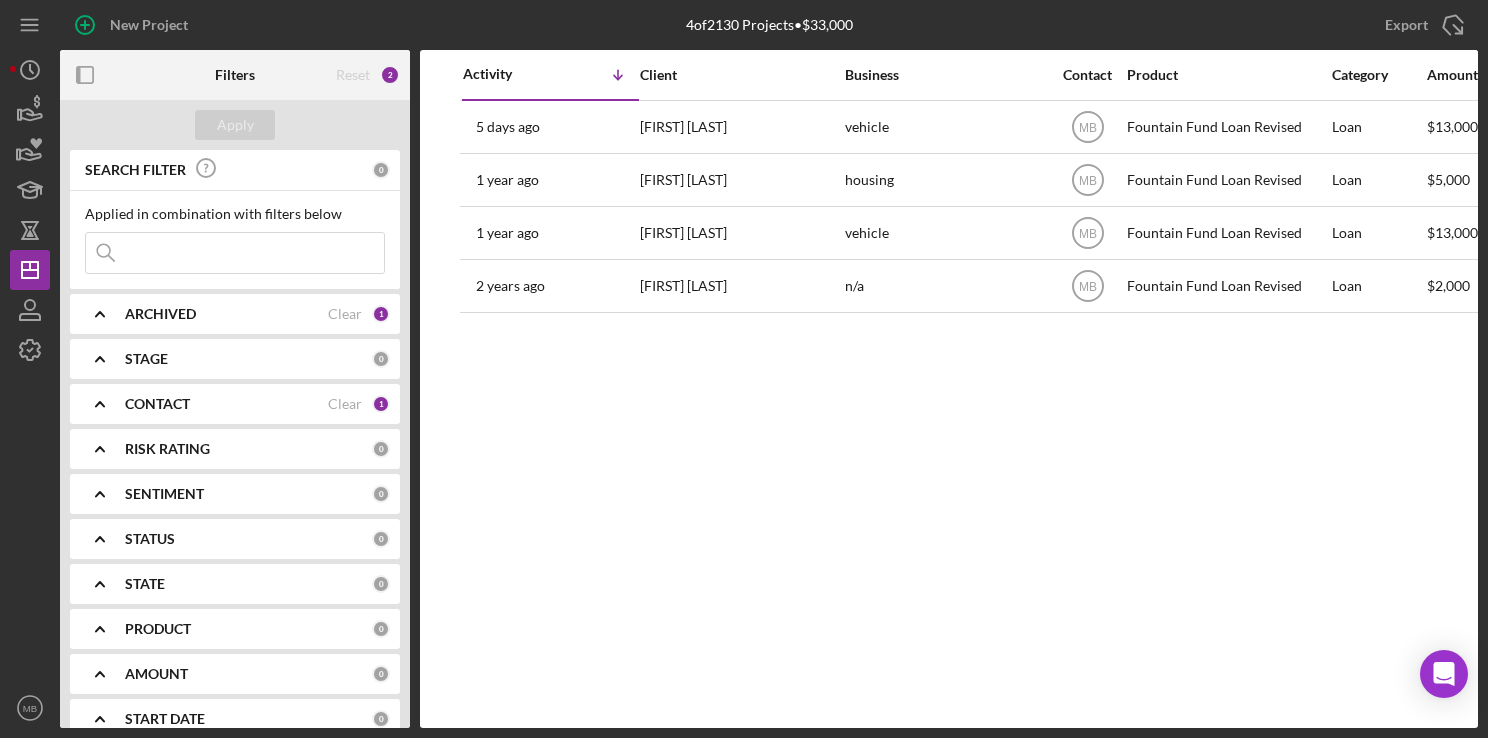 click at bounding box center [235, 253] 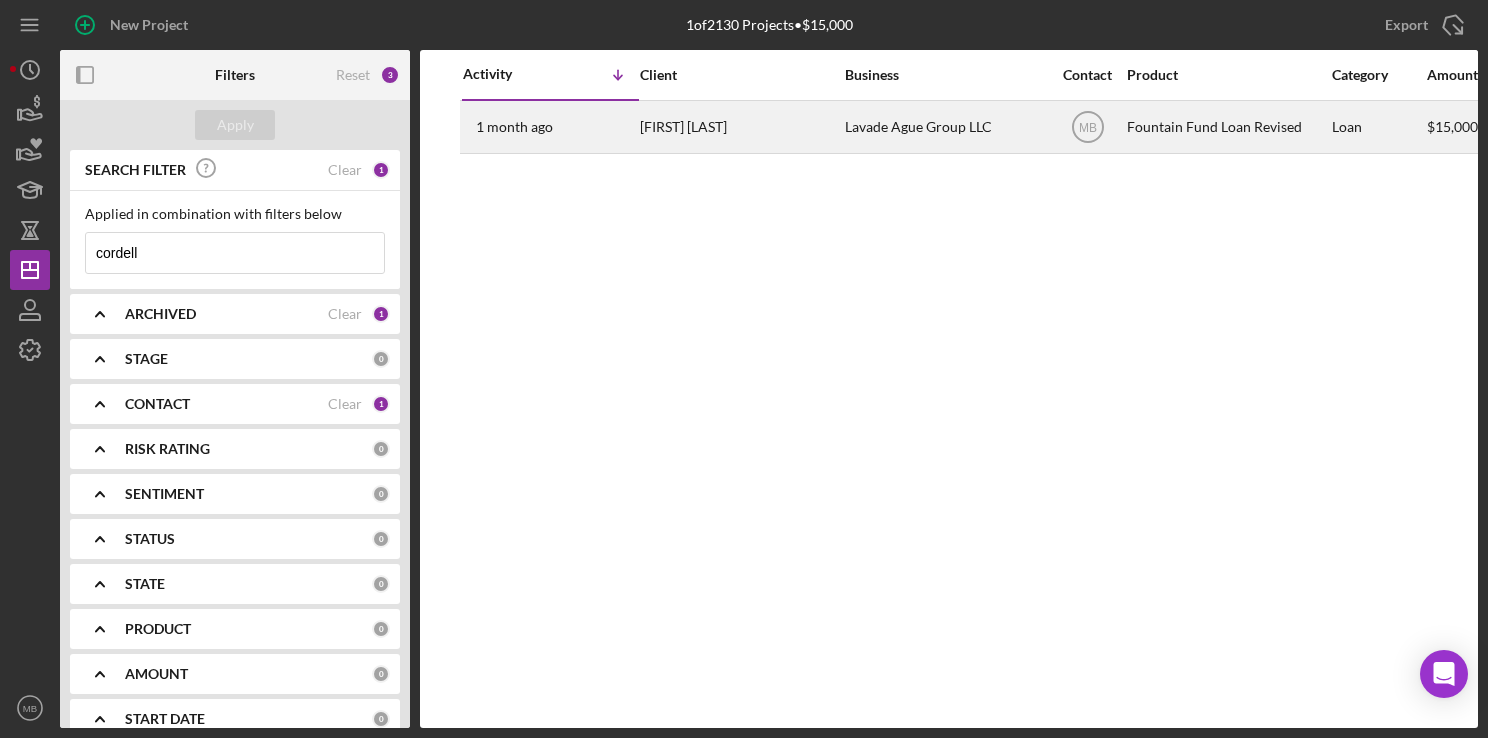 type on "cordell" 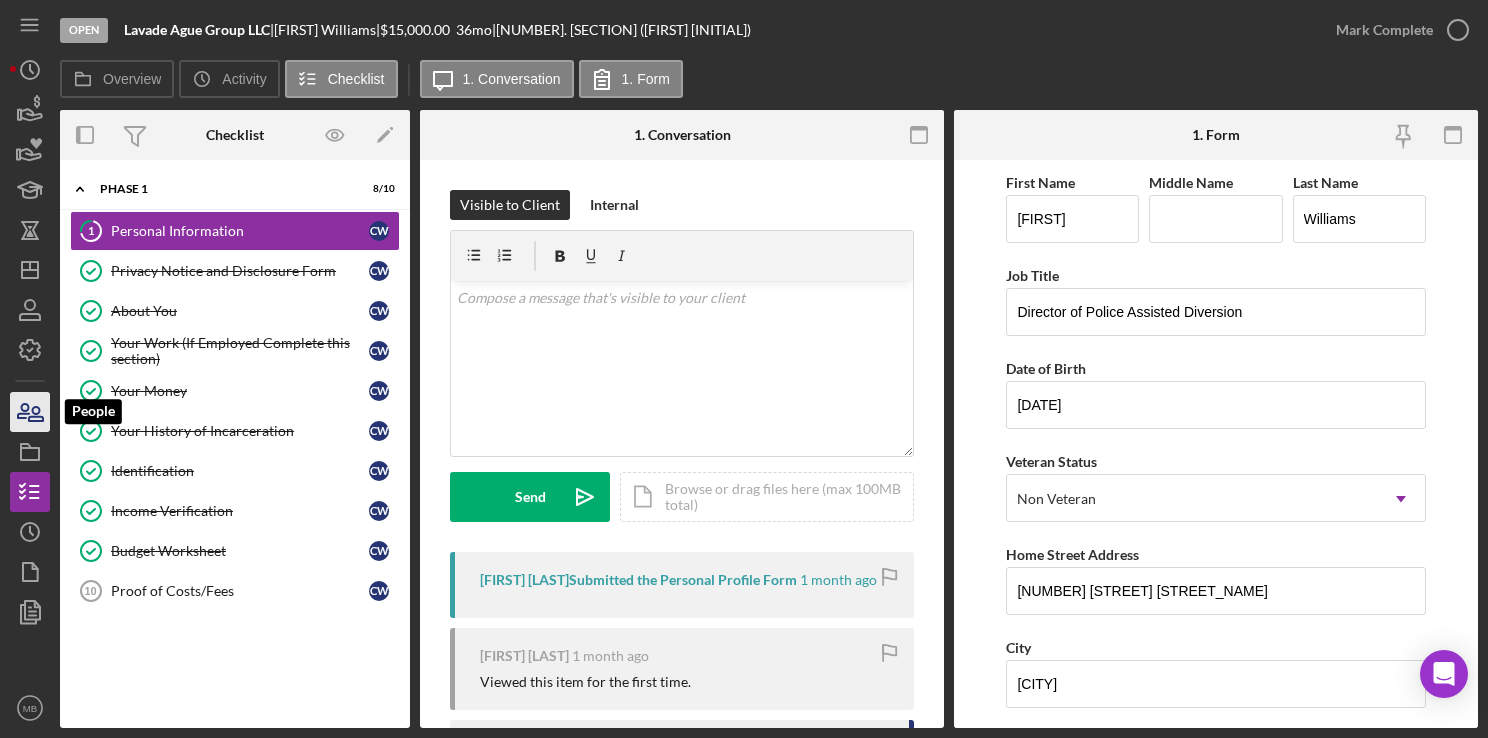 click 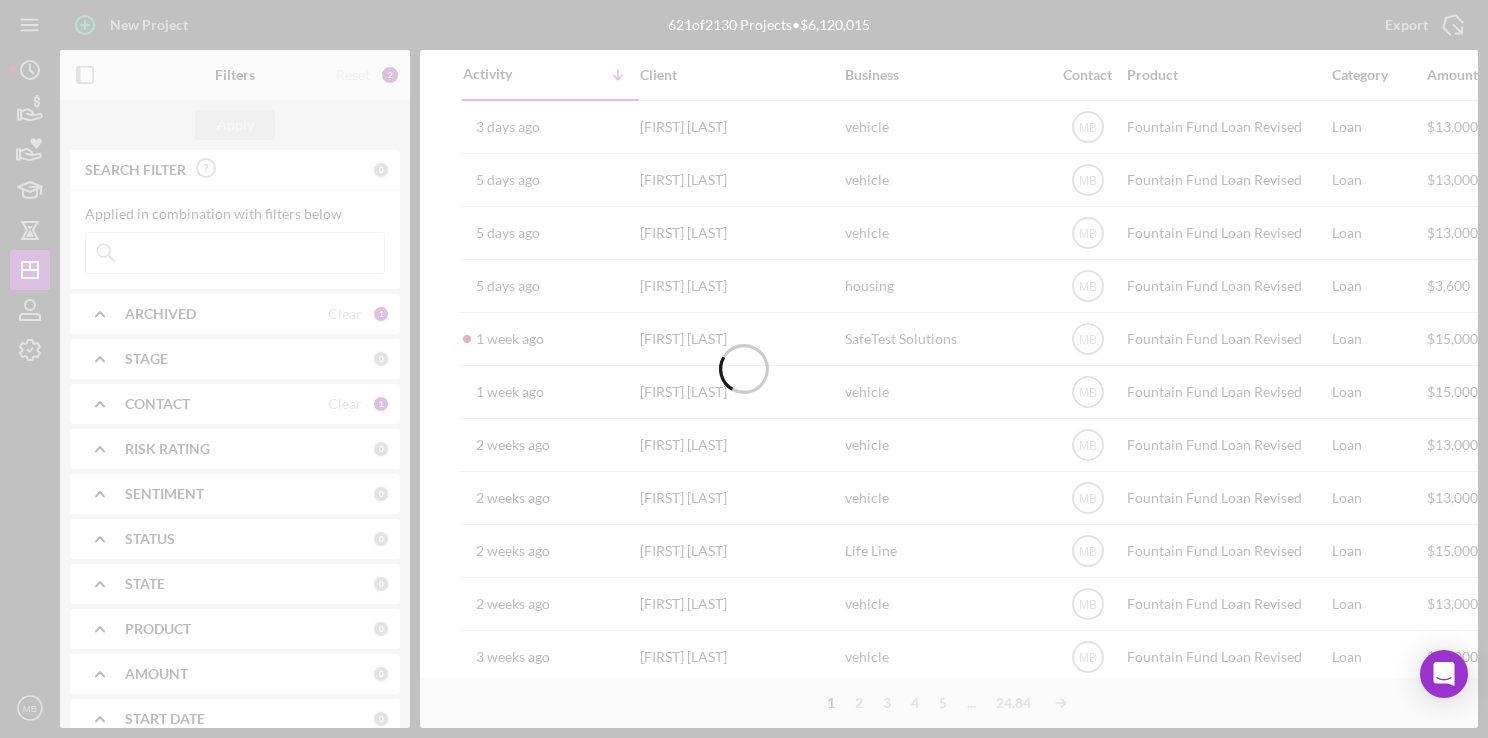 click at bounding box center [744, 369] 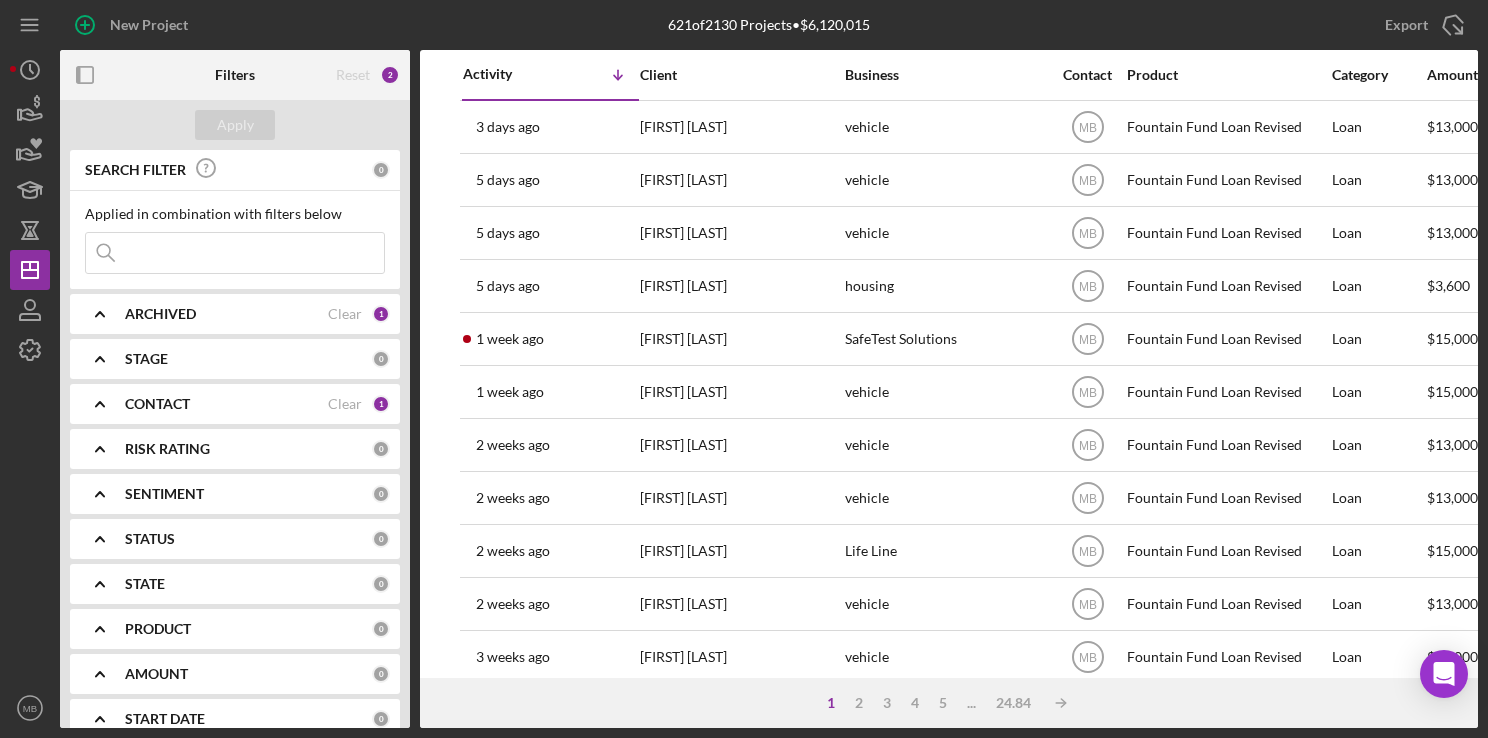 click at bounding box center (235, 253) 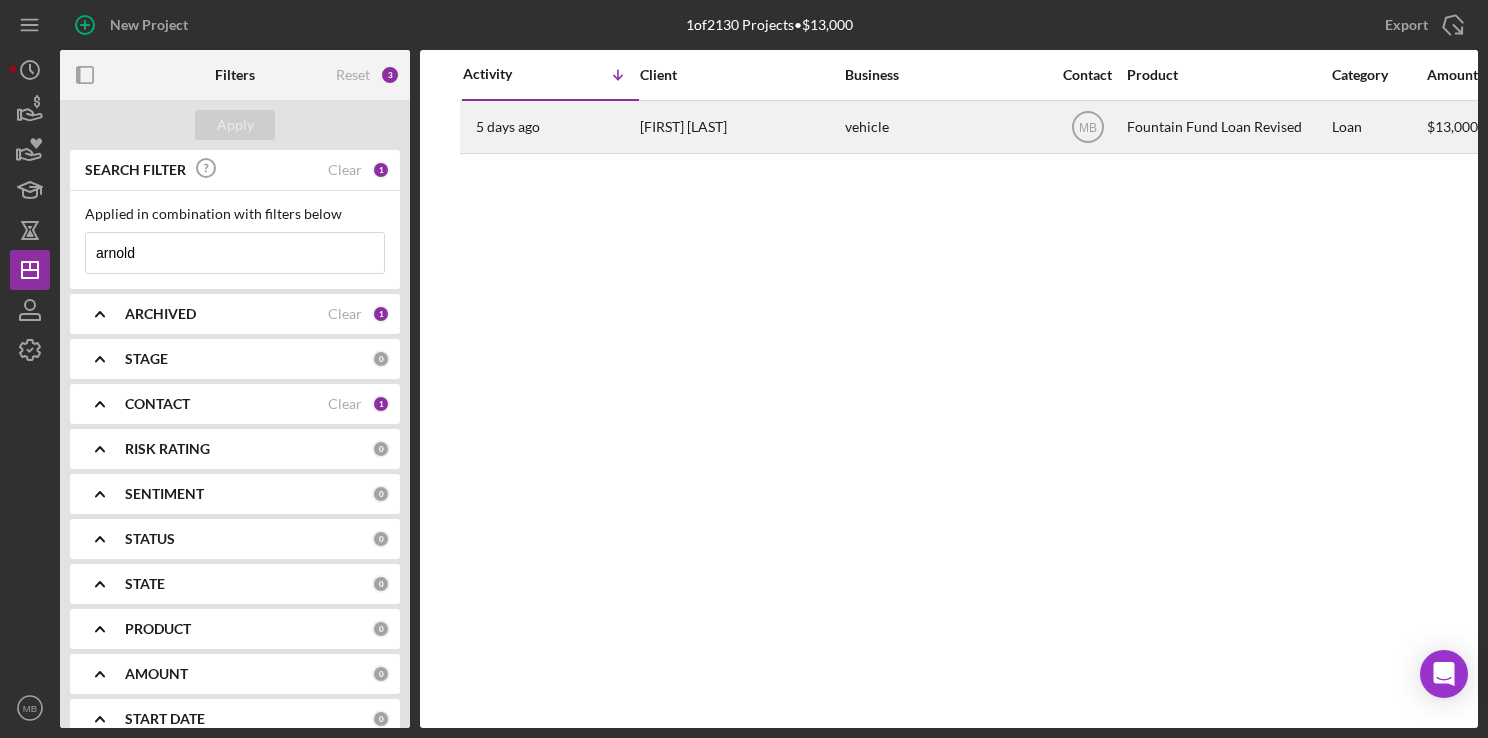 type on "arnold" 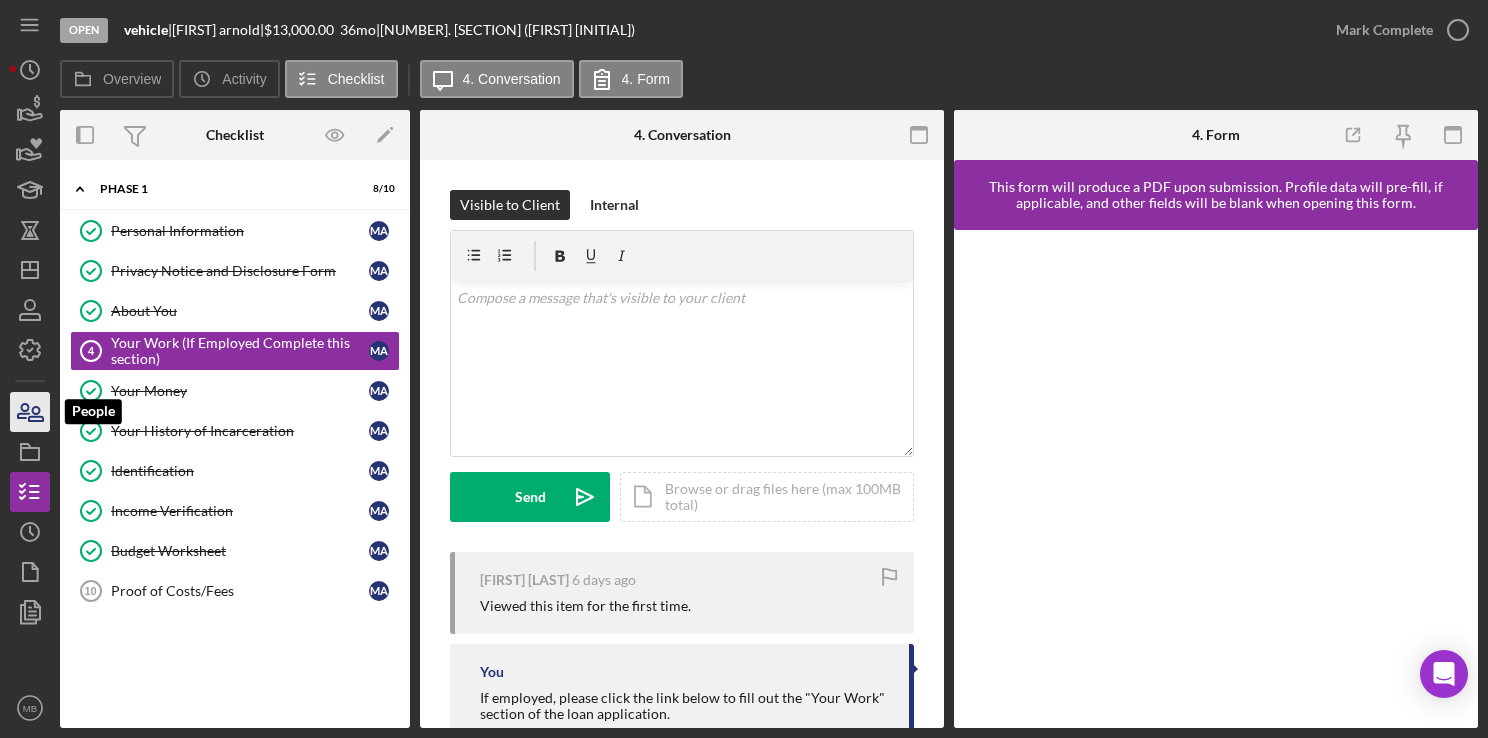 click 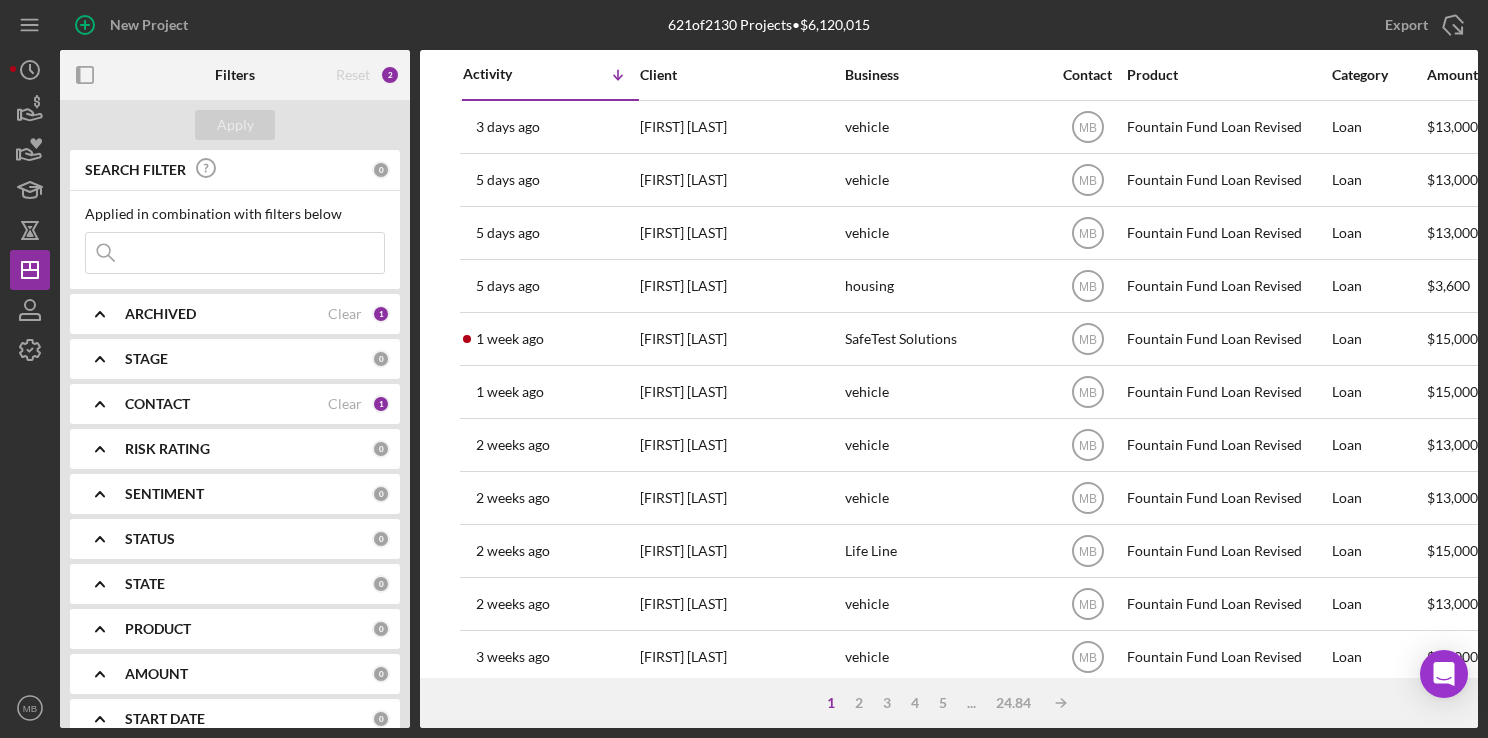click at bounding box center (235, 253) 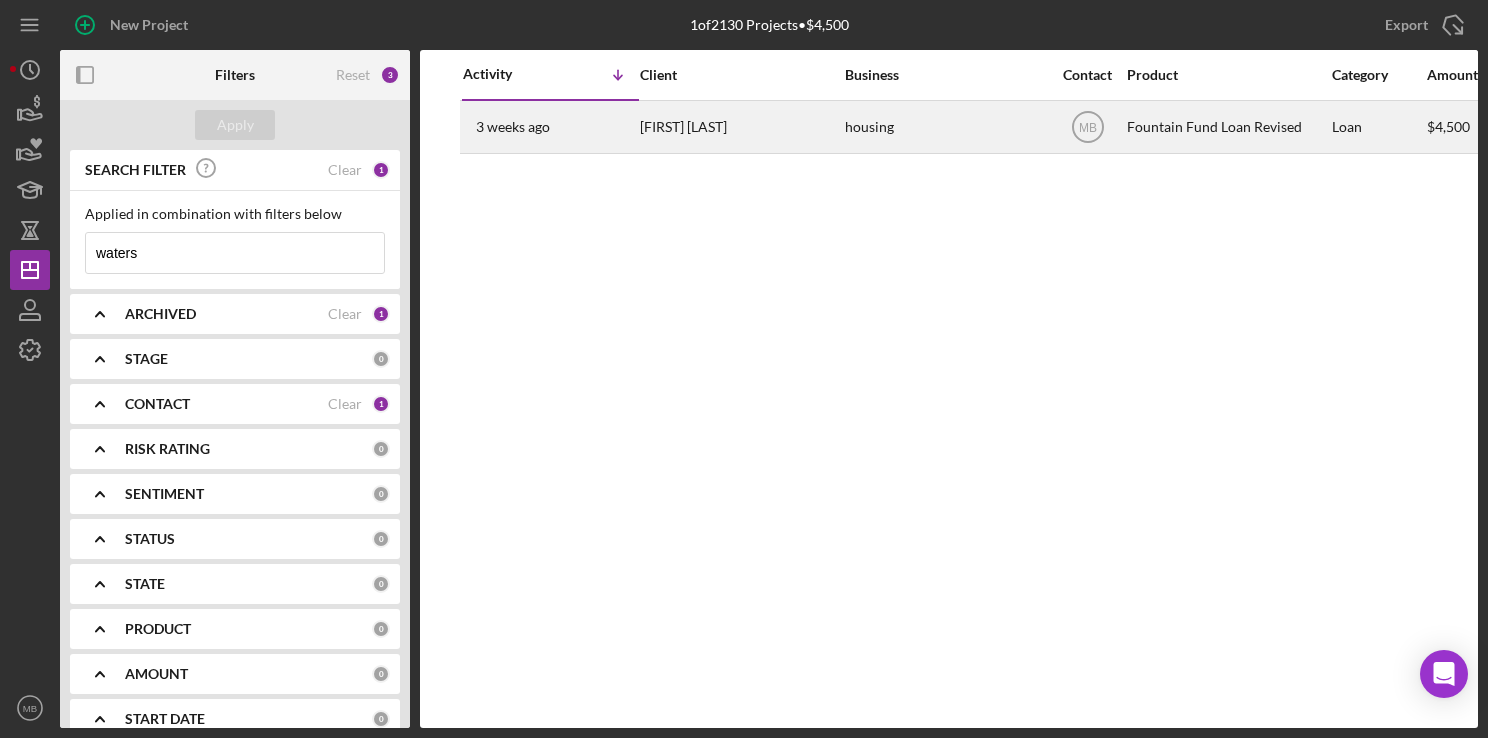 type on "waters" 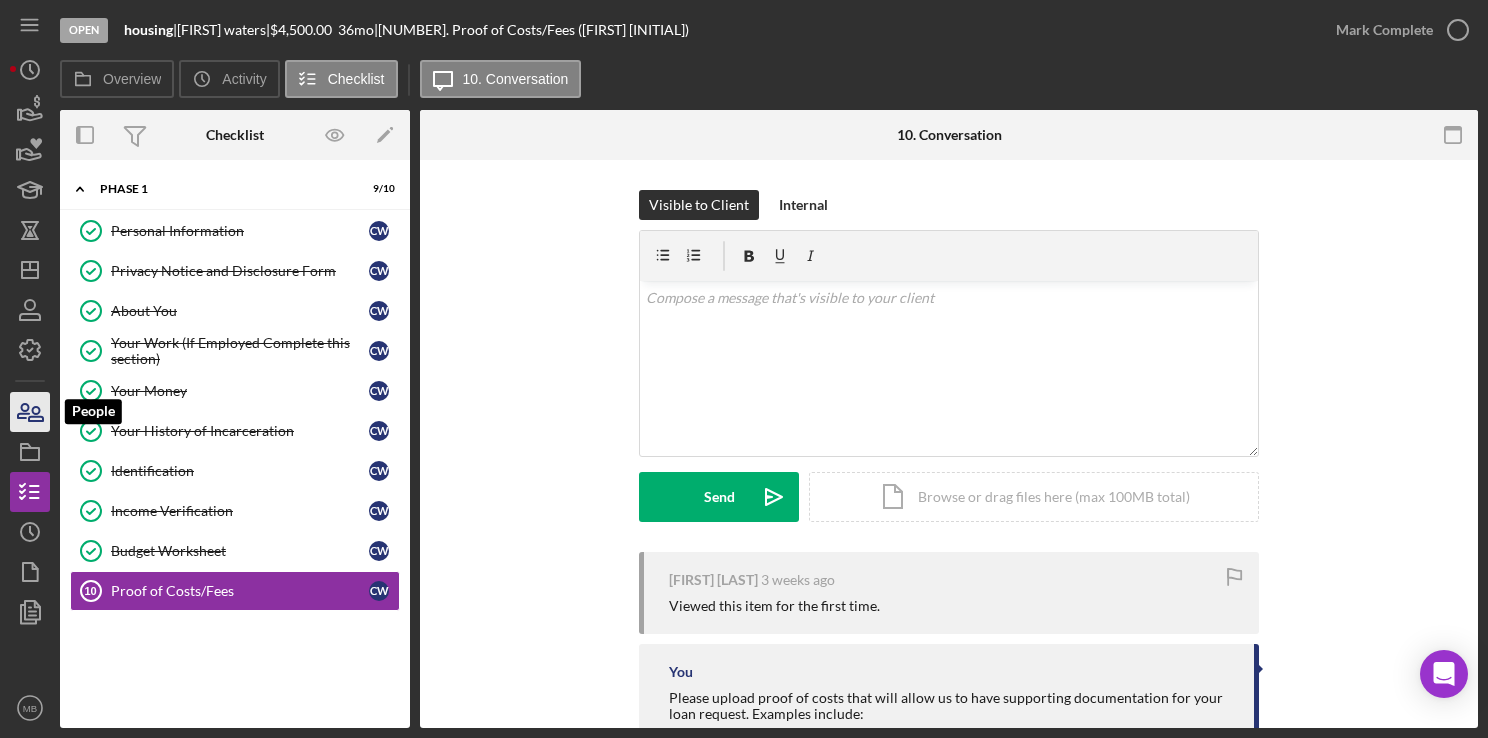 click 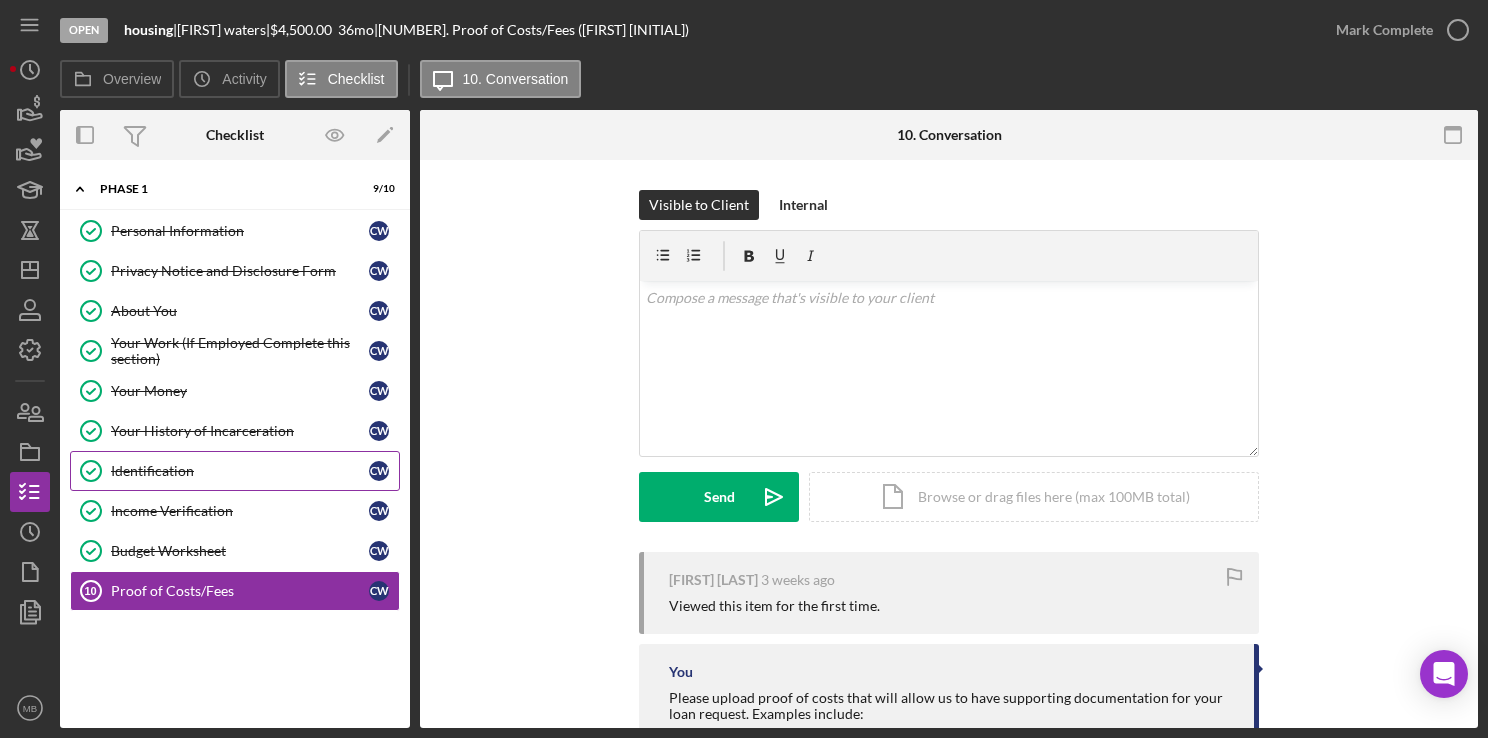 click on "Identification" at bounding box center (240, 471) 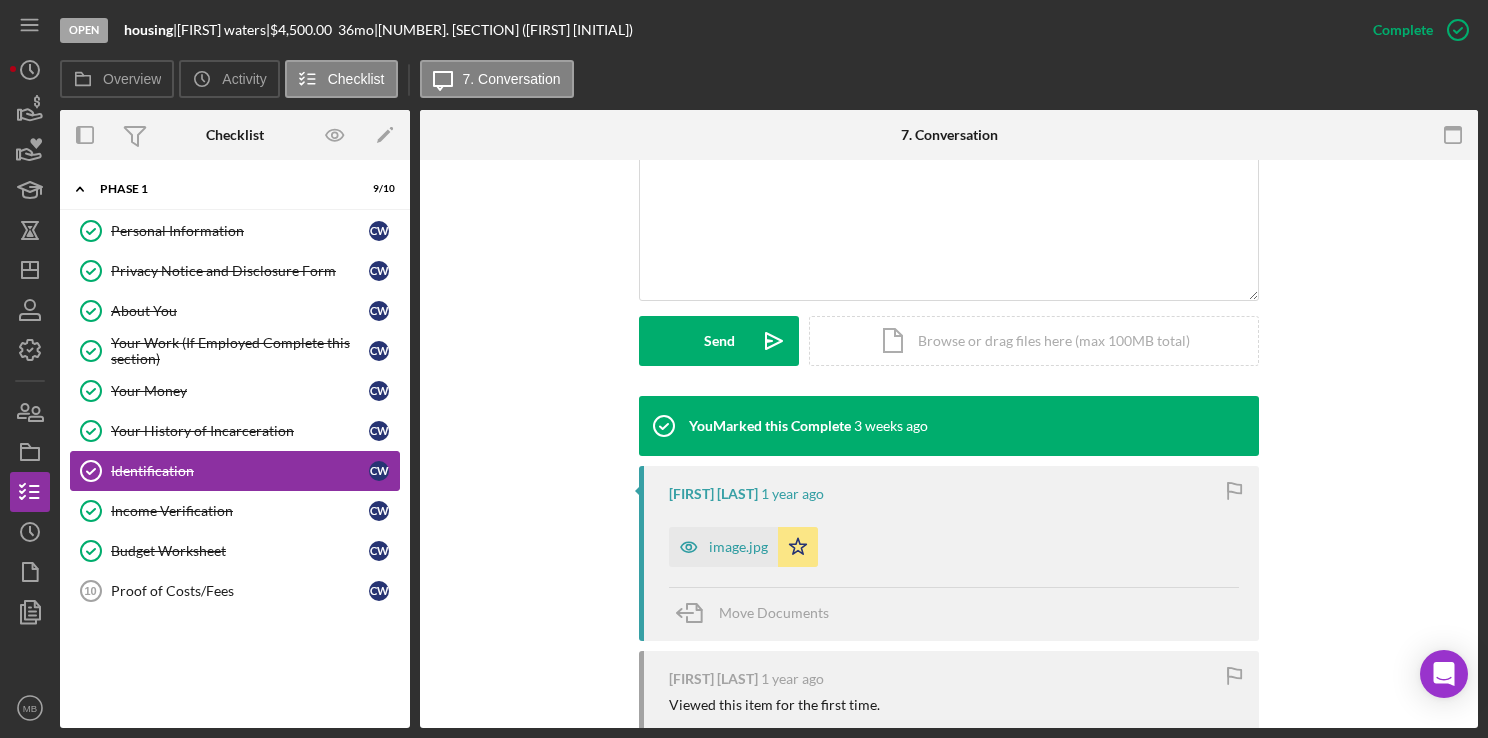scroll, scrollTop: 443, scrollLeft: 0, axis: vertical 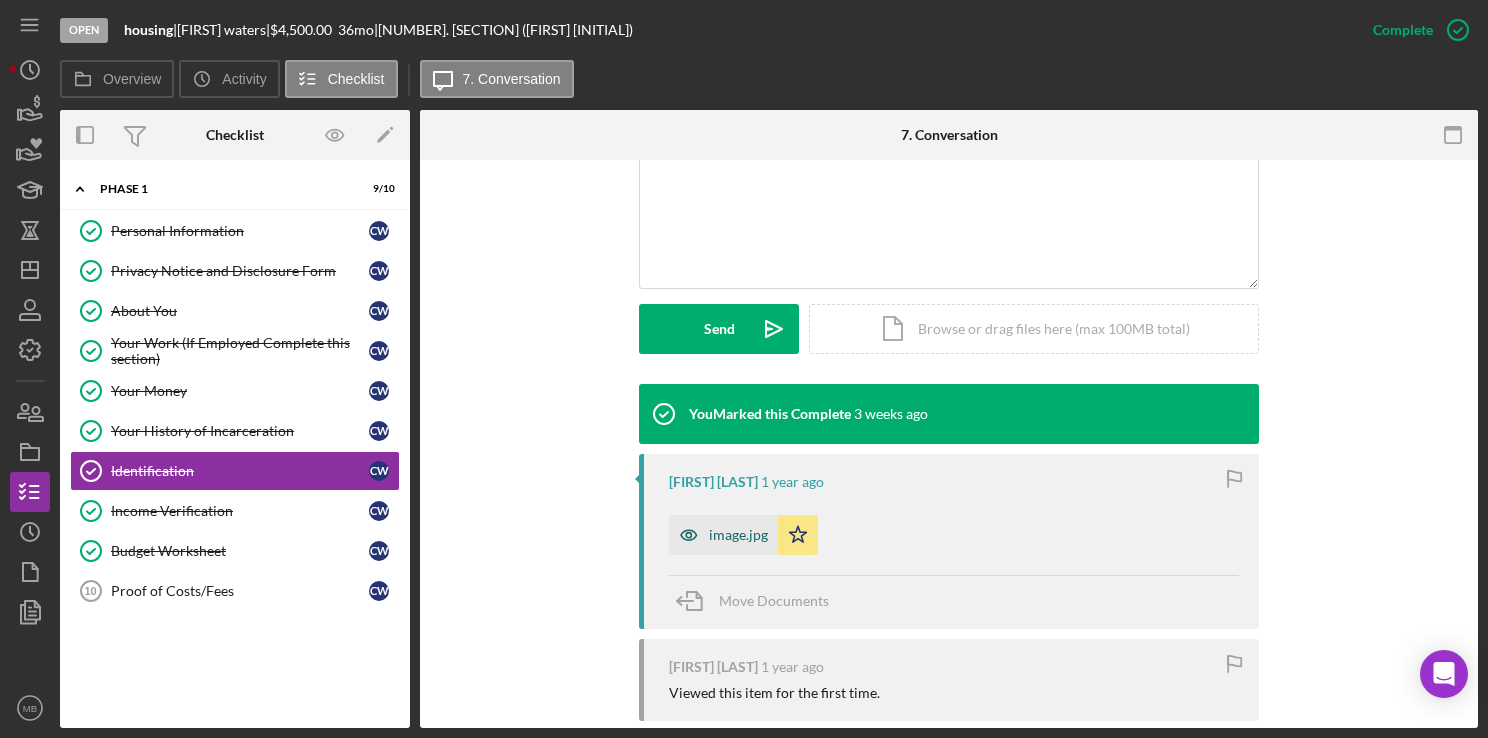 click on "image.jpg" at bounding box center (738, 535) 